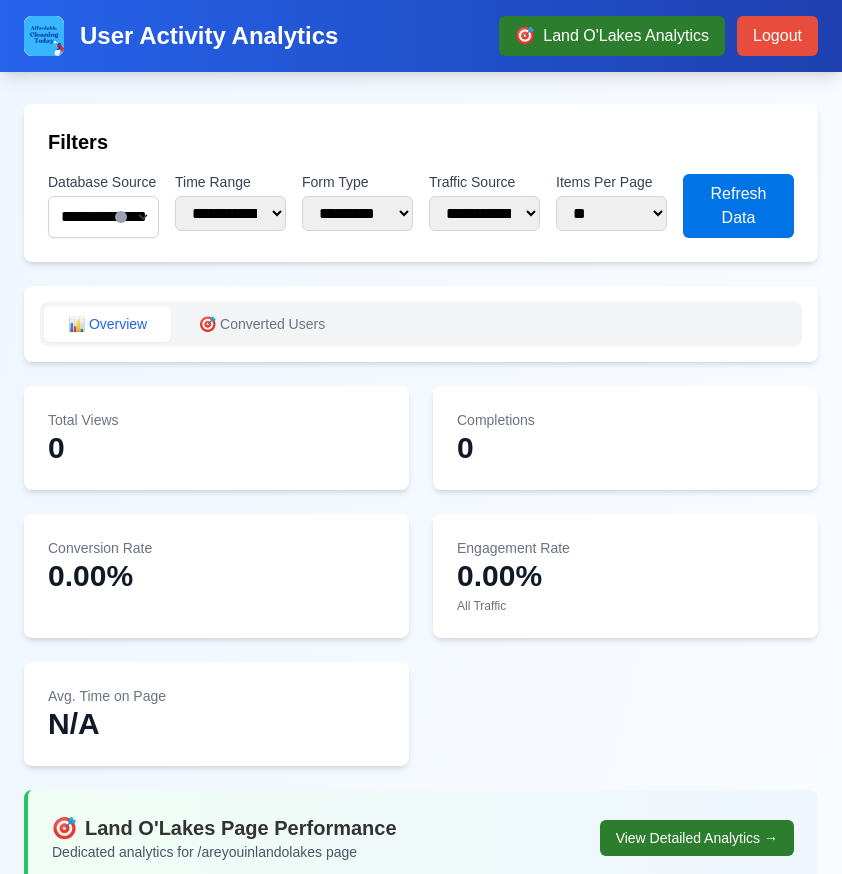 select on "**" 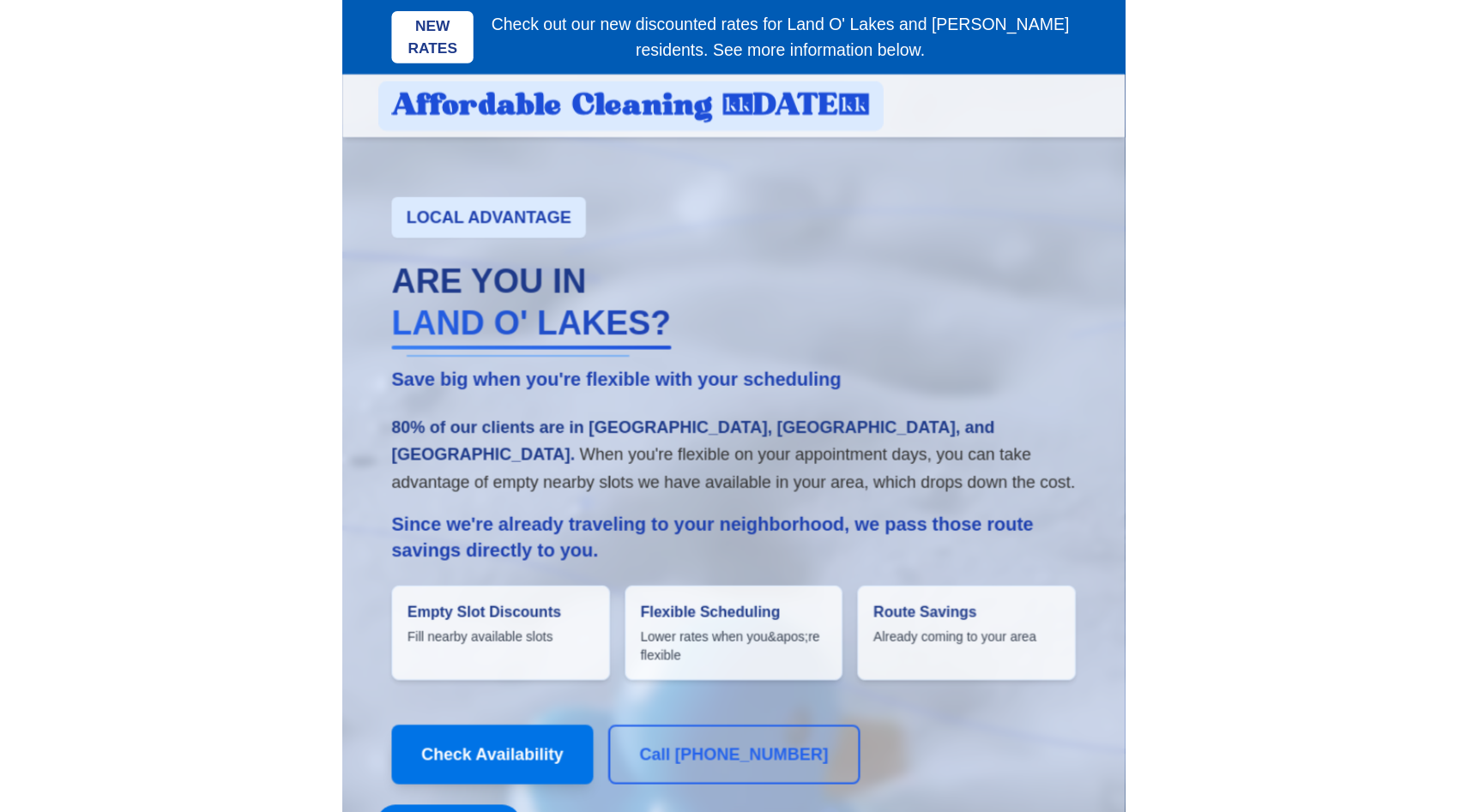 scroll, scrollTop: 0, scrollLeft: 0, axis: both 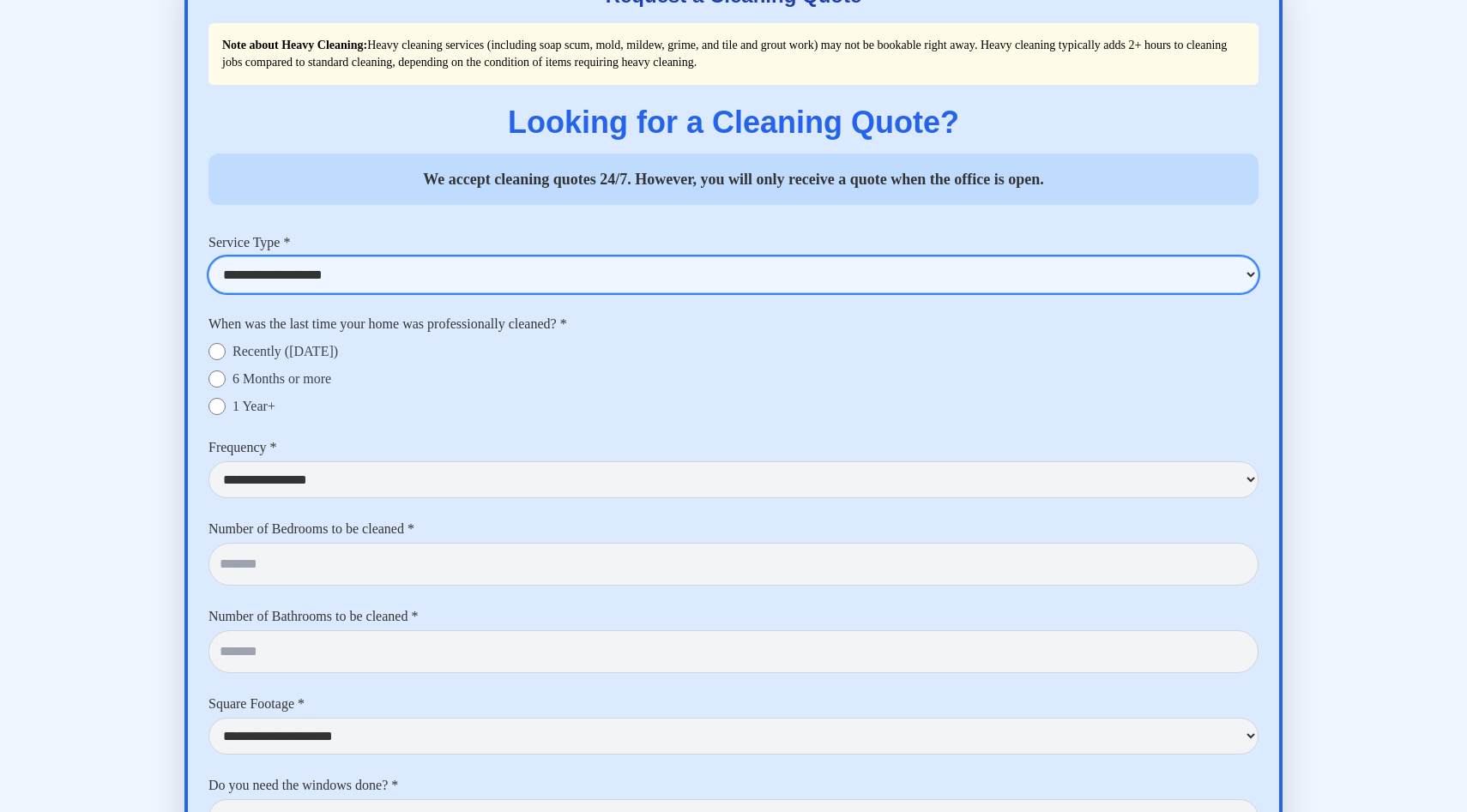 click on "**********" at bounding box center (734, 274) 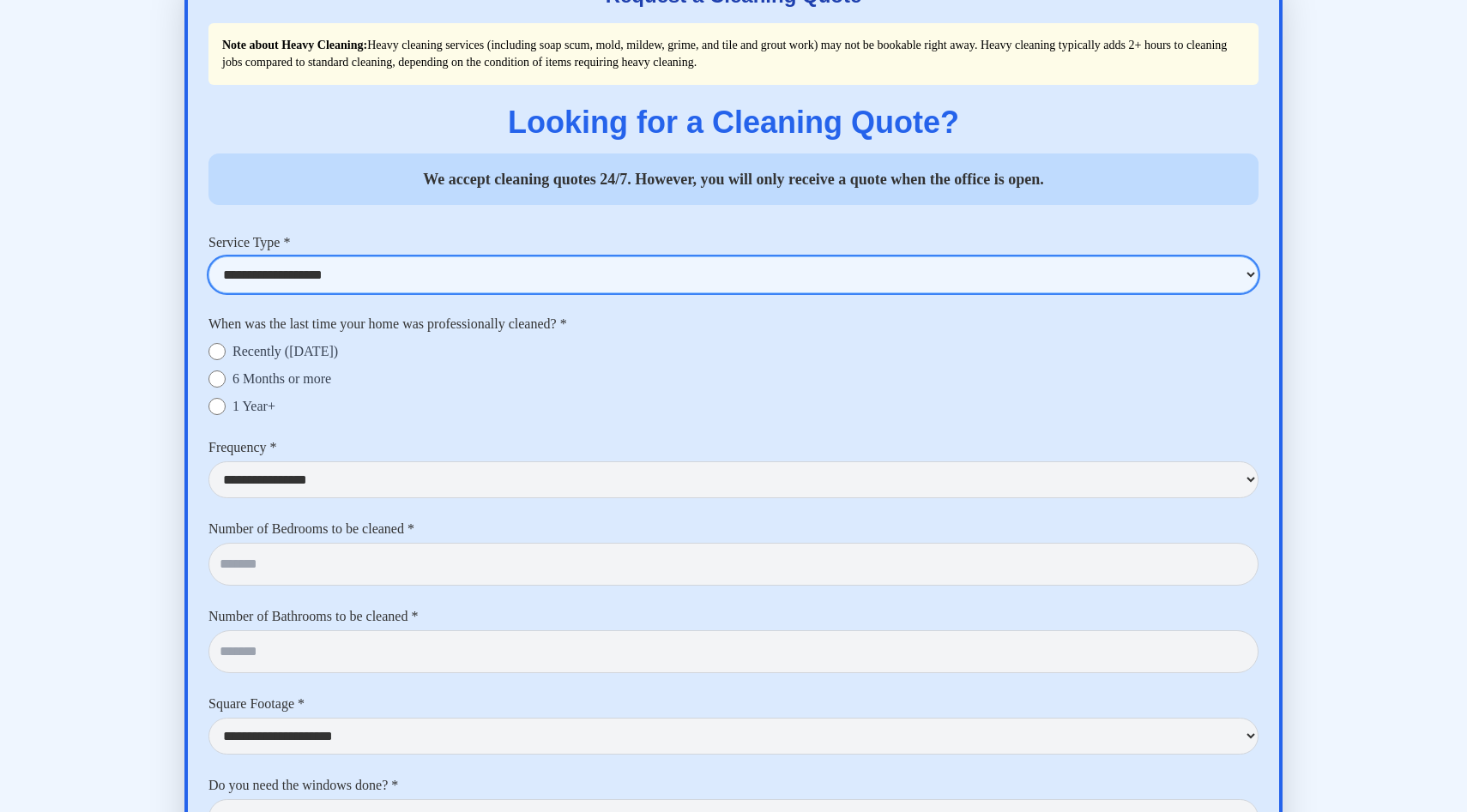 select on "**********" 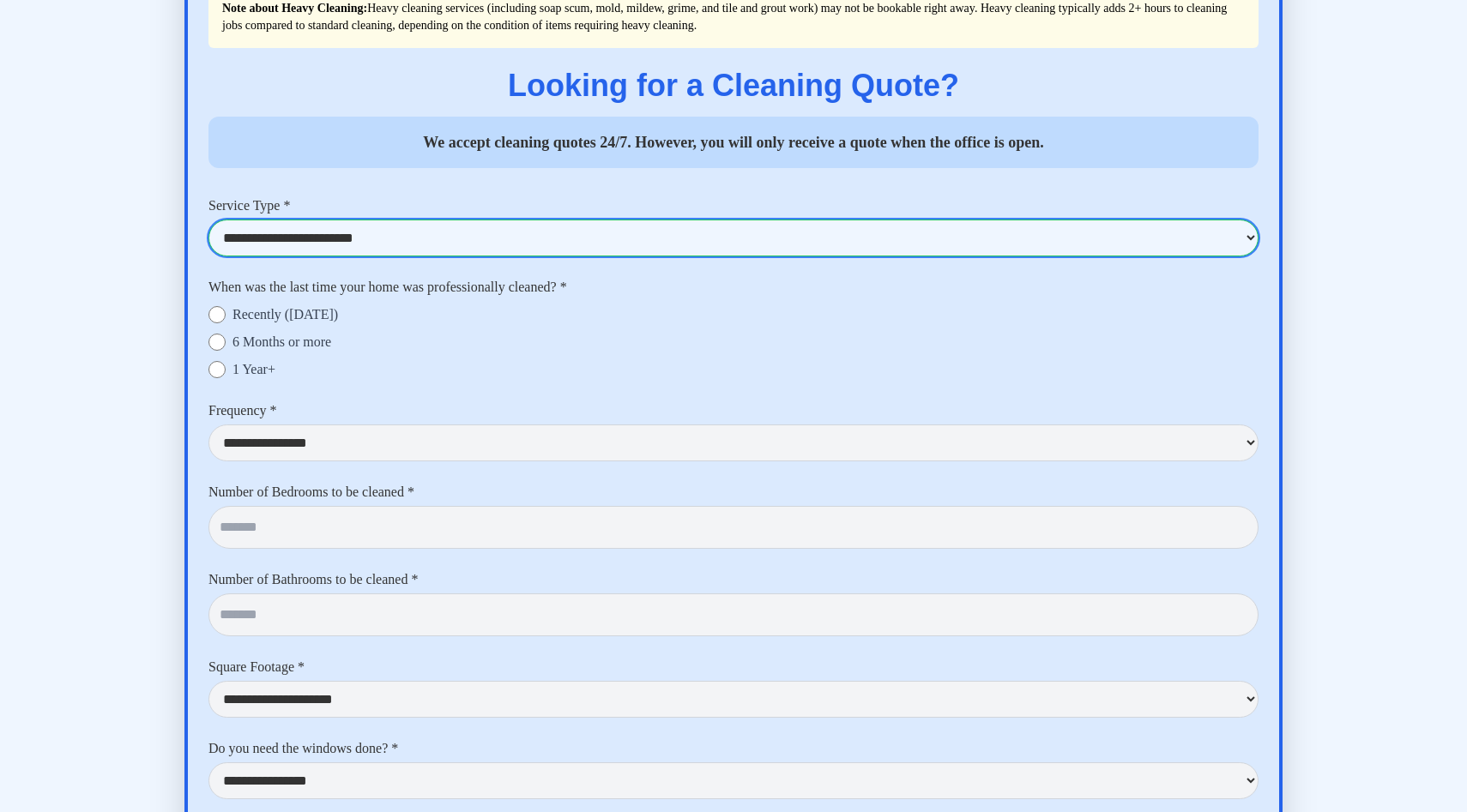 scroll, scrollTop: 3933, scrollLeft: 0, axis: vertical 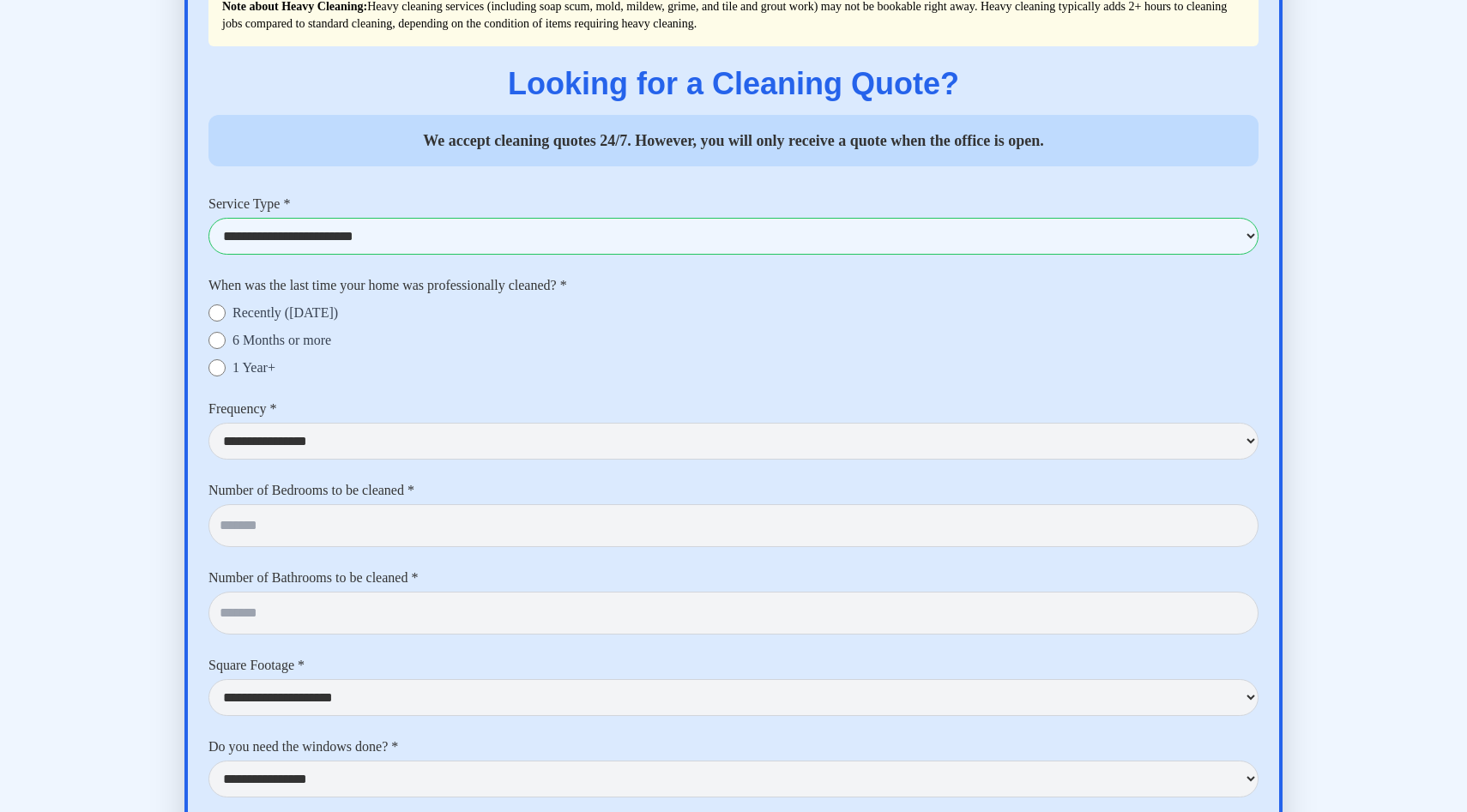 click on "Recently ([DATE])" at bounding box center [285, 313] 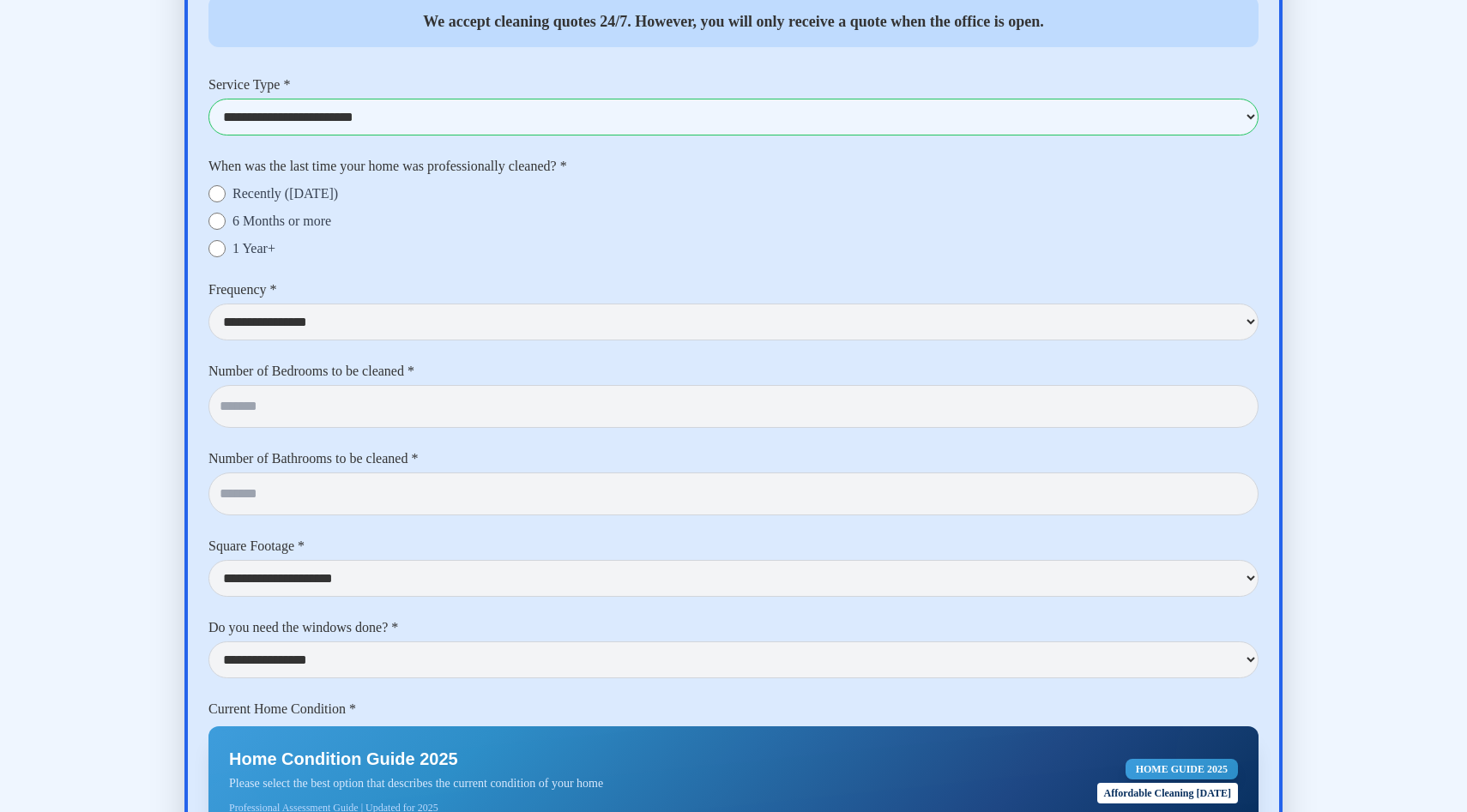 scroll, scrollTop: 4054, scrollLeft: 0, axis: vertical 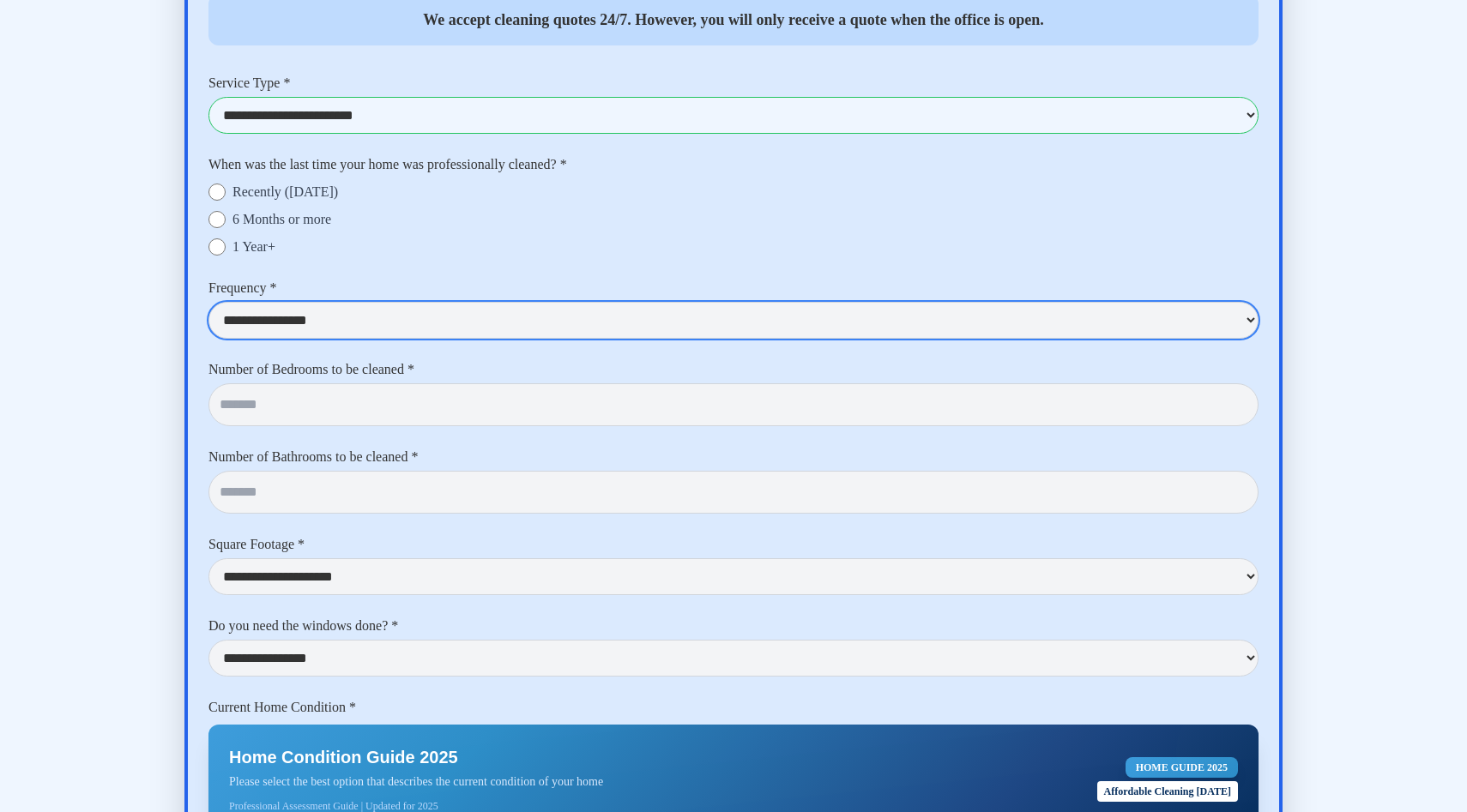 click on "**********" at bounding box center (734, 320) 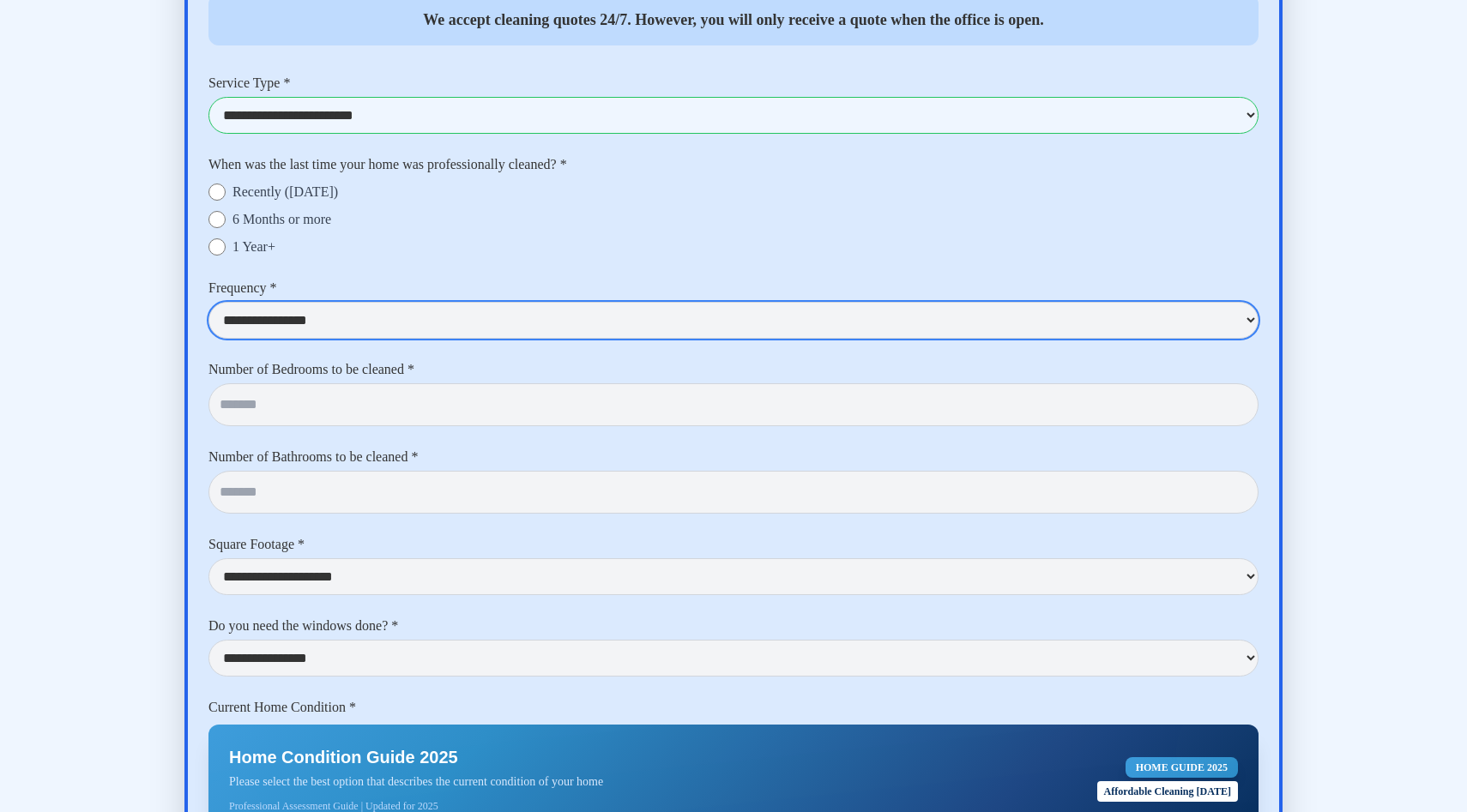 select on "********" 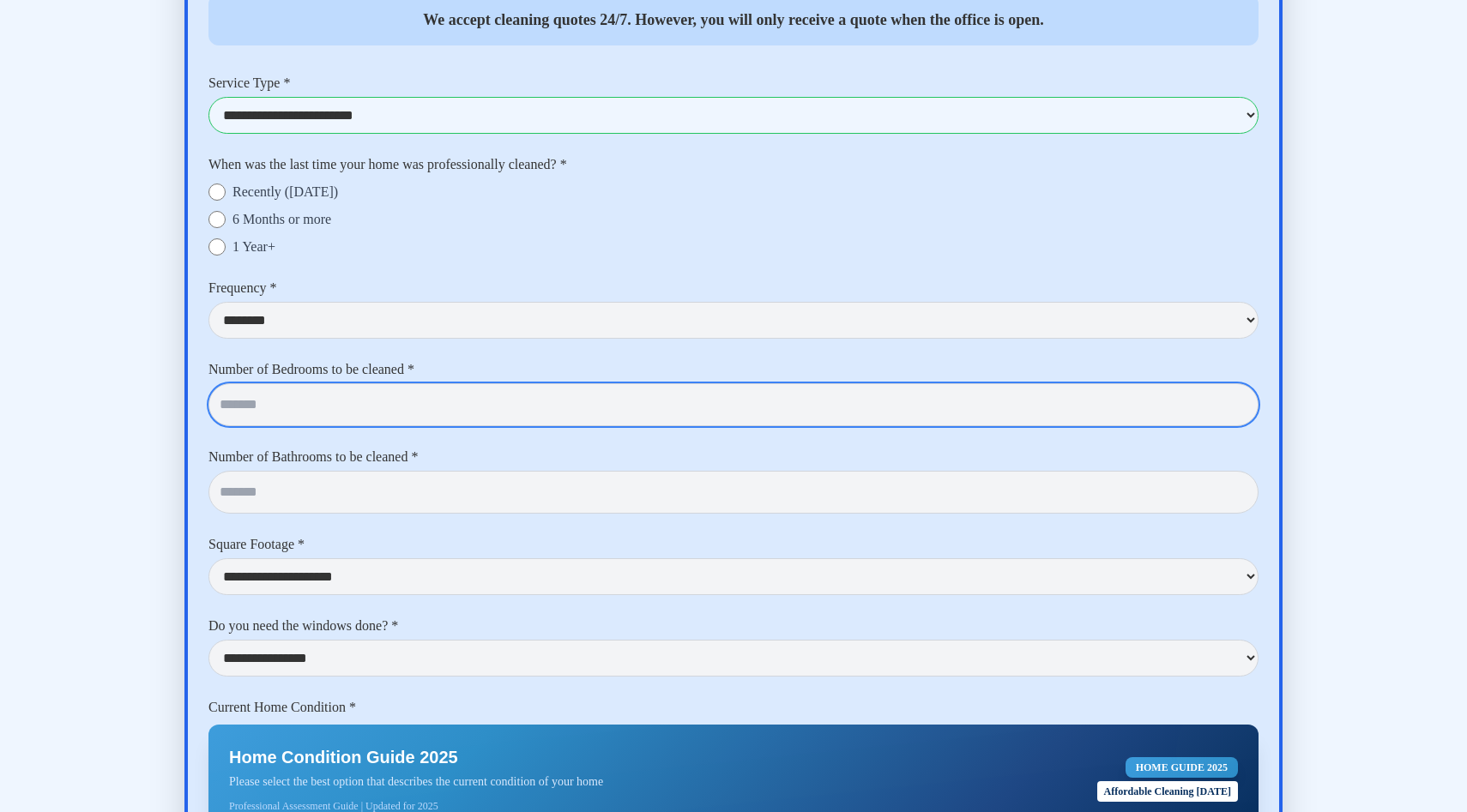 click at bounding box center [734, 405] 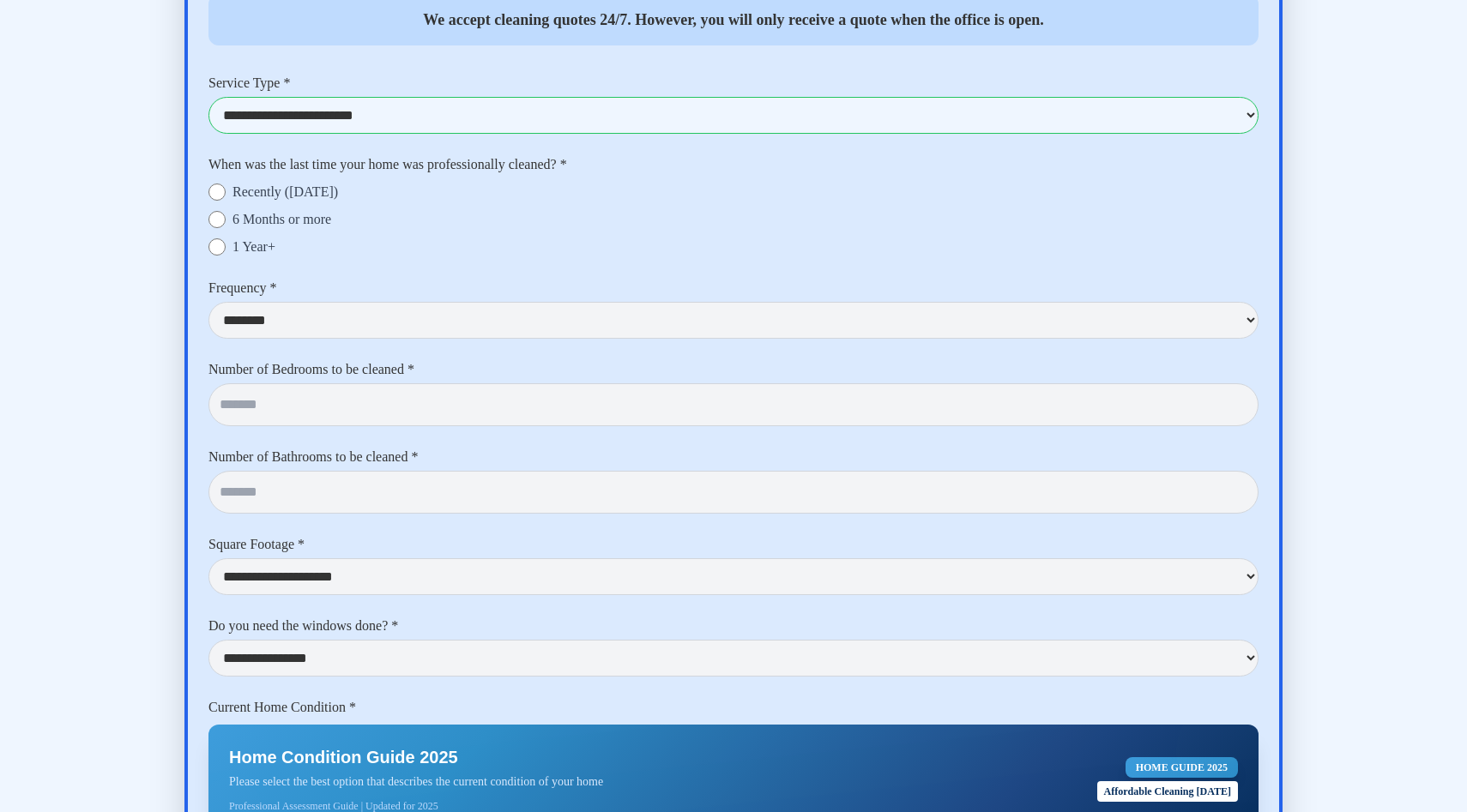 click on "Number of Bathrooms to be cleaned *" at bounding box center (734, 457) 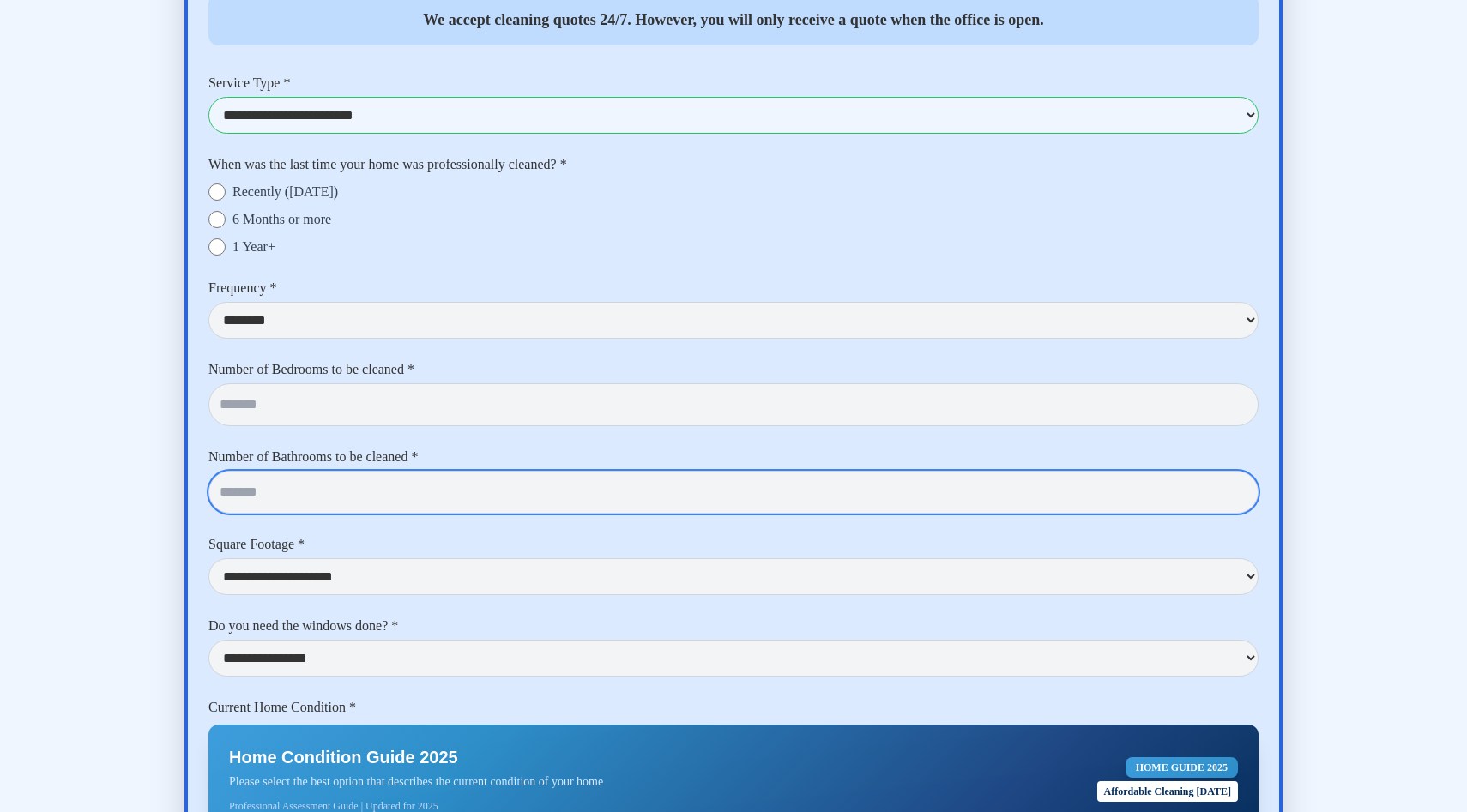 click at bounding box center (734, 492) 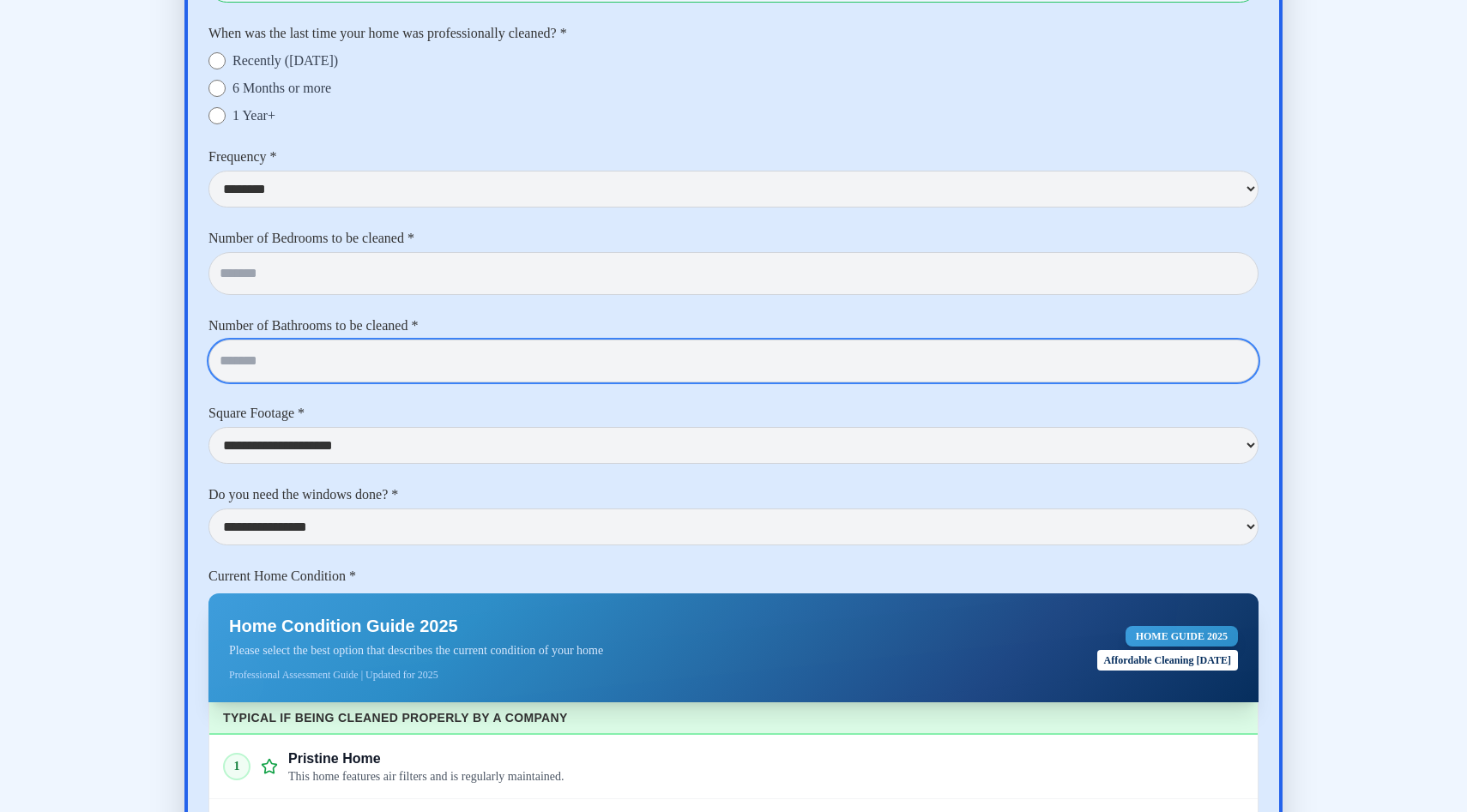 scroll, scrollTop: 4194, scrollLeft: 0, axis: vertical 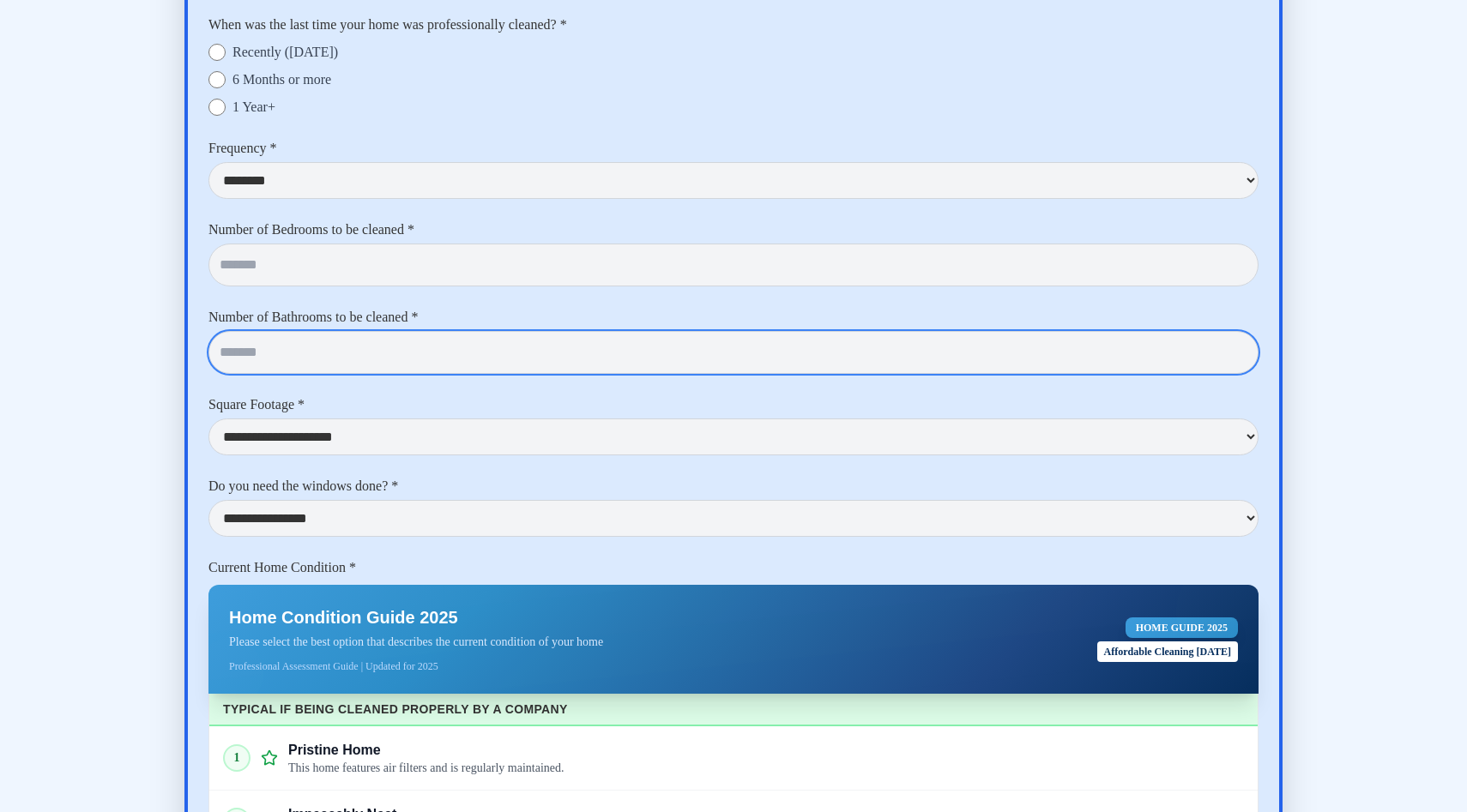 type on "*" 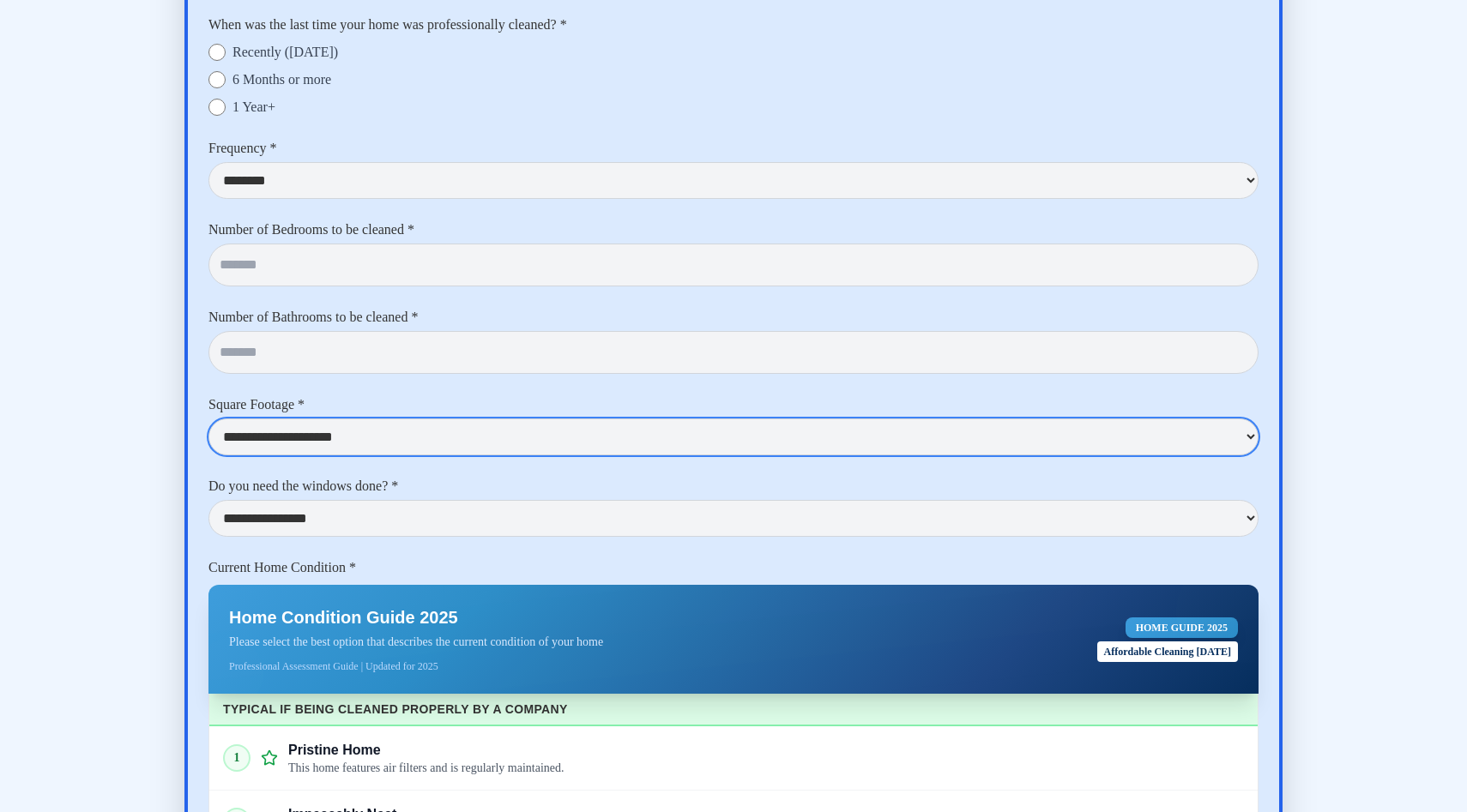 click on "**********" at bounding box center (734, 436) 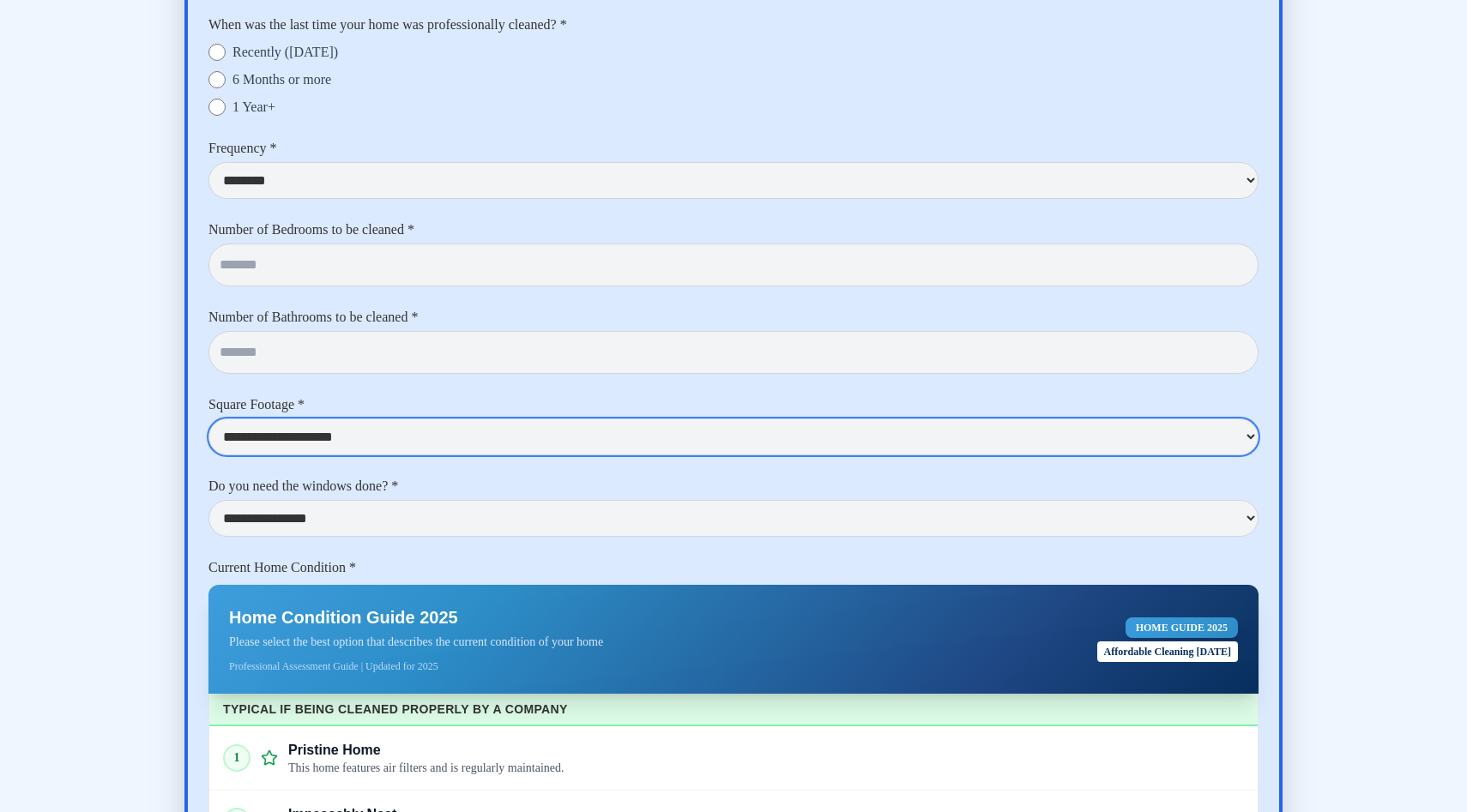 select on "**********" 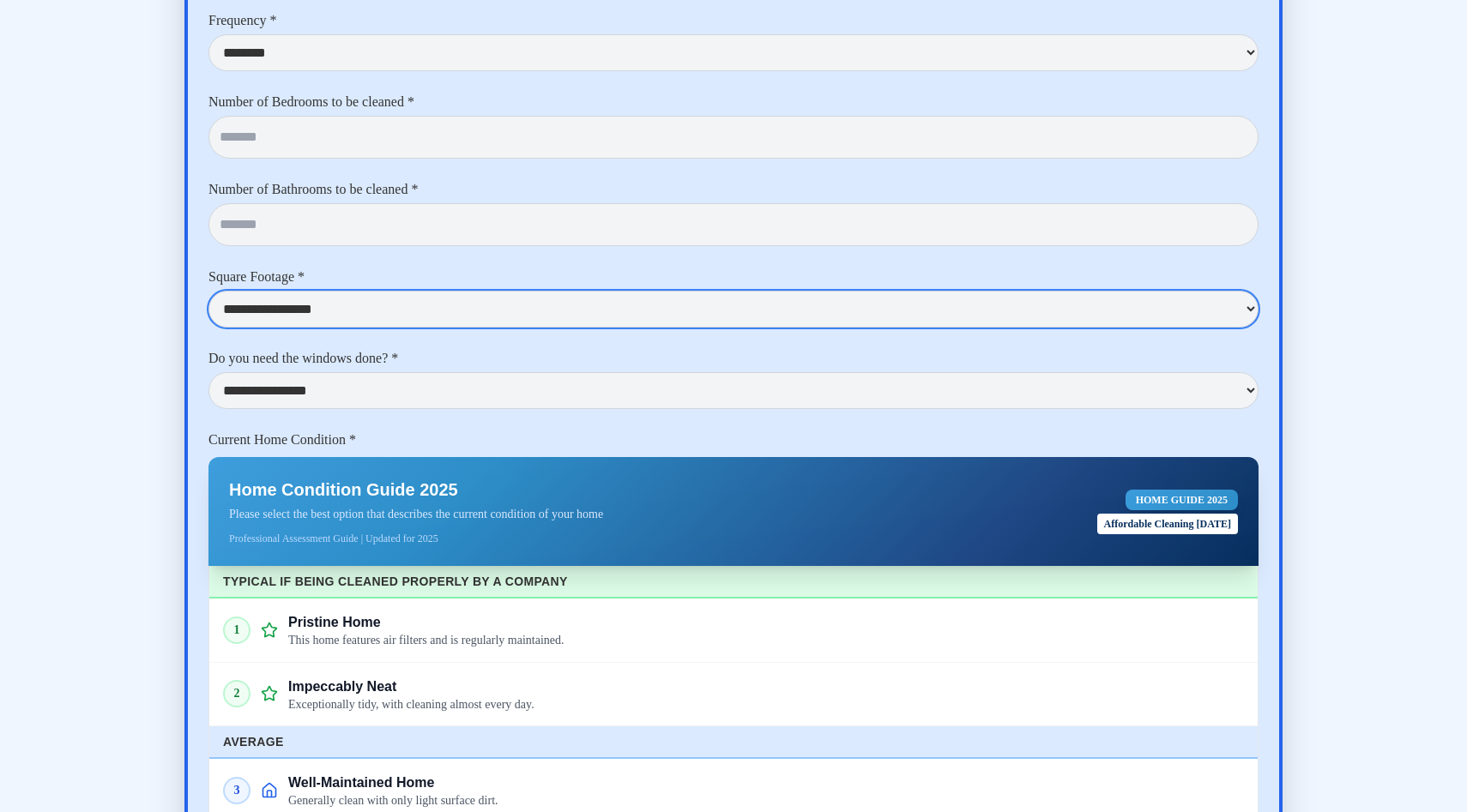 scroll, scrollTop: 4326, scrollLeft: 0, axis: vertical 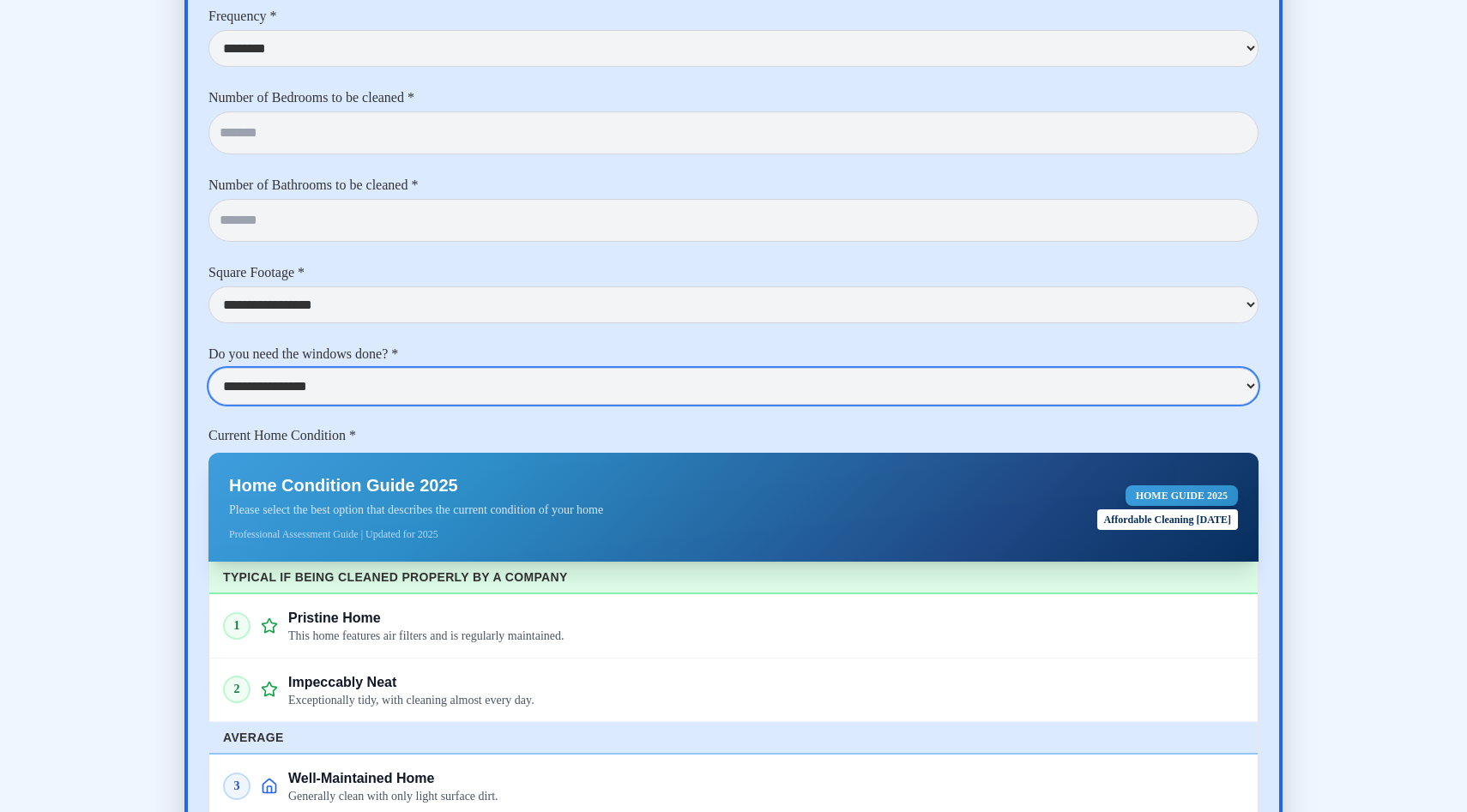 click on "**********" at bounding box center (734, 386) 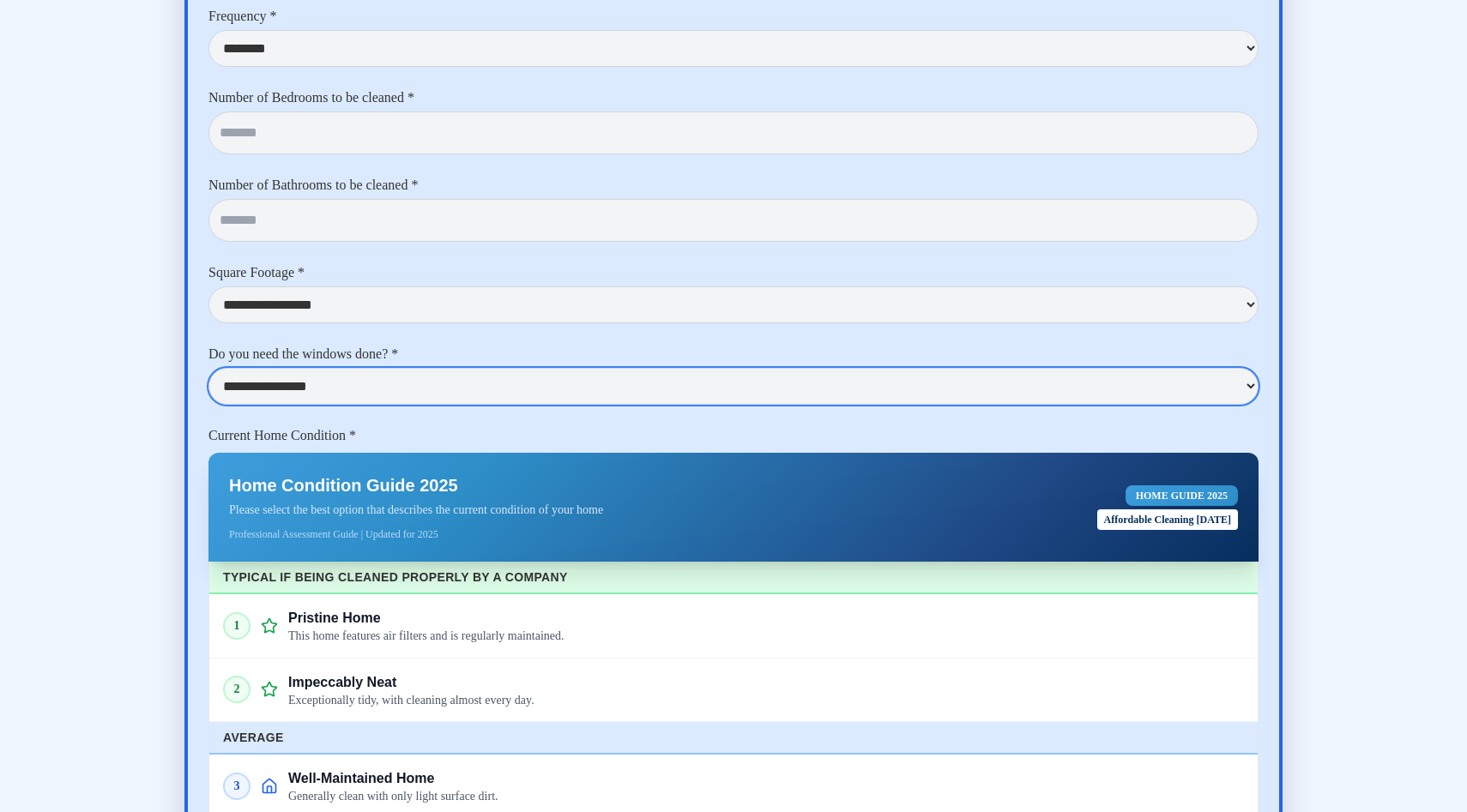 select on "***" 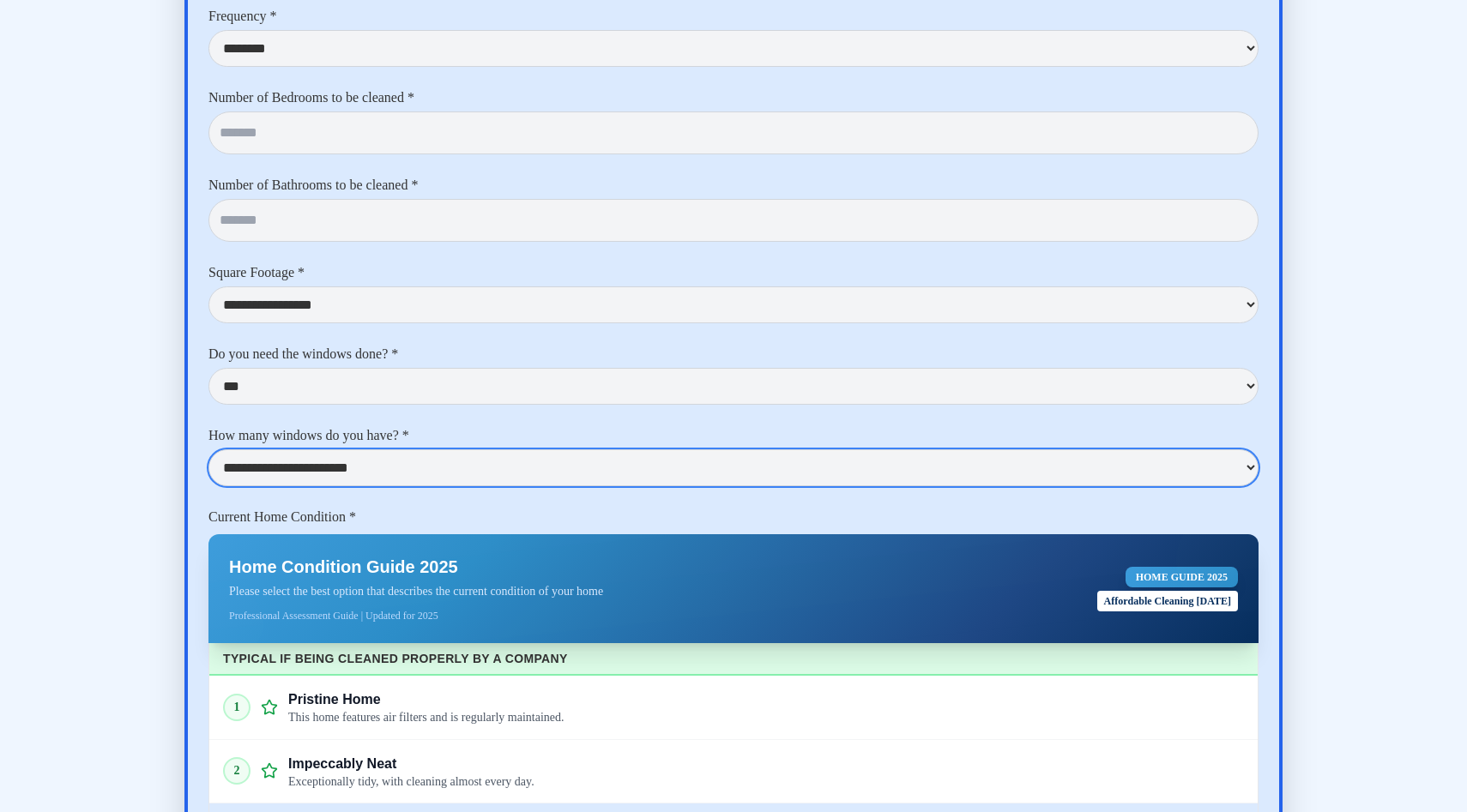 click on "**********" at bounding box center (734, 467) 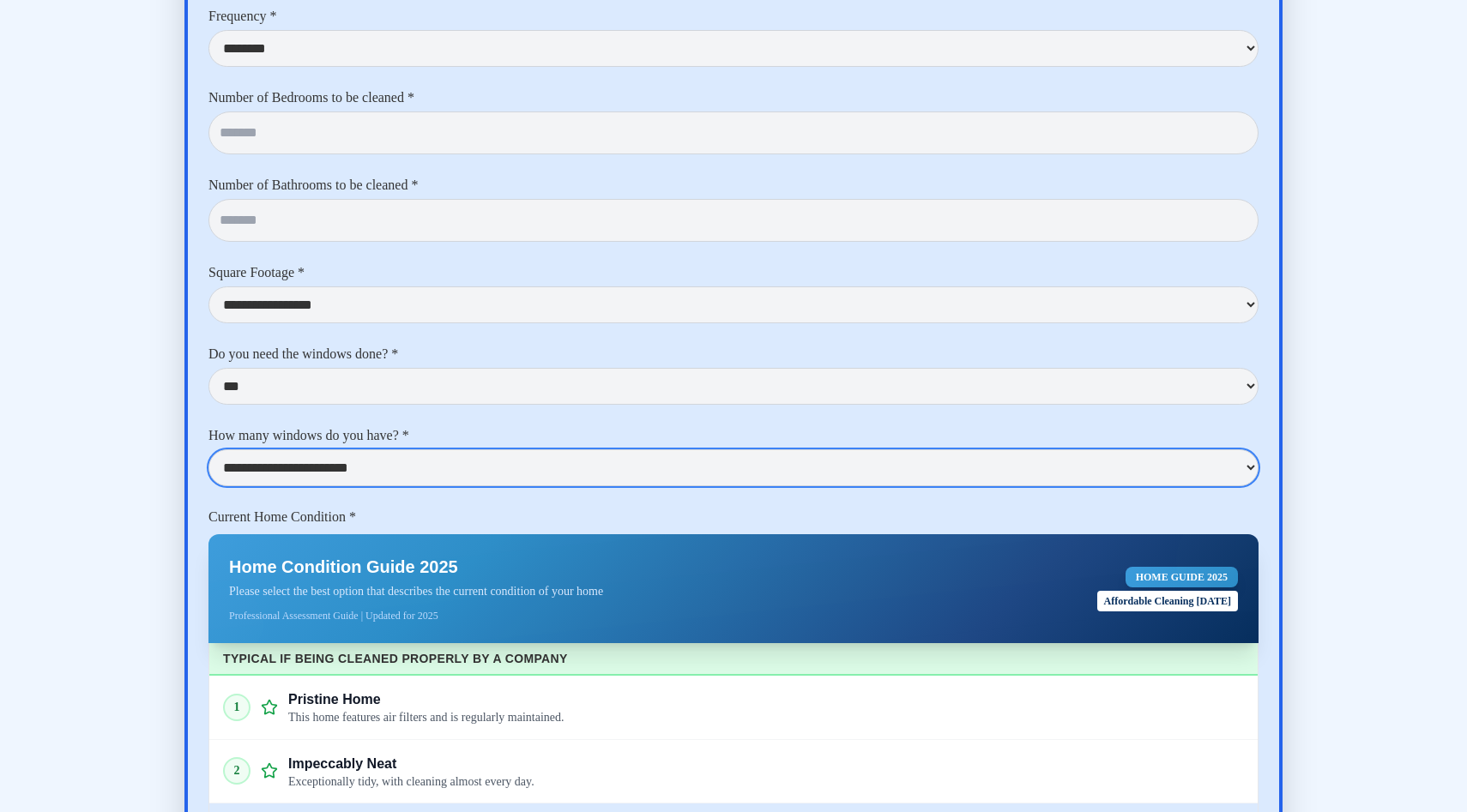 select on "**********" 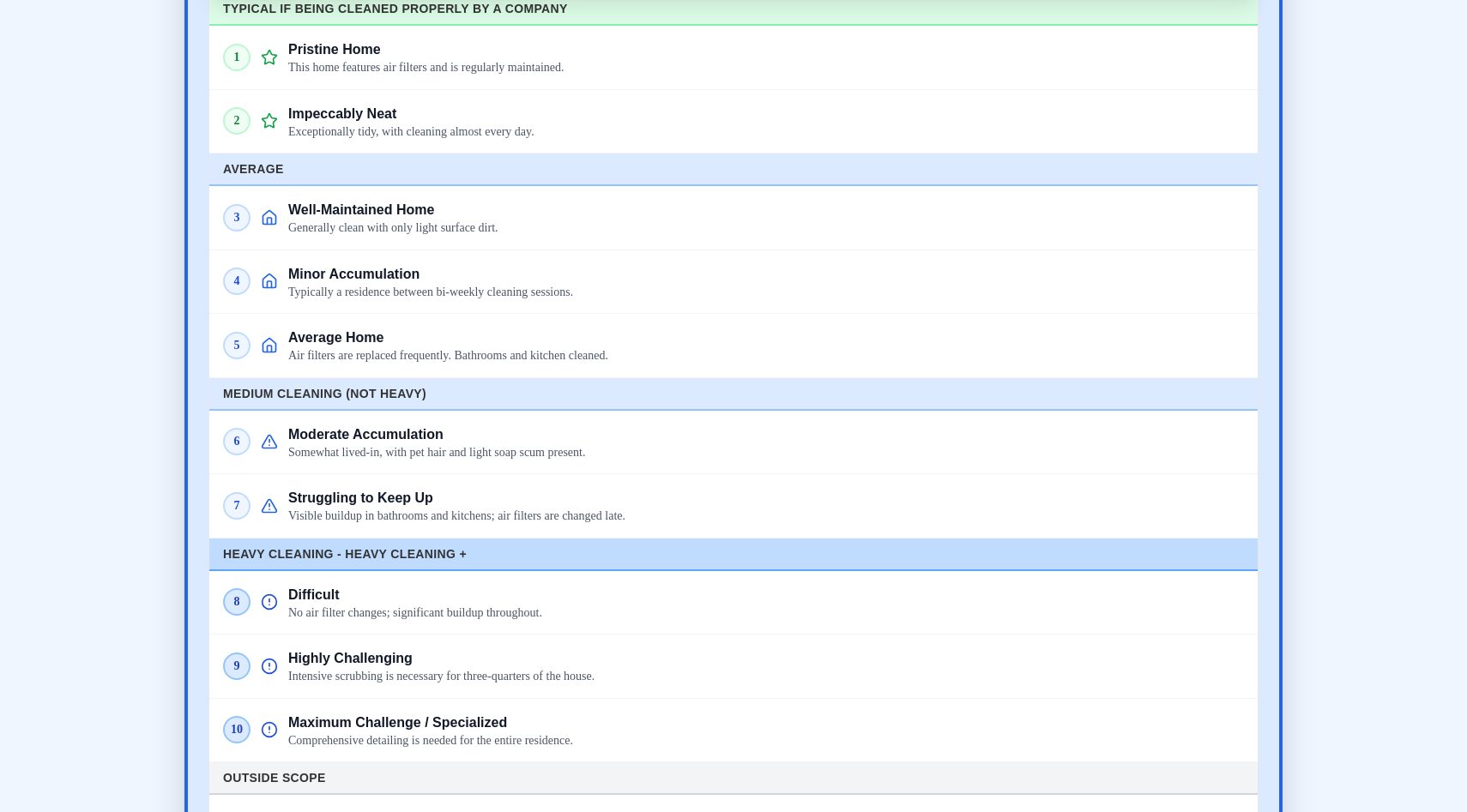 scroll, scrollTop: 4993, scrollLeft: 0, axis: vertical 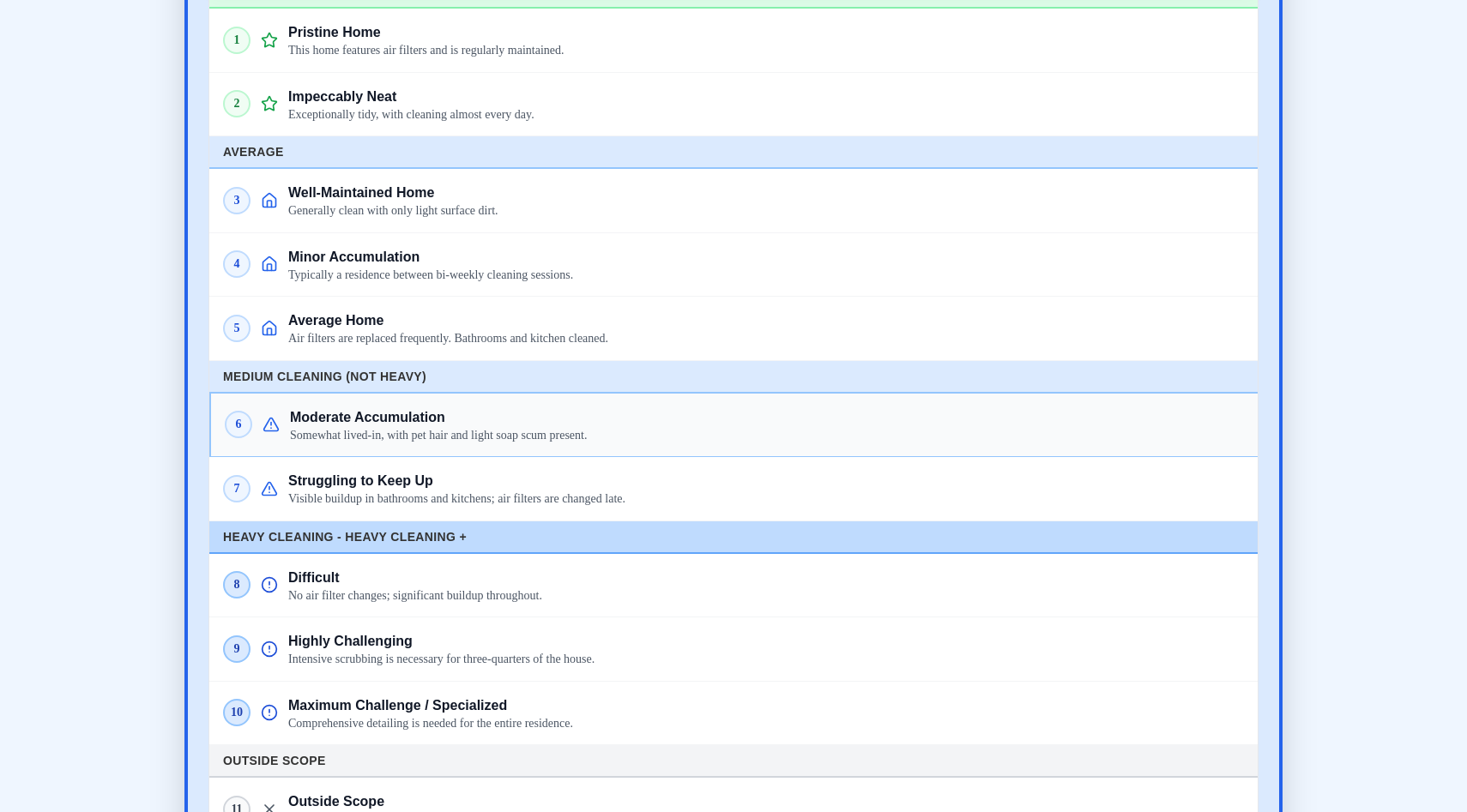 click on "6 Moderate Accumulation Somewhat lived-in, with pet hair and light soap scum present." at bounding box center [734, 425] 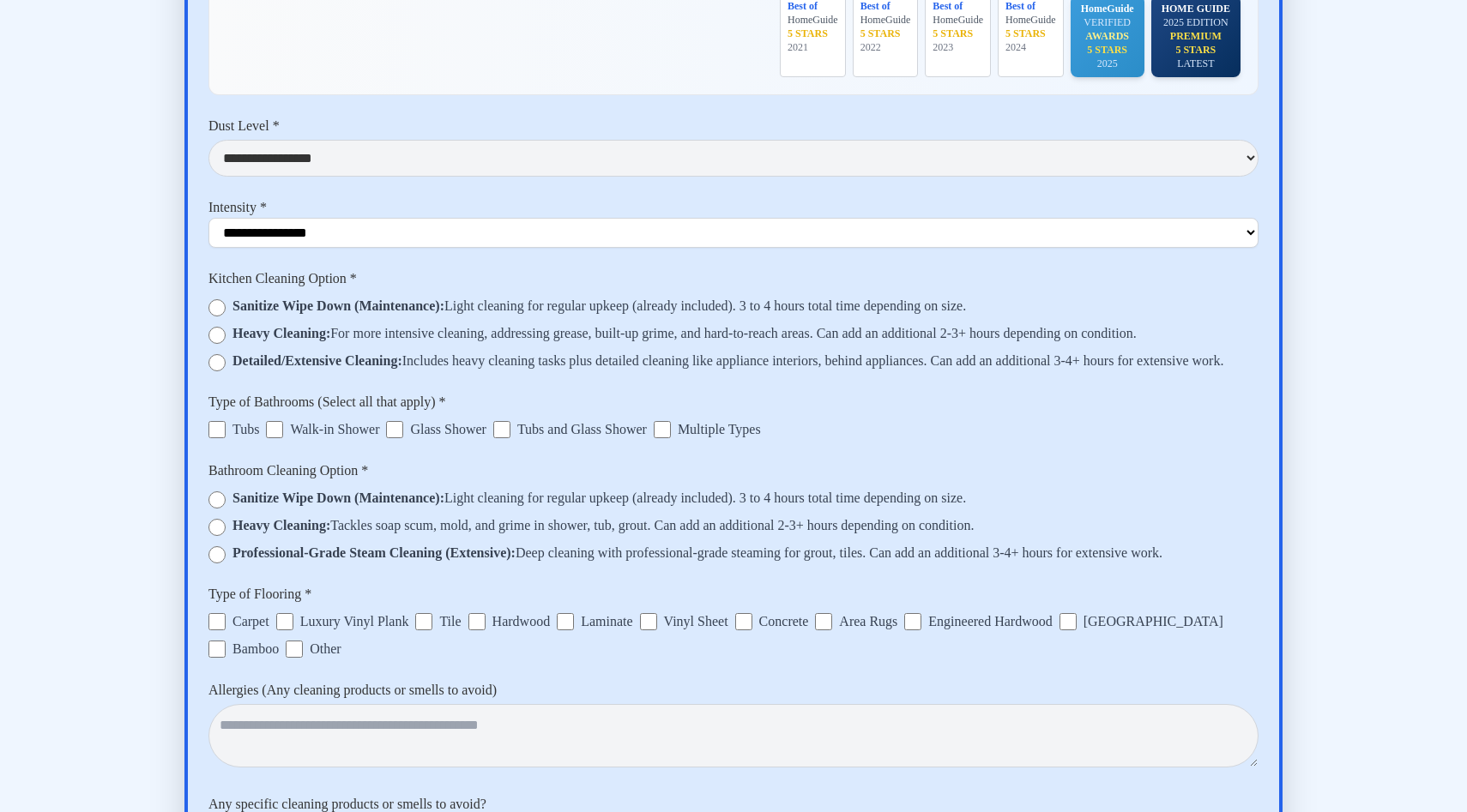 scroll, scrollTop: 5976, scrollLeft: 0, axis: vertical 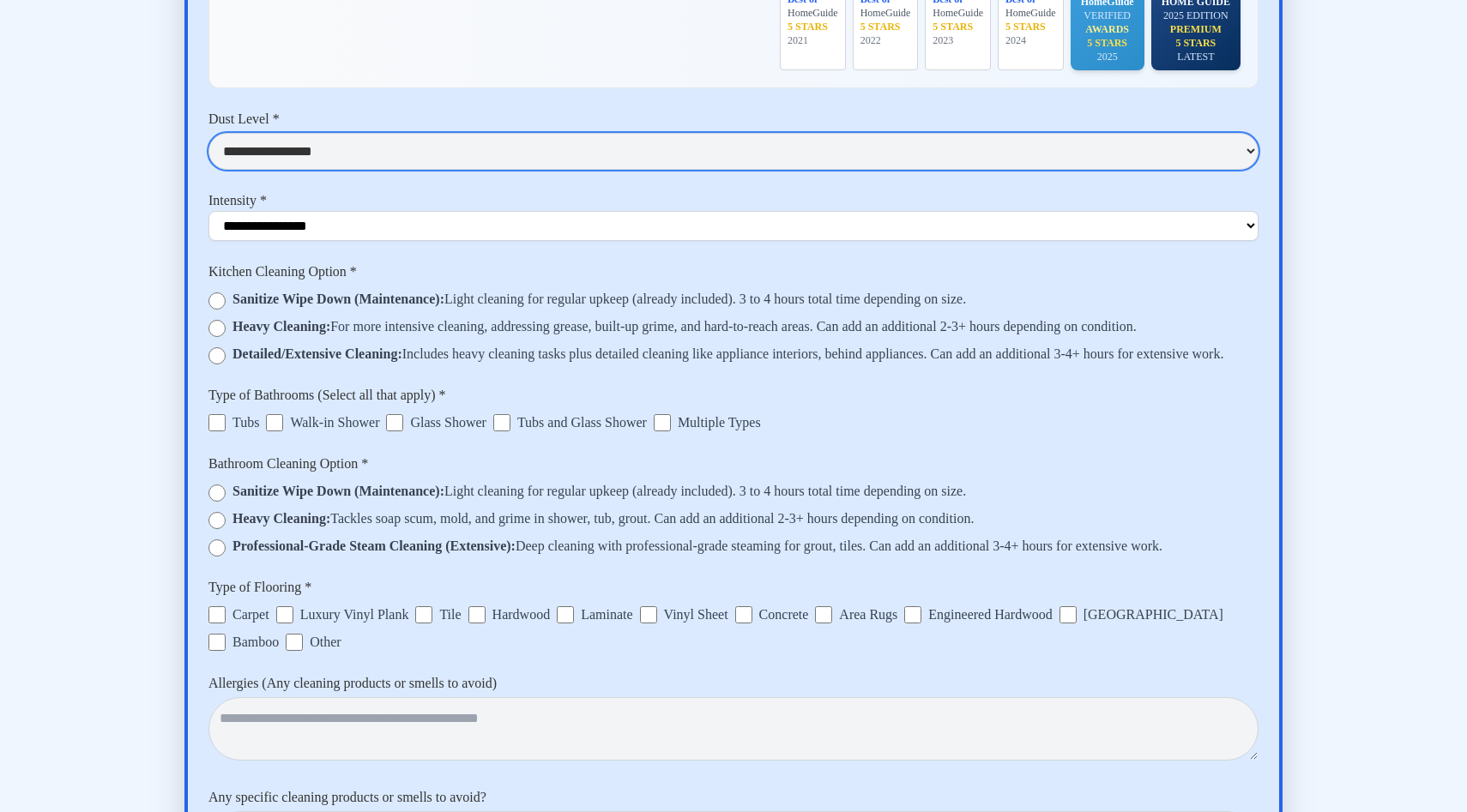 click on "**********" at bounding box center [734, 151] 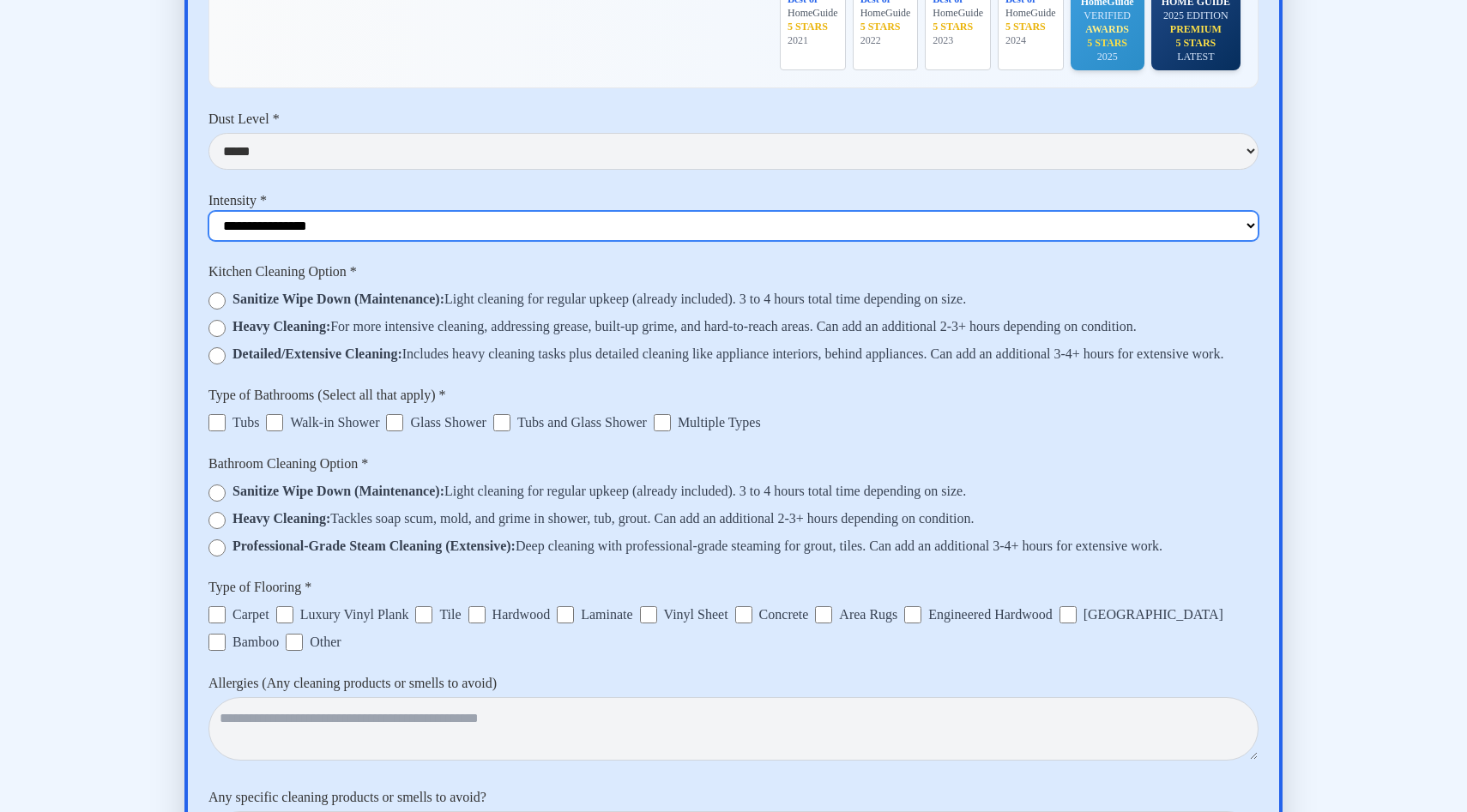 click on "**********" at bounding box center [734, 226] 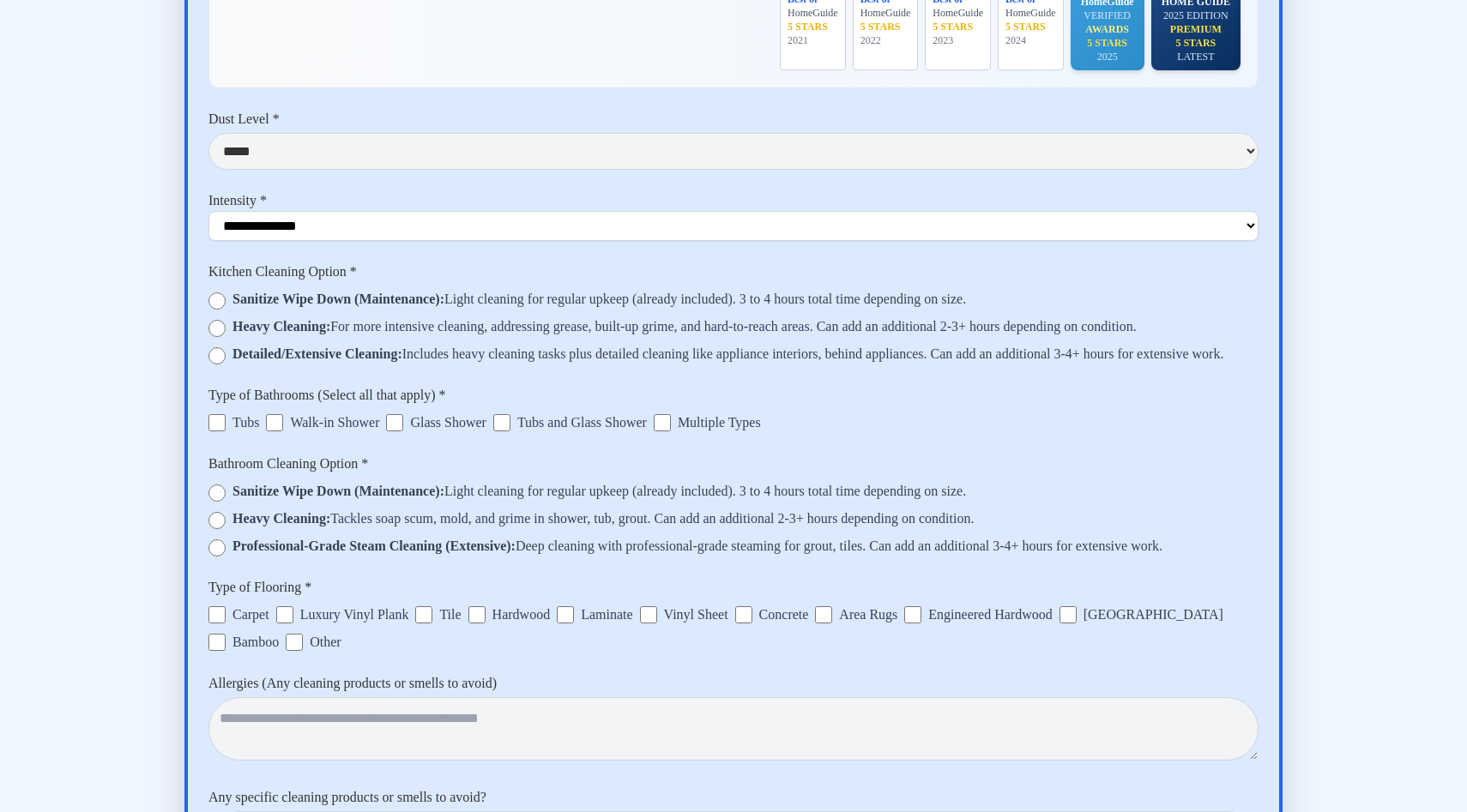 click on "Sanitize Wipe Down (Maintenance):  Light cleaning for regular upkeep (already included). 3 to 4 hours total time depending on size." at bounding box center [599, 299] 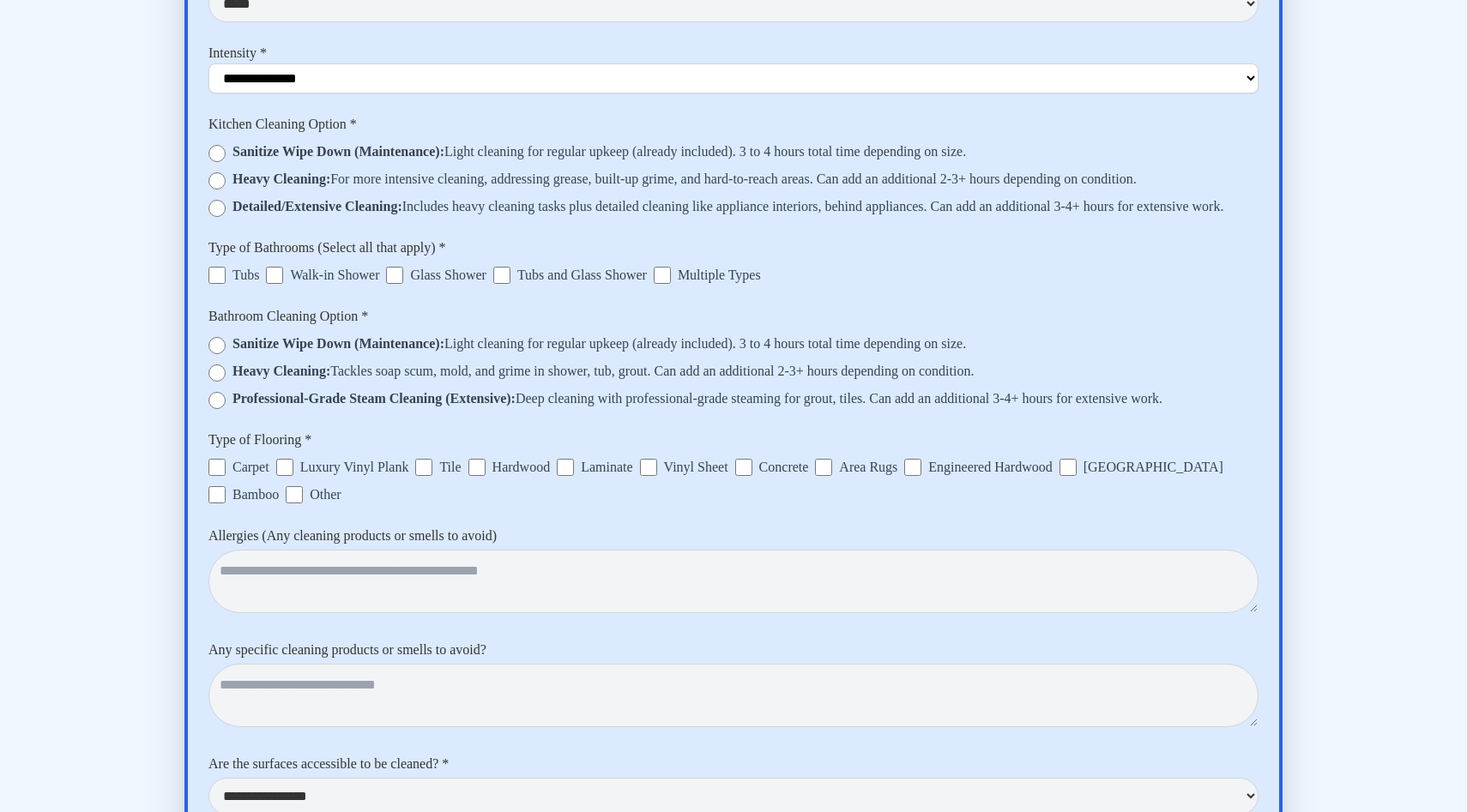 scroll, scrollTop: 6134, scrollLeft: 0, axis: vertical 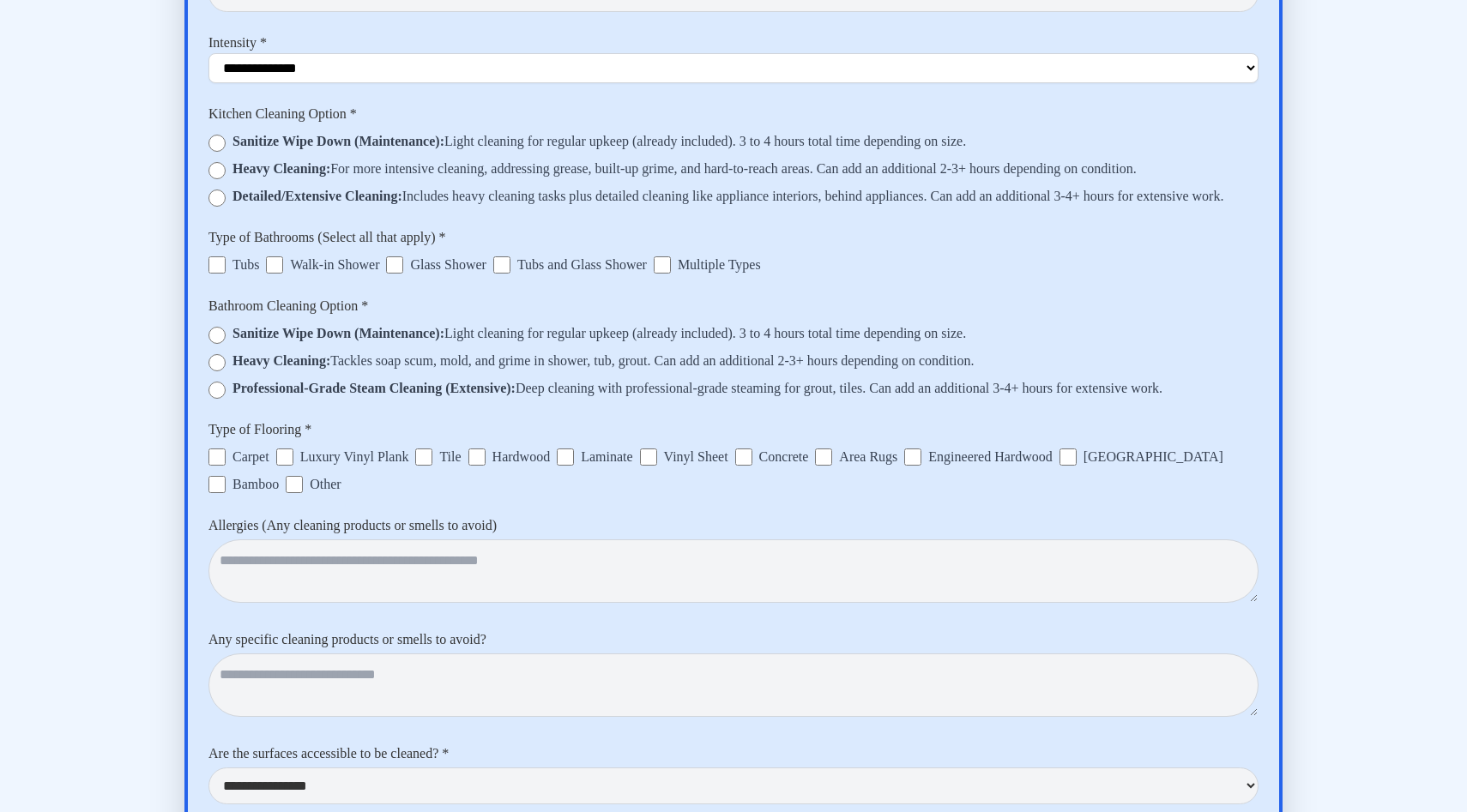 click on "Walk-in Shower" at bounding box center [323, 265] 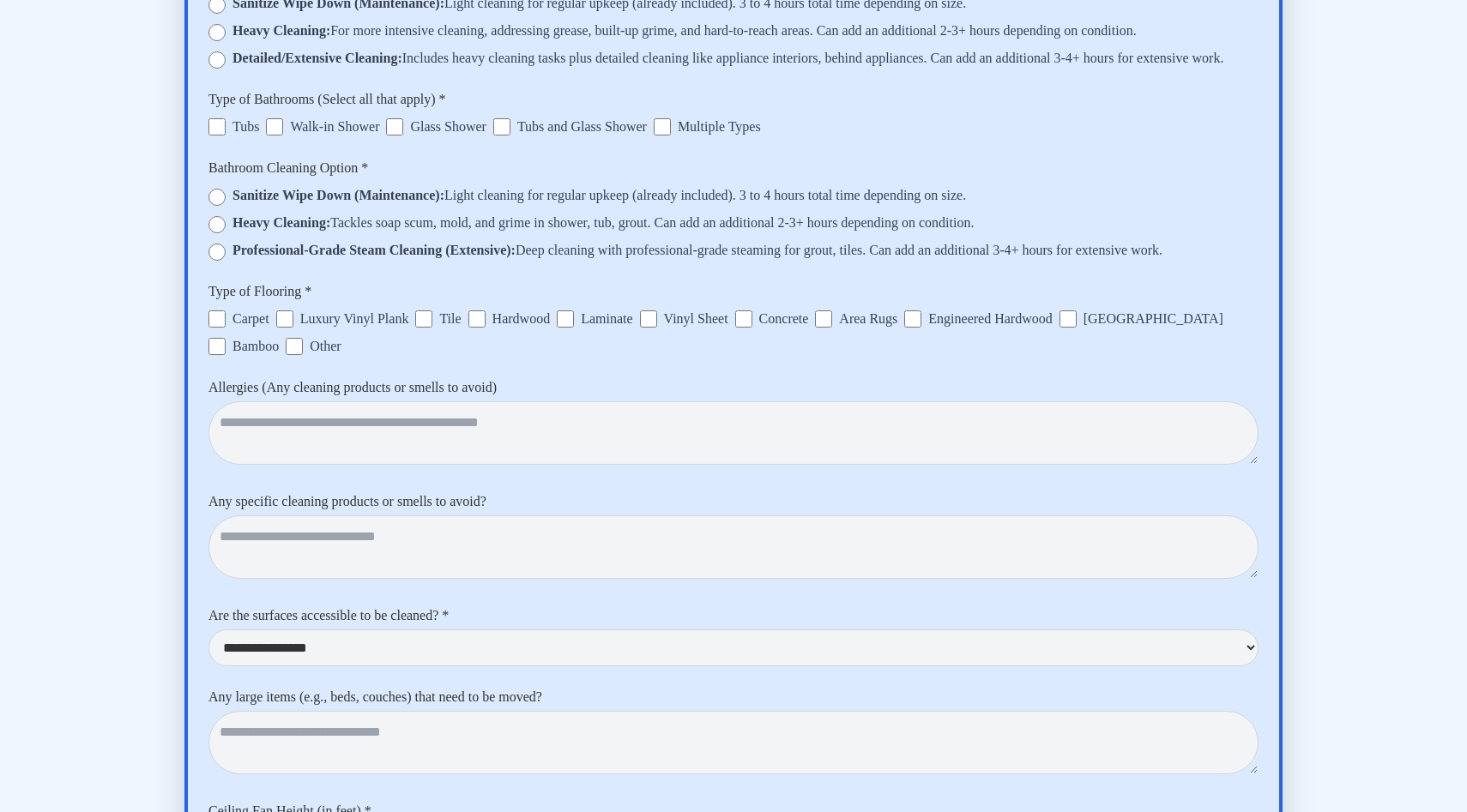 scroll, scrollTop: 6343, scrollLeft: 0, axis: vertical 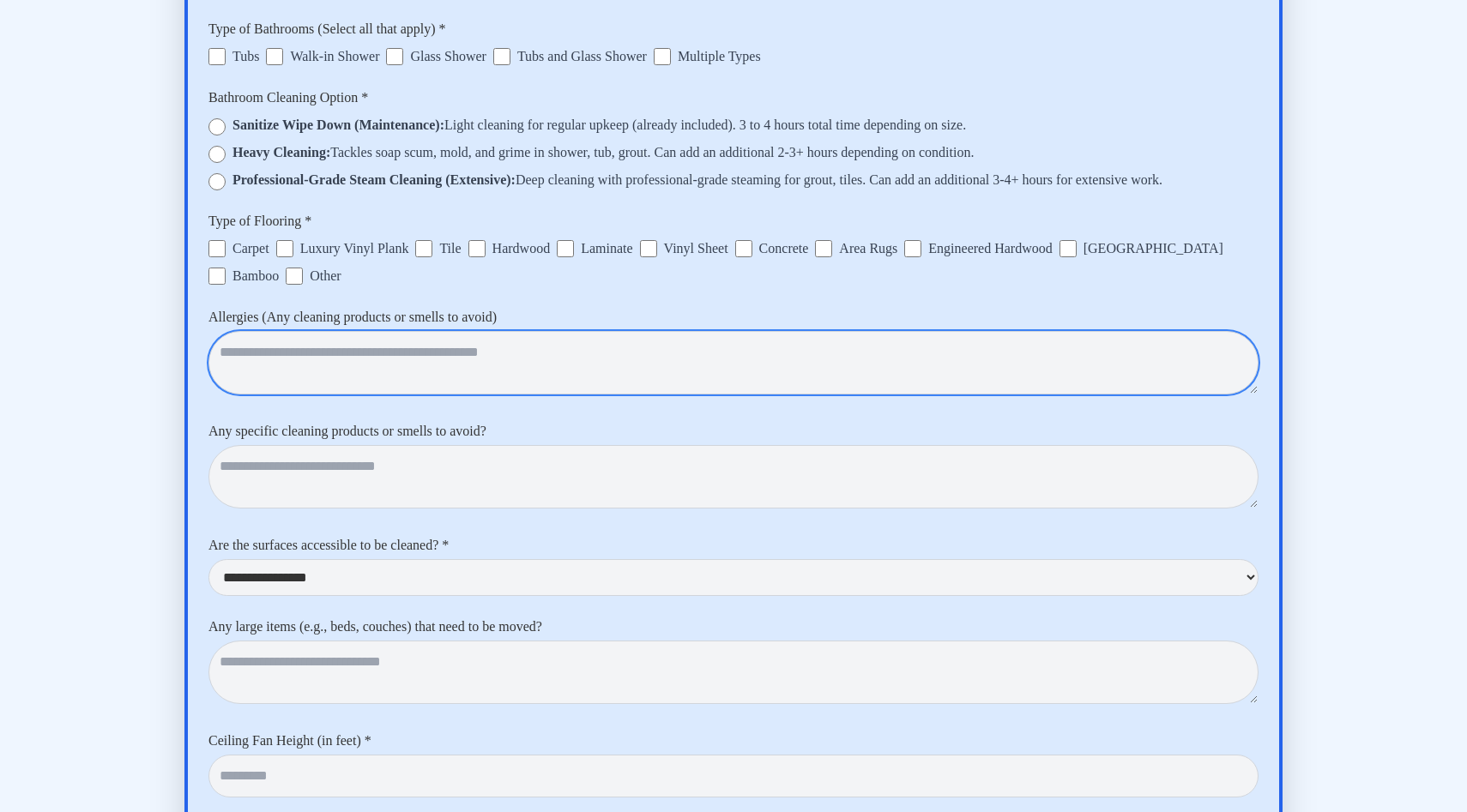 click at bounding box center (734, 363) 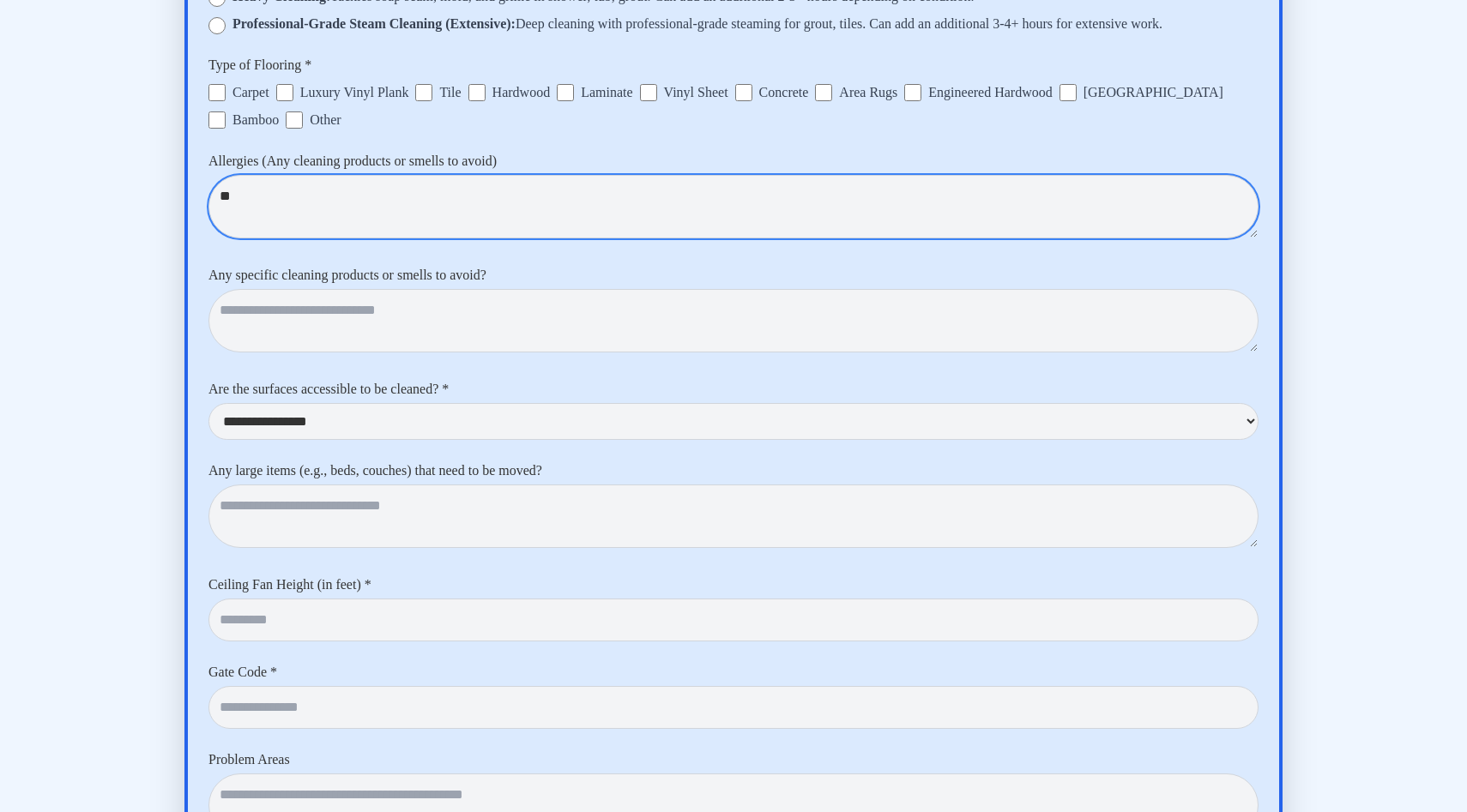 scroll, scrollTop: 6515, scrollLeft: 0, axis: vertical 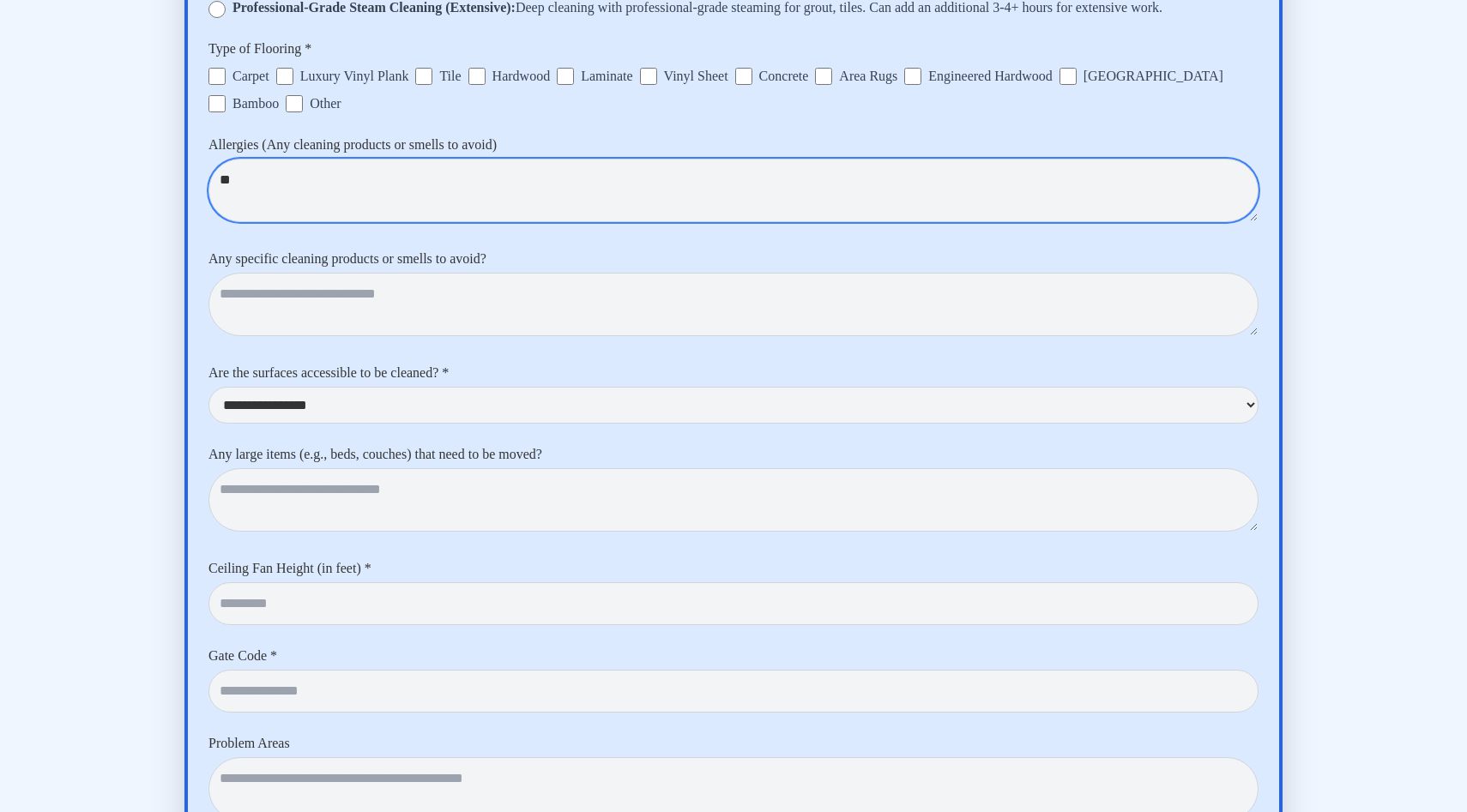 type on "**" 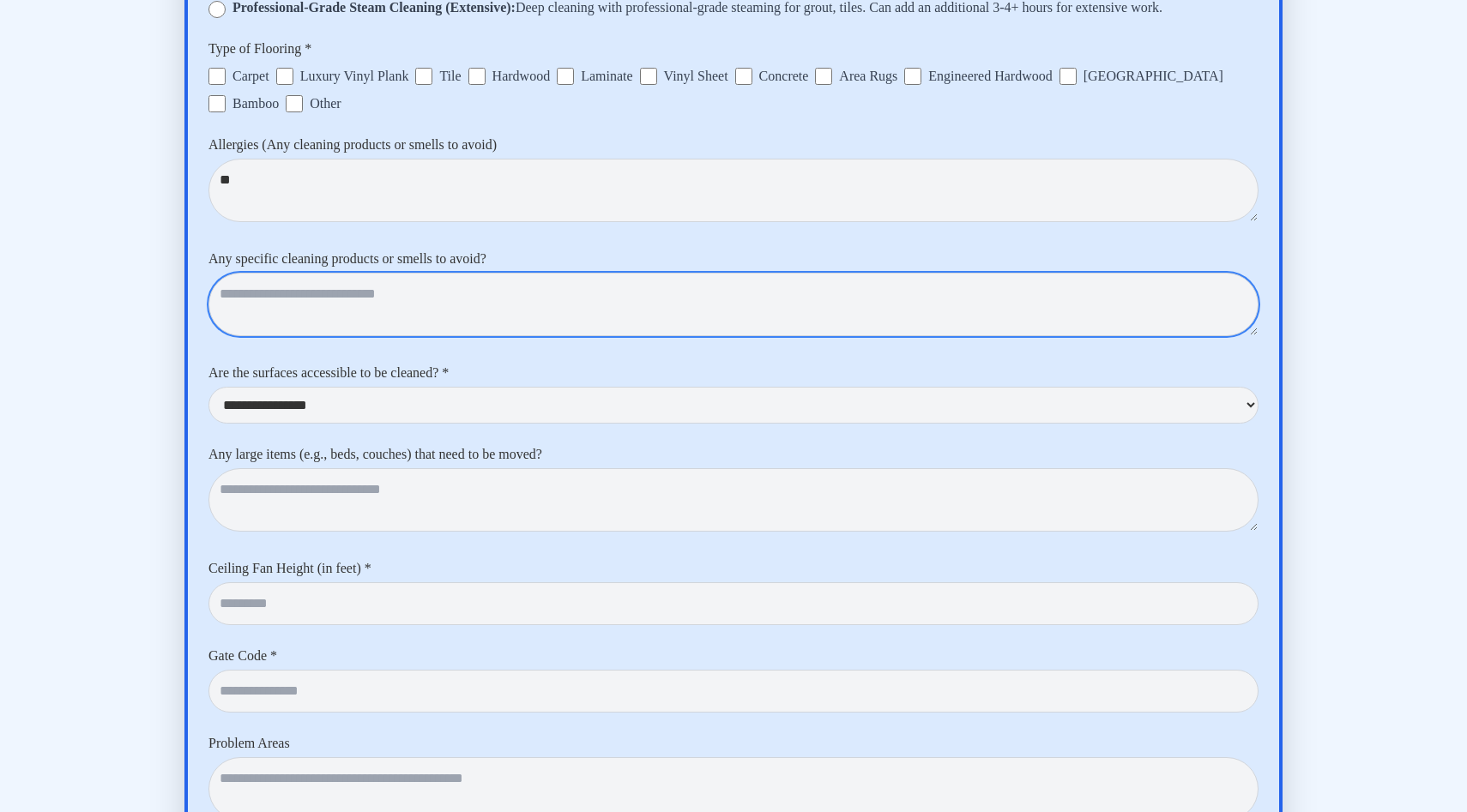 click at bounding box center [734, 304] 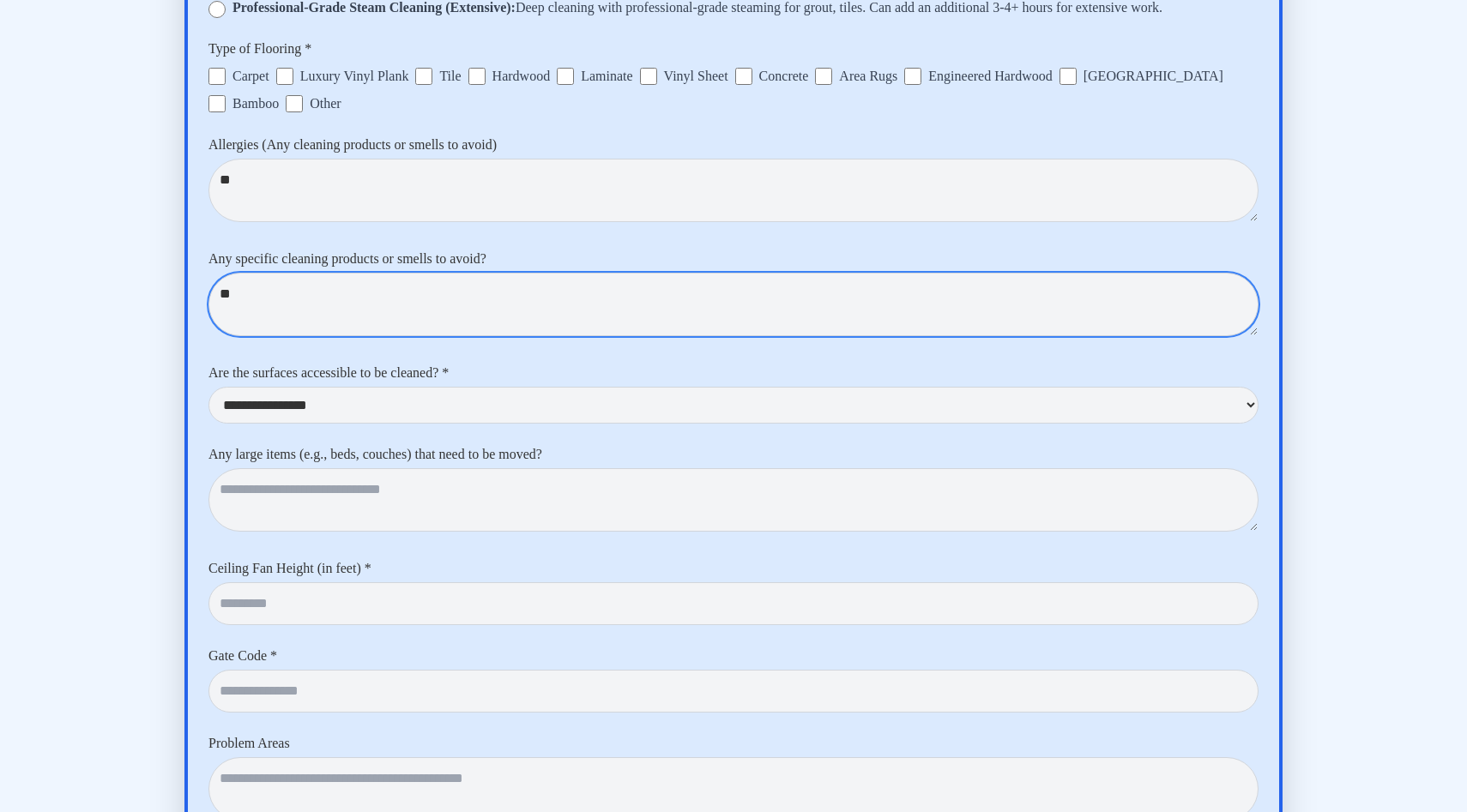 type on "**" 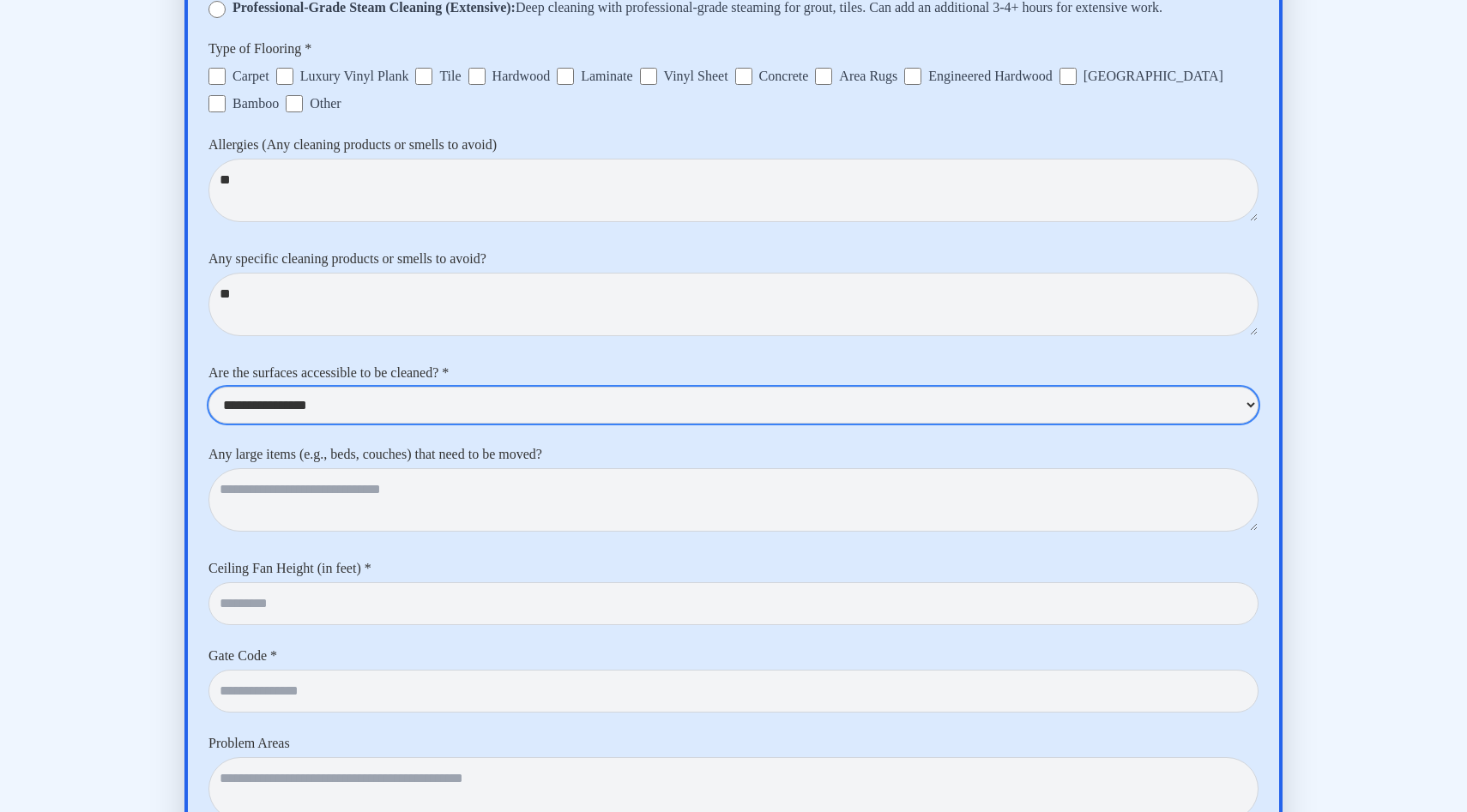 click on "**********" at bounding box center [734, 405] 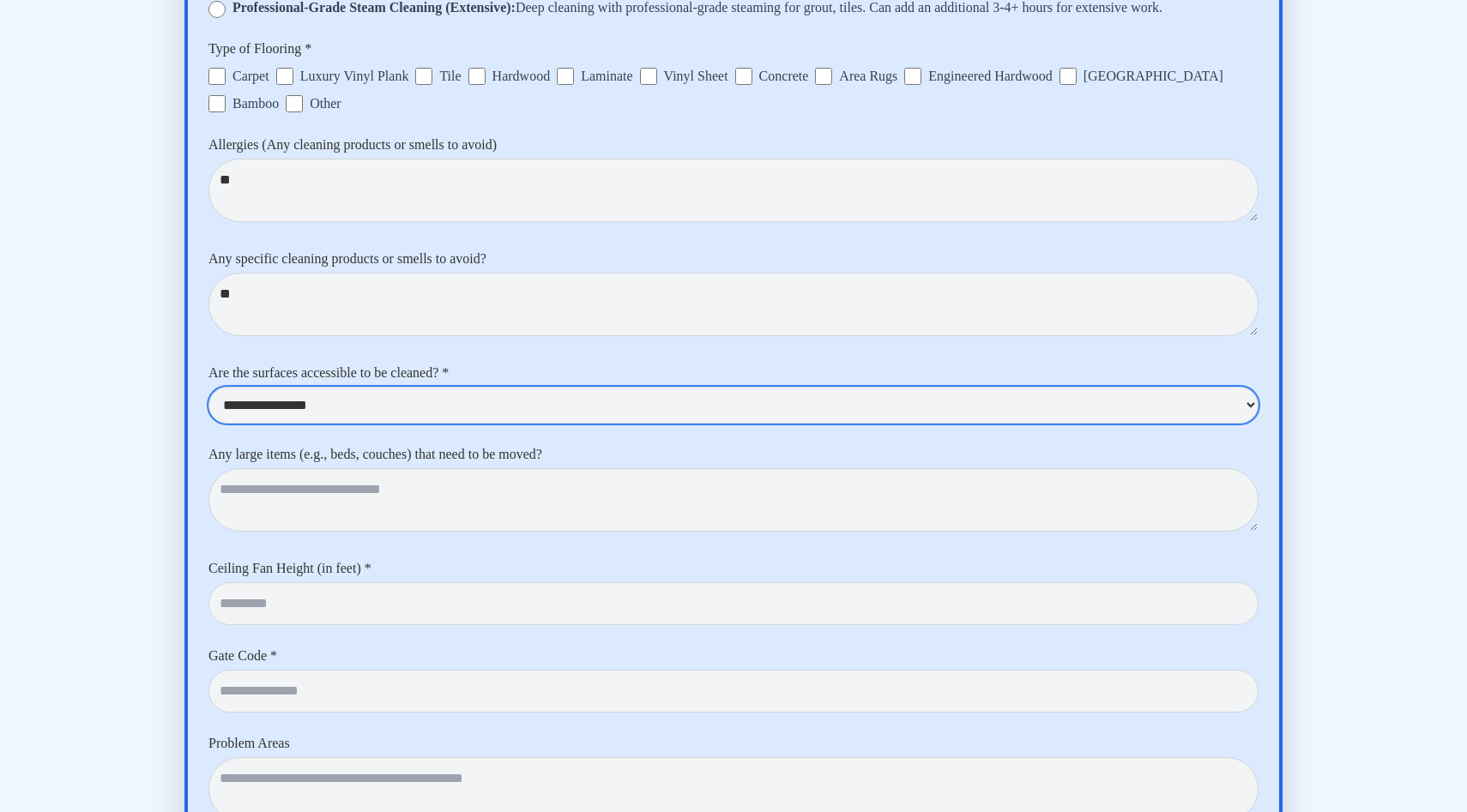 select on "***" 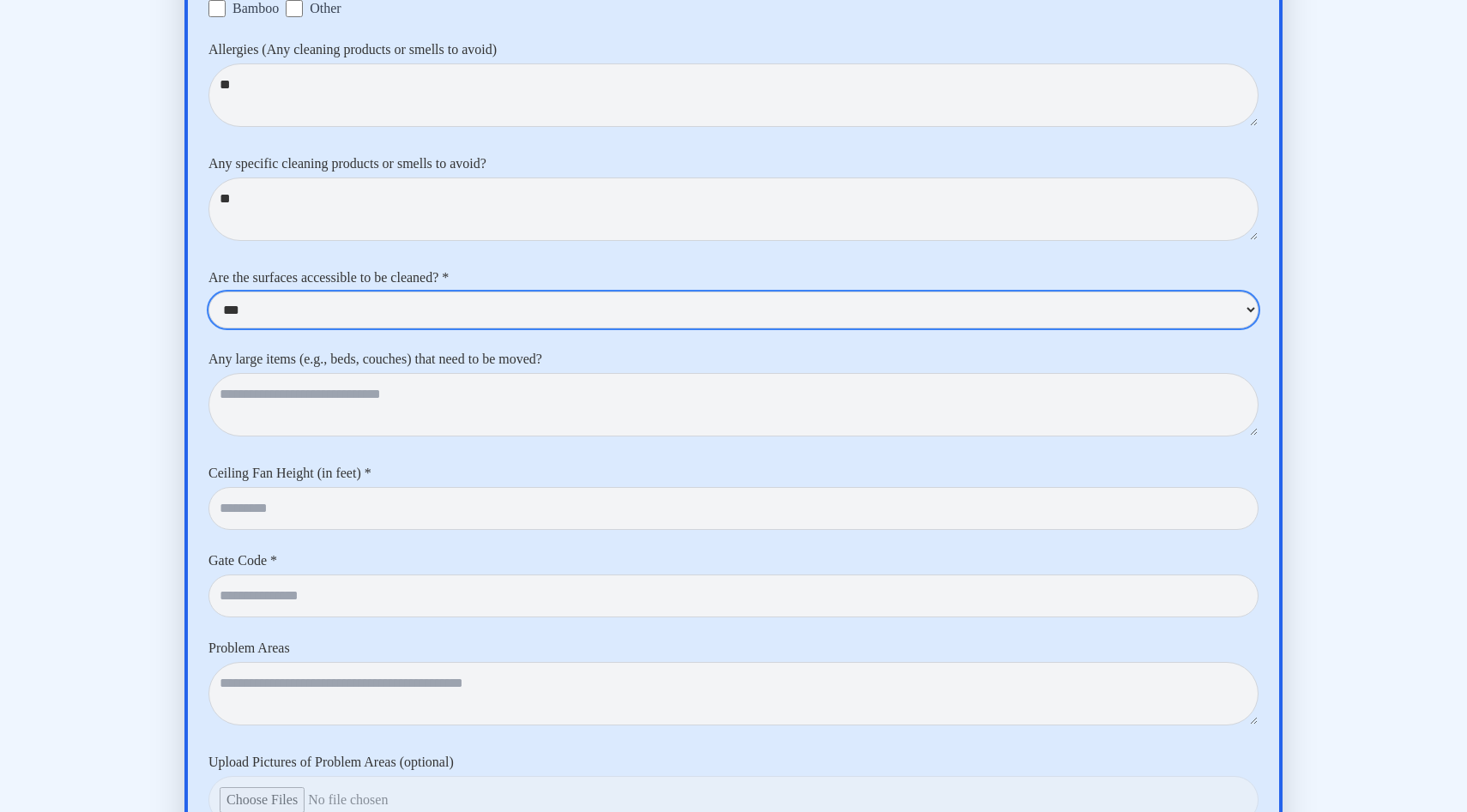 scroll, scrollTop: 6619, scrollLeft: 0, axis: vertical 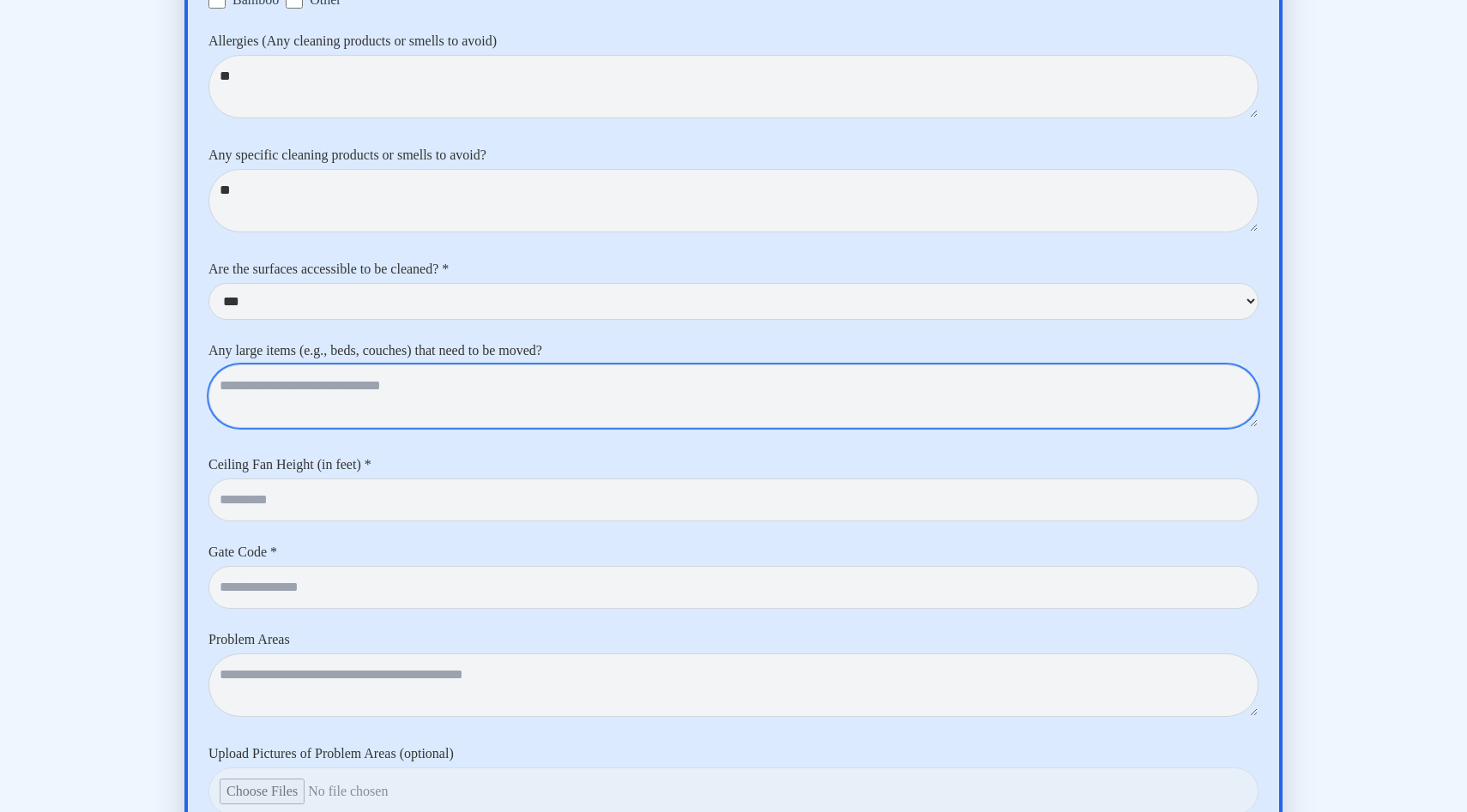 click at bounding box center (734, 396) 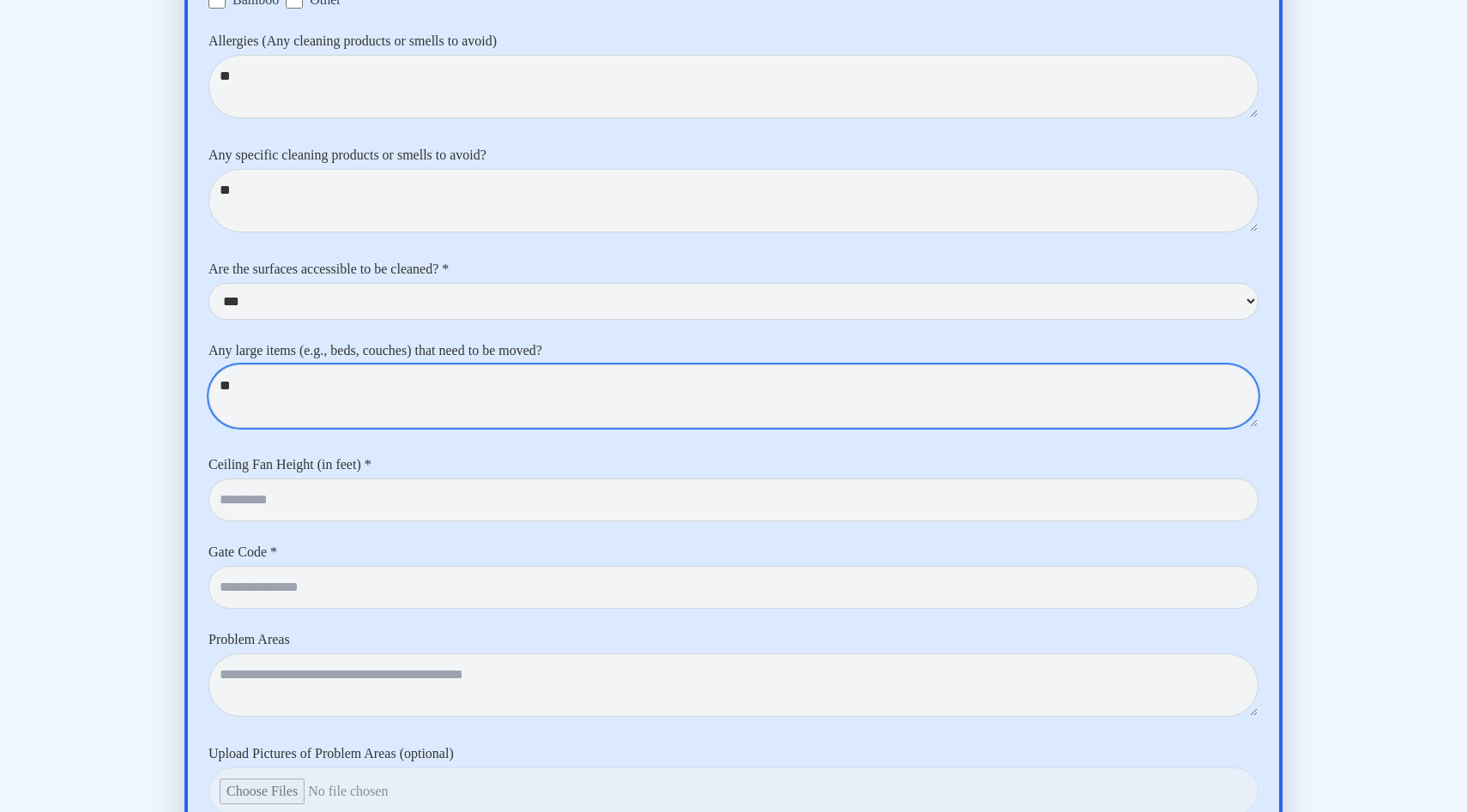 type on "**" 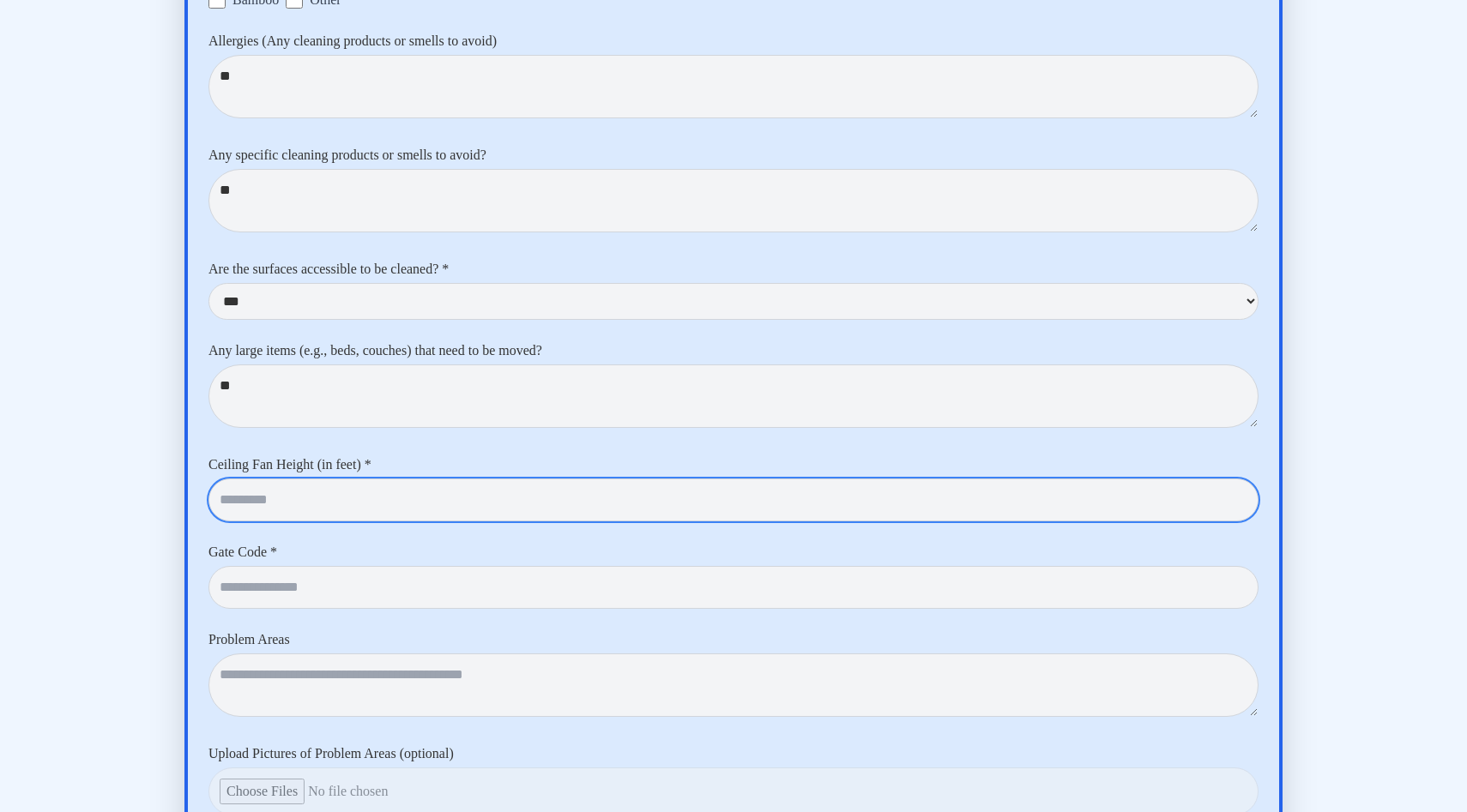 click at bounding box center [734, 500] 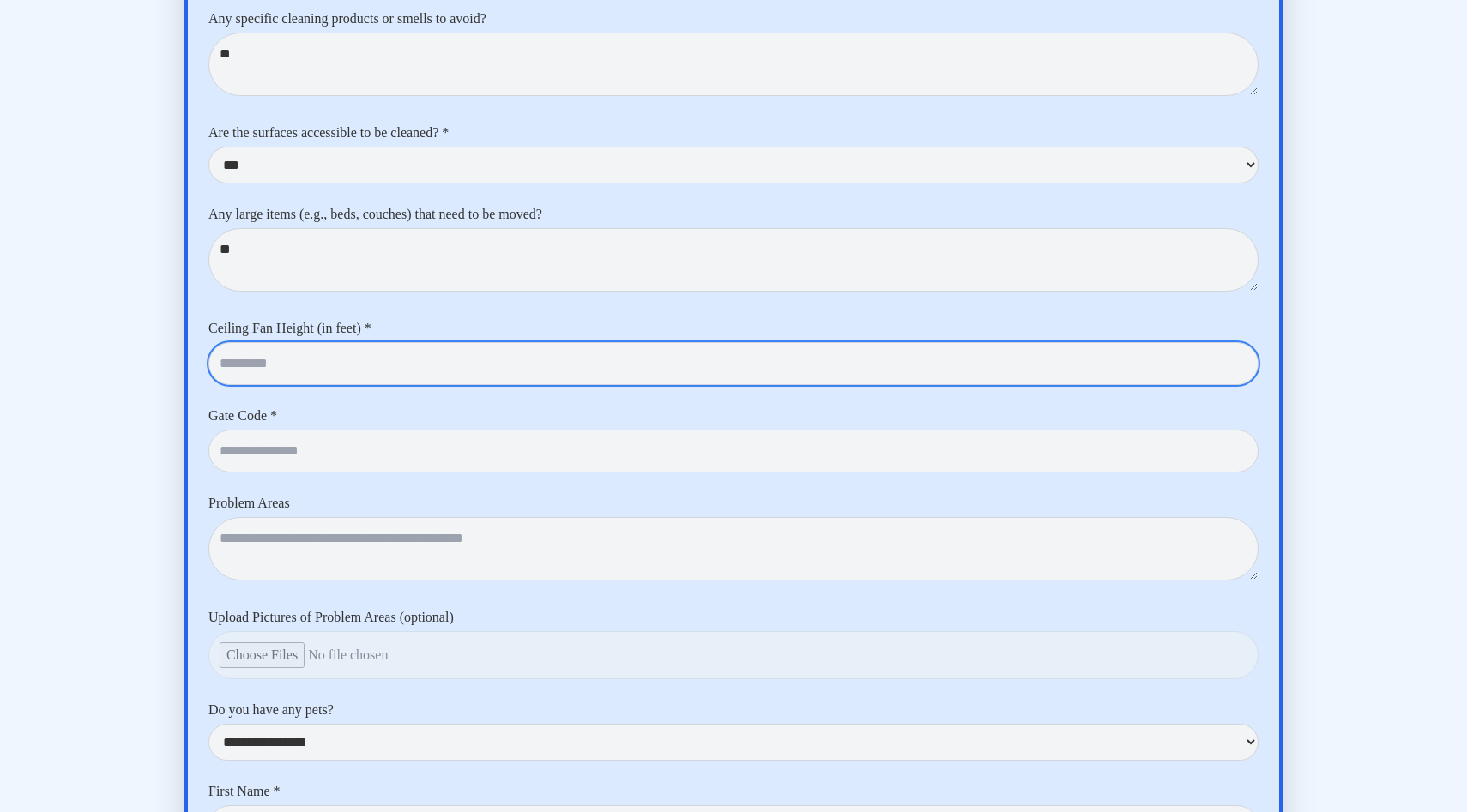 scroll, scrollTop: 6788, scrollLeft: 0, axis: vertical 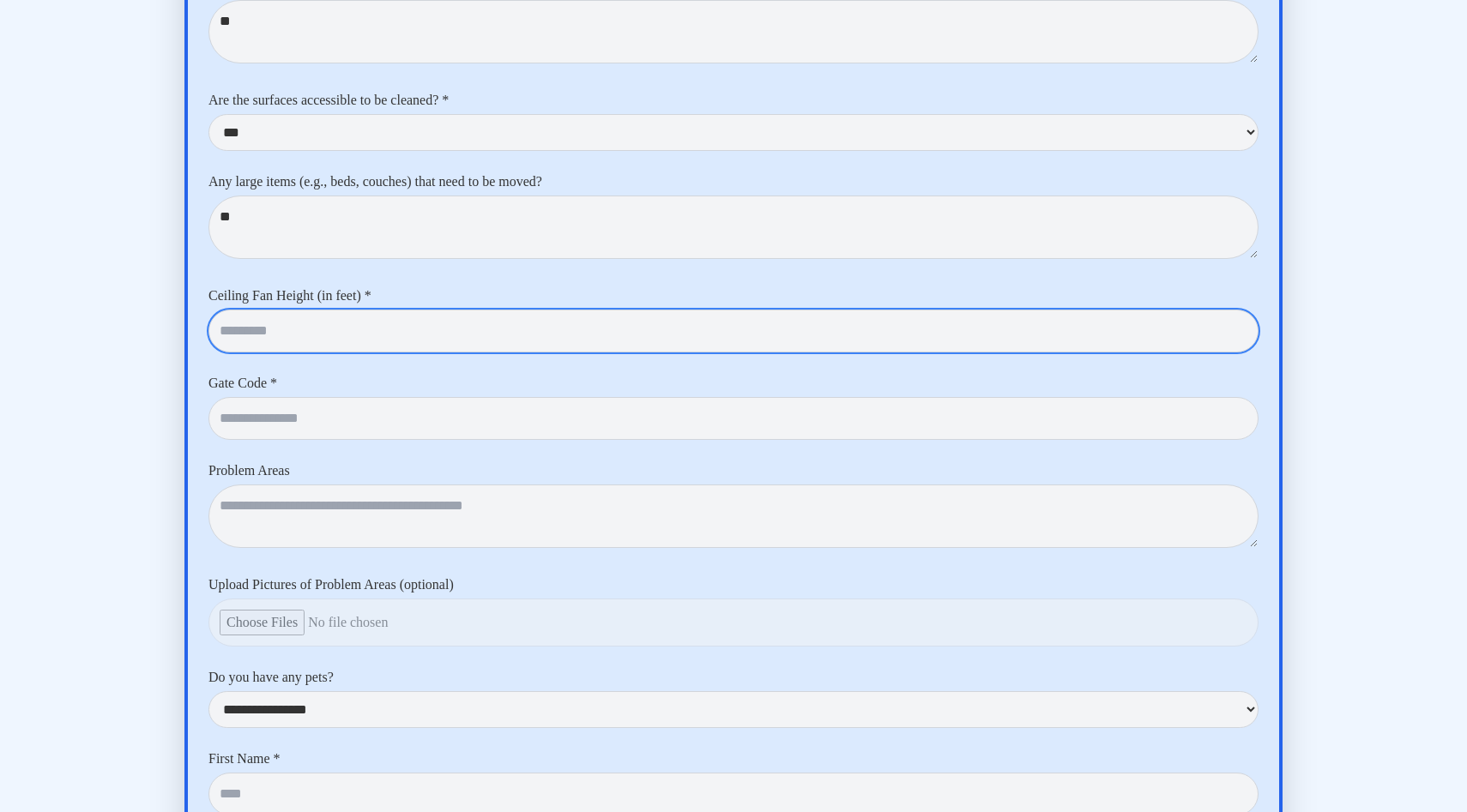 type on "****" 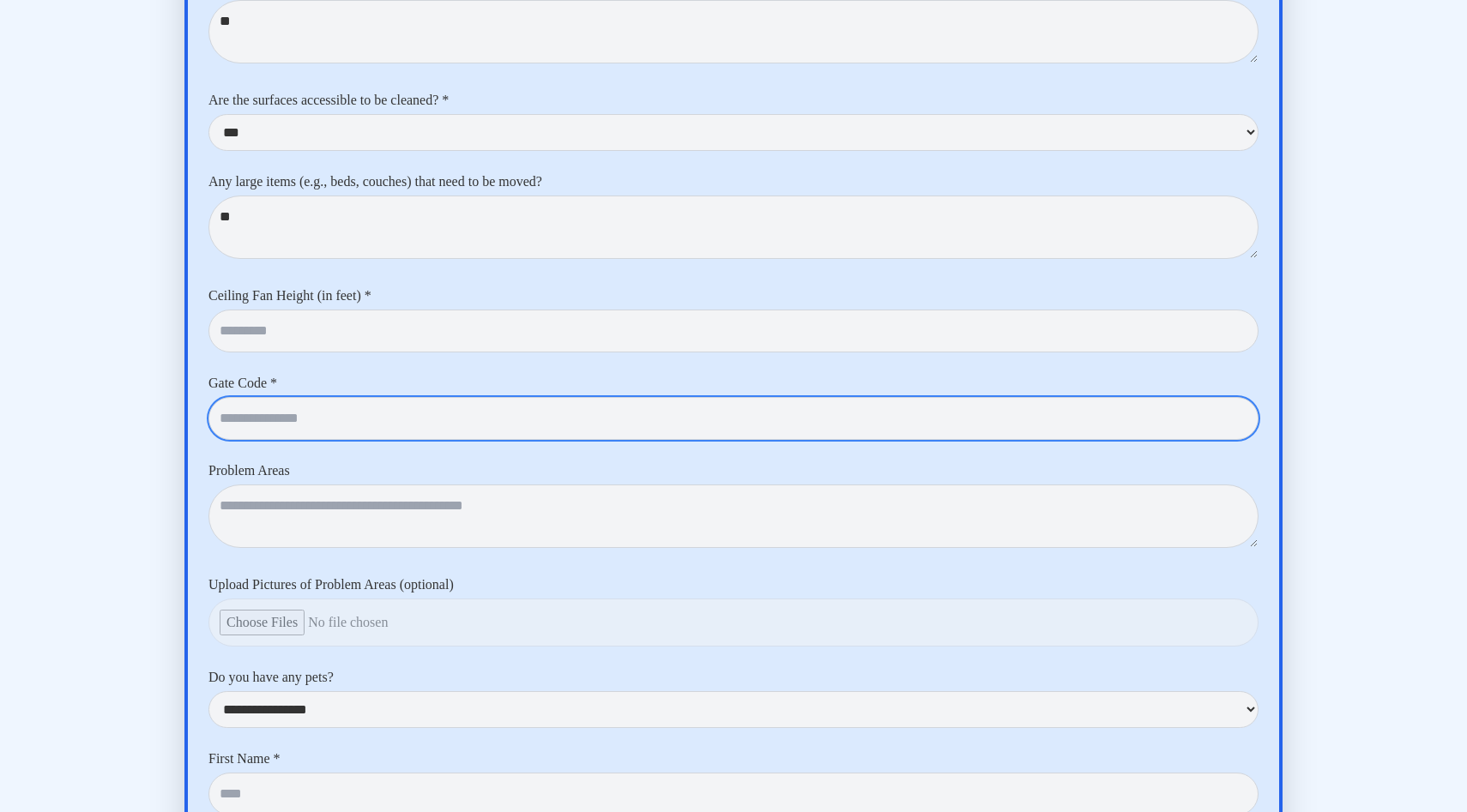 click at bounding box center (734, 418) 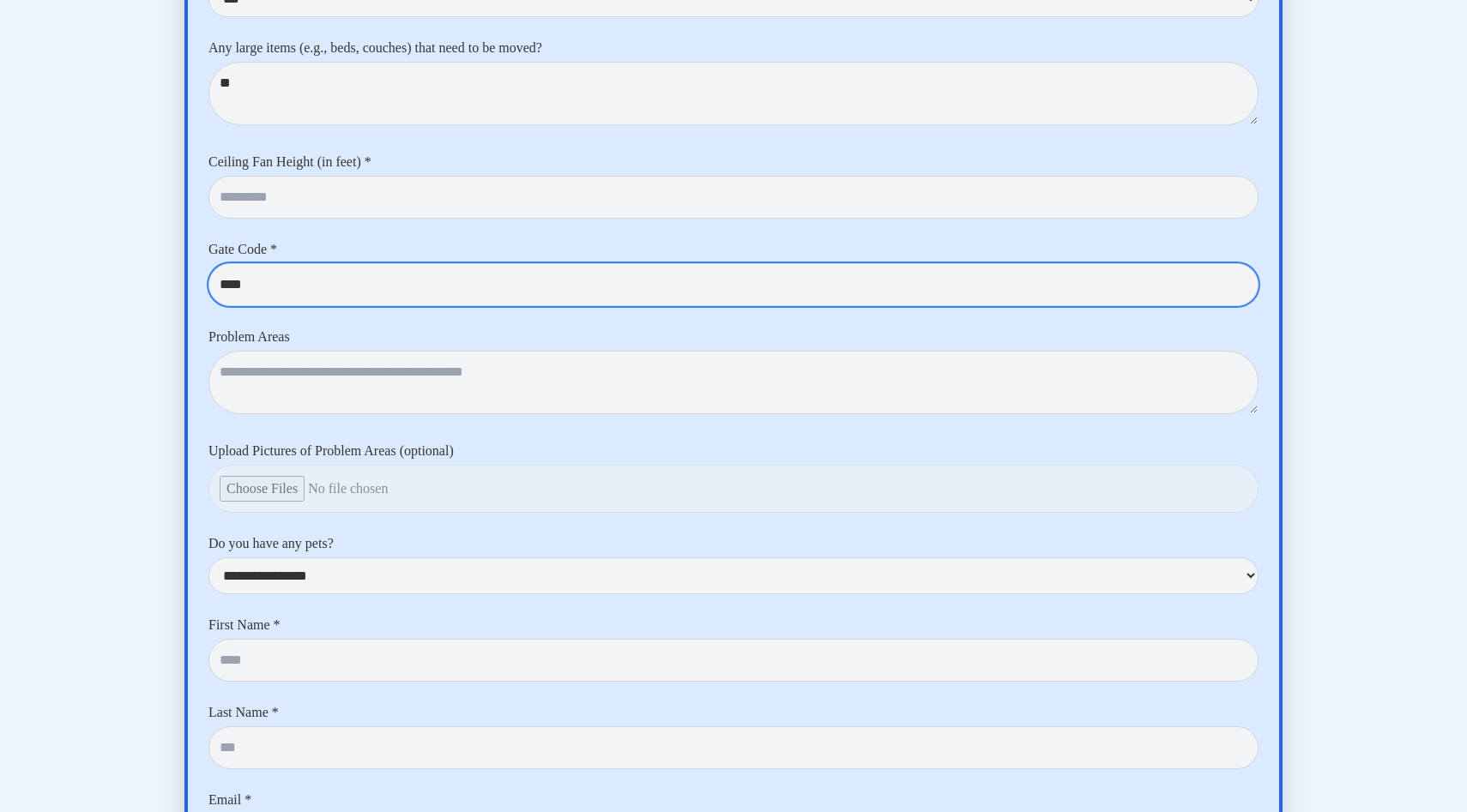scroll, scrollTop: 6930, scrollLeft: 0, axis: vertical 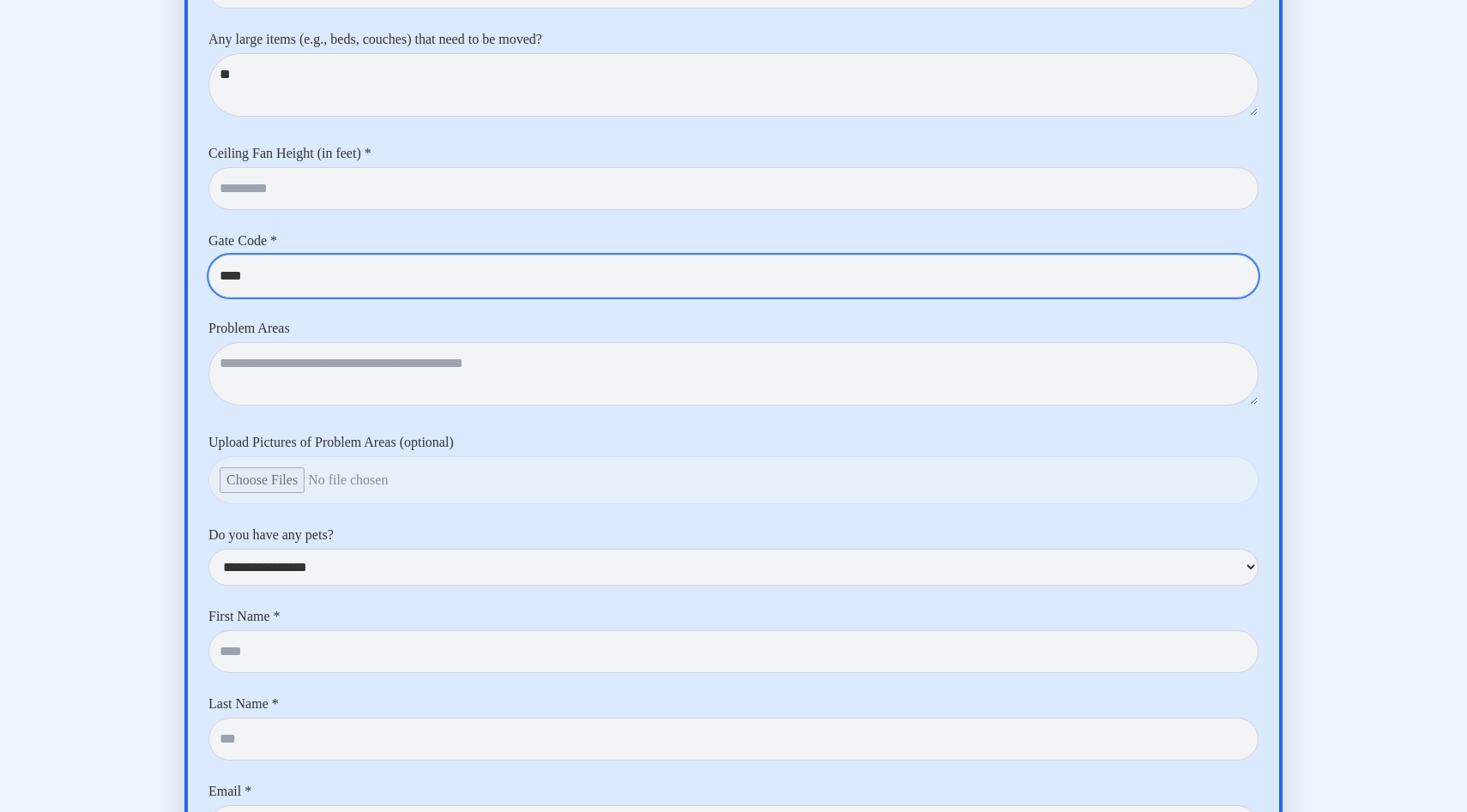 type on "****" 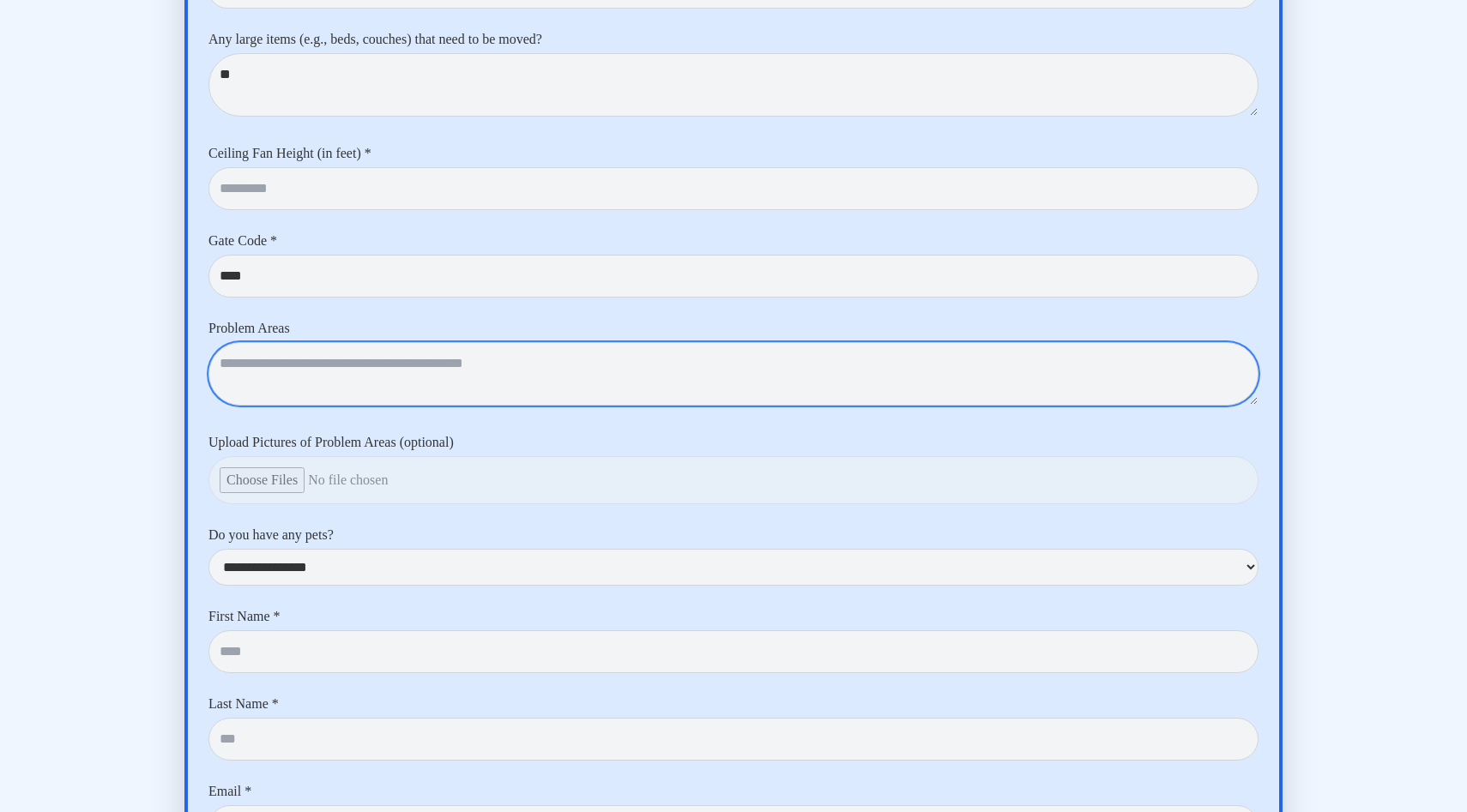 click at bounding box center (734, 374) 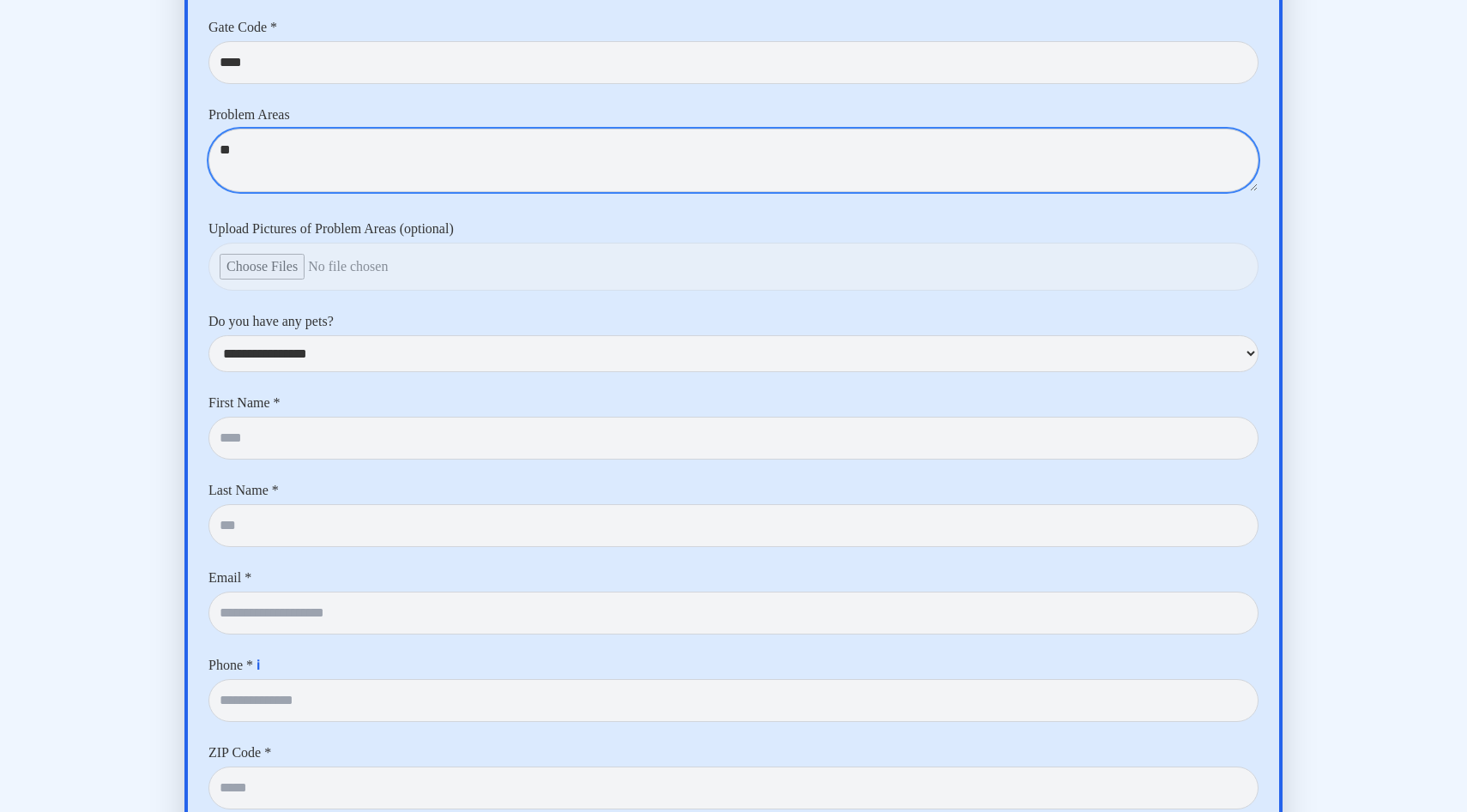 scroll, scrollTop: 7165, scrollLeft: 0, axis: vertical 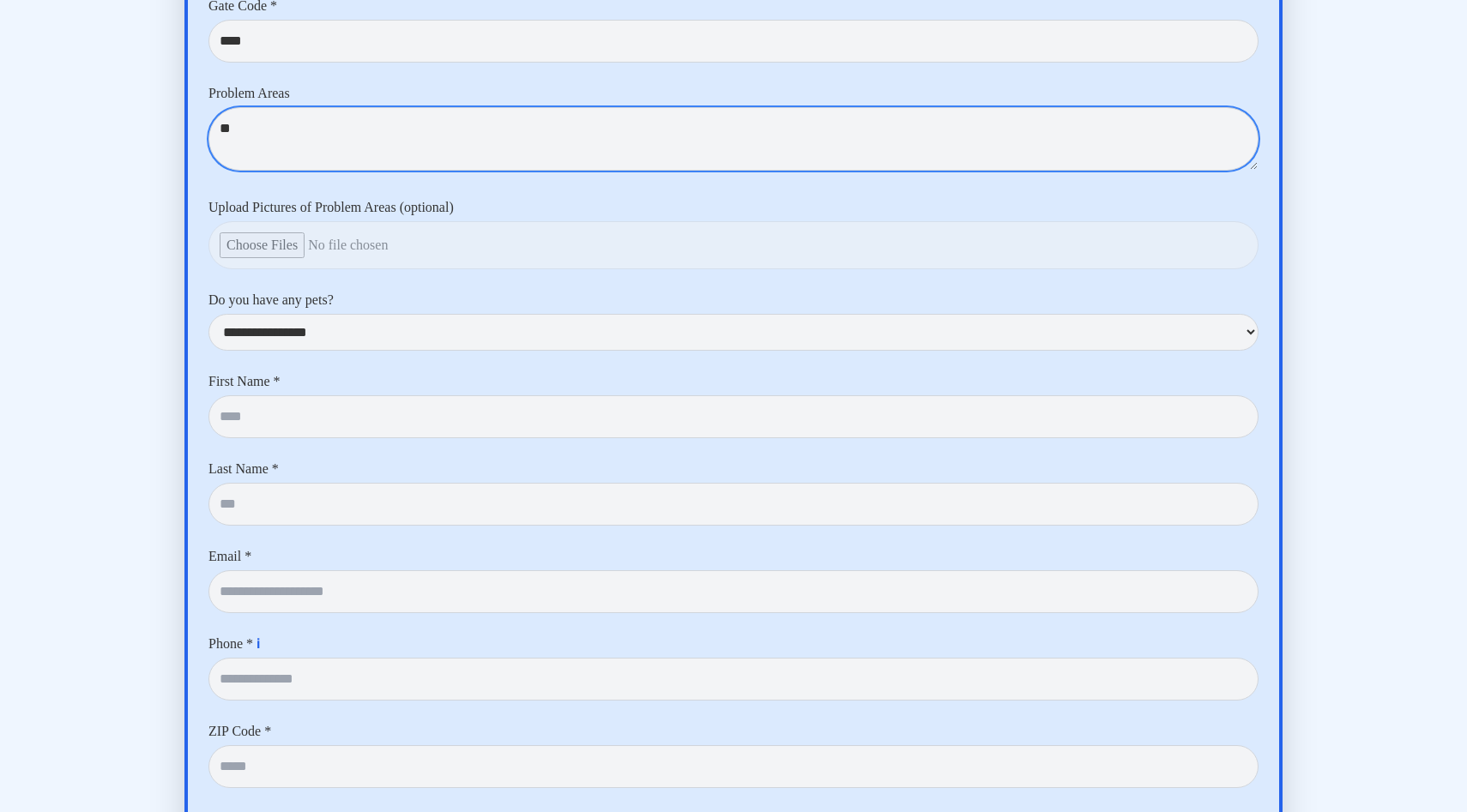 type on "**" 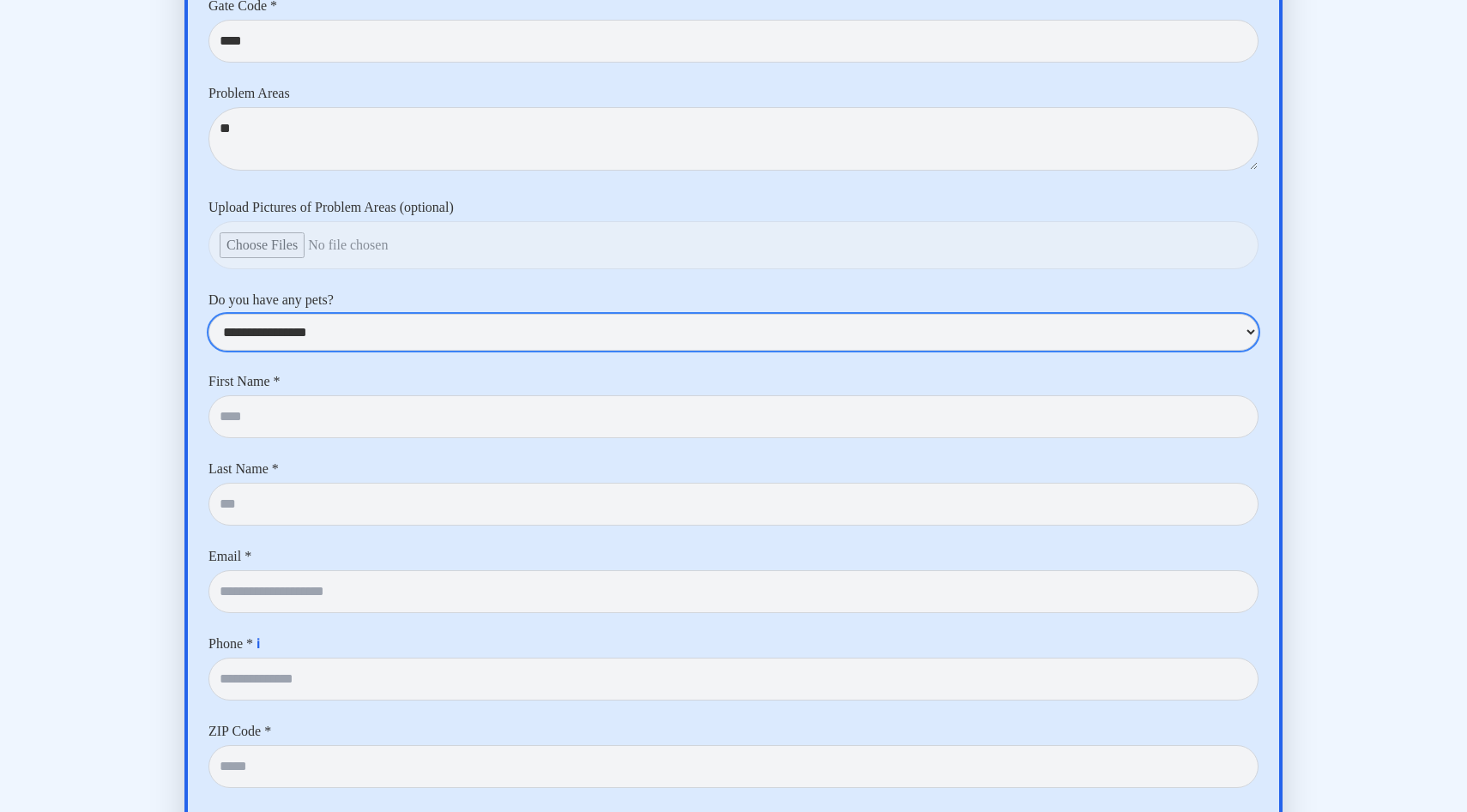 click on "**********" at bounding box center (734, 332) 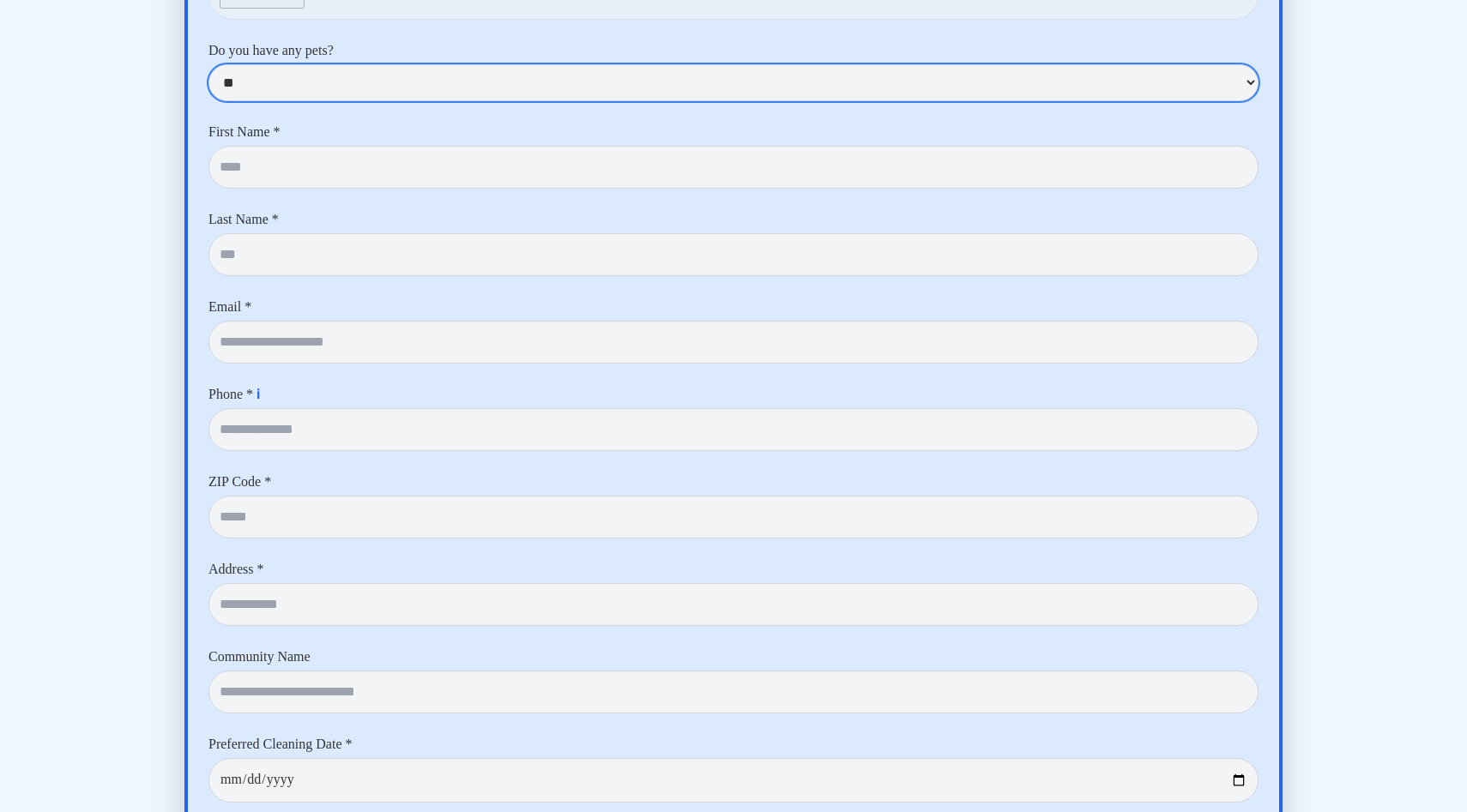 scroll, scrollTop: 7335, scrollLeft: 0, axis: vertical 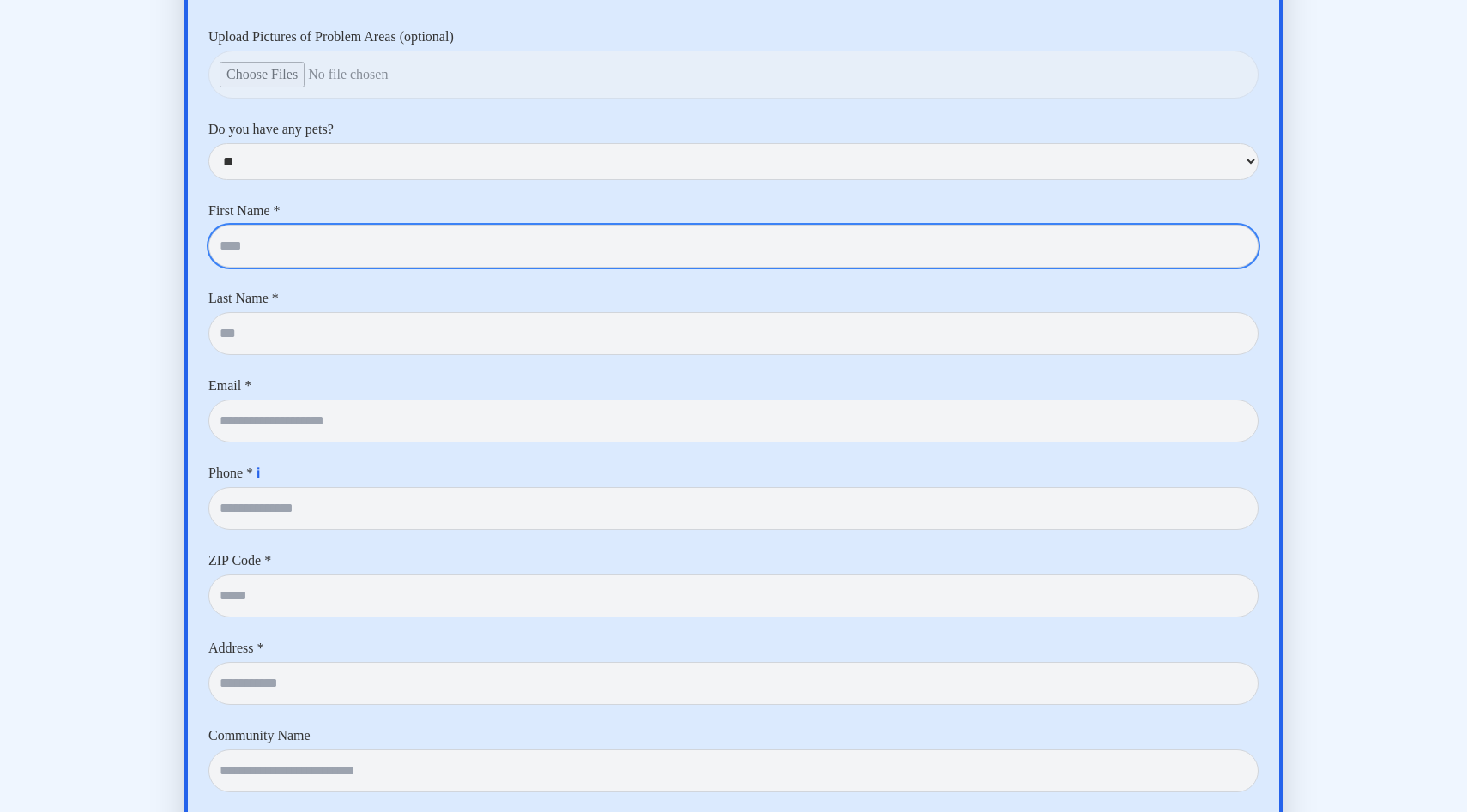 click at bounding box center (734, 246) 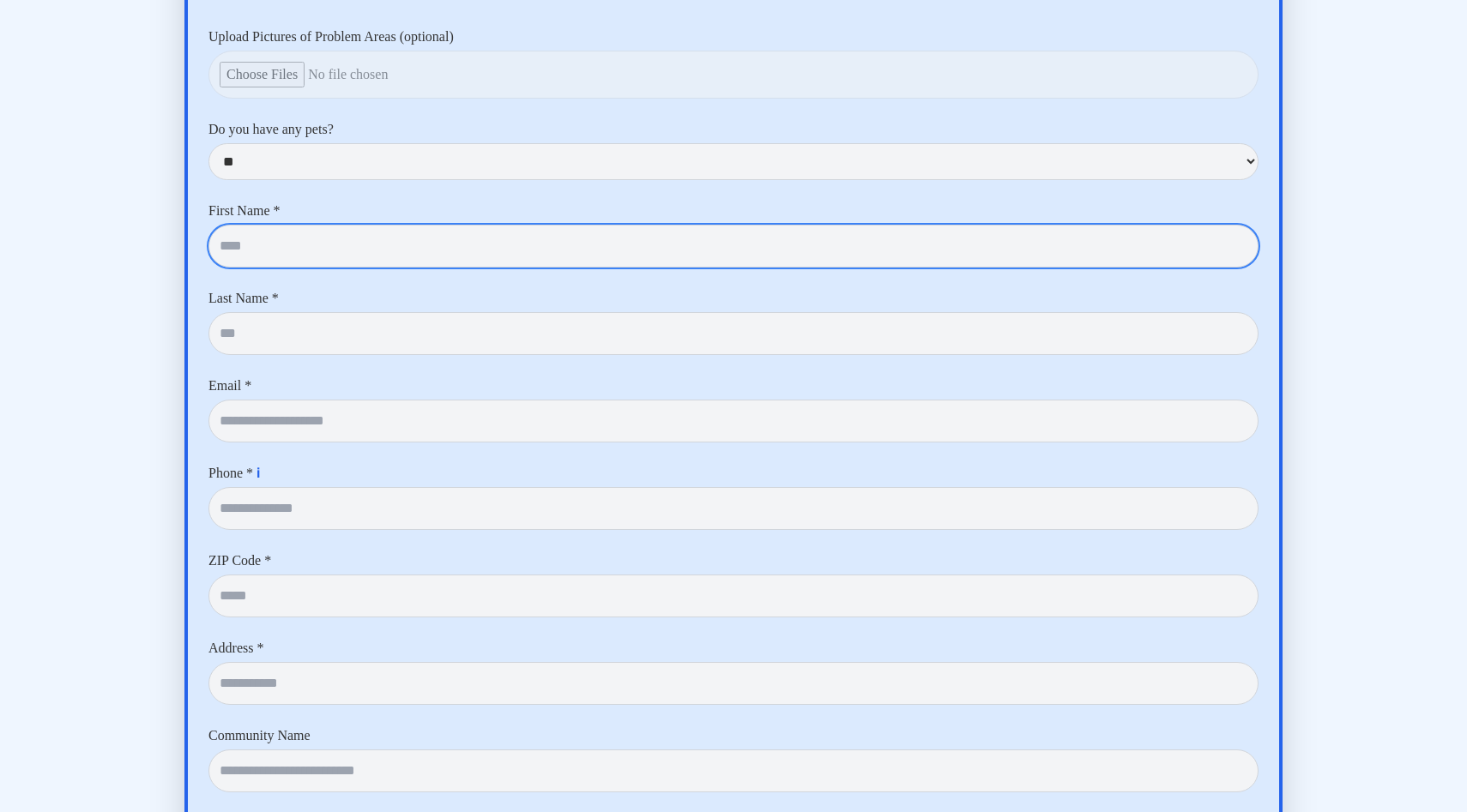 type on "*******" 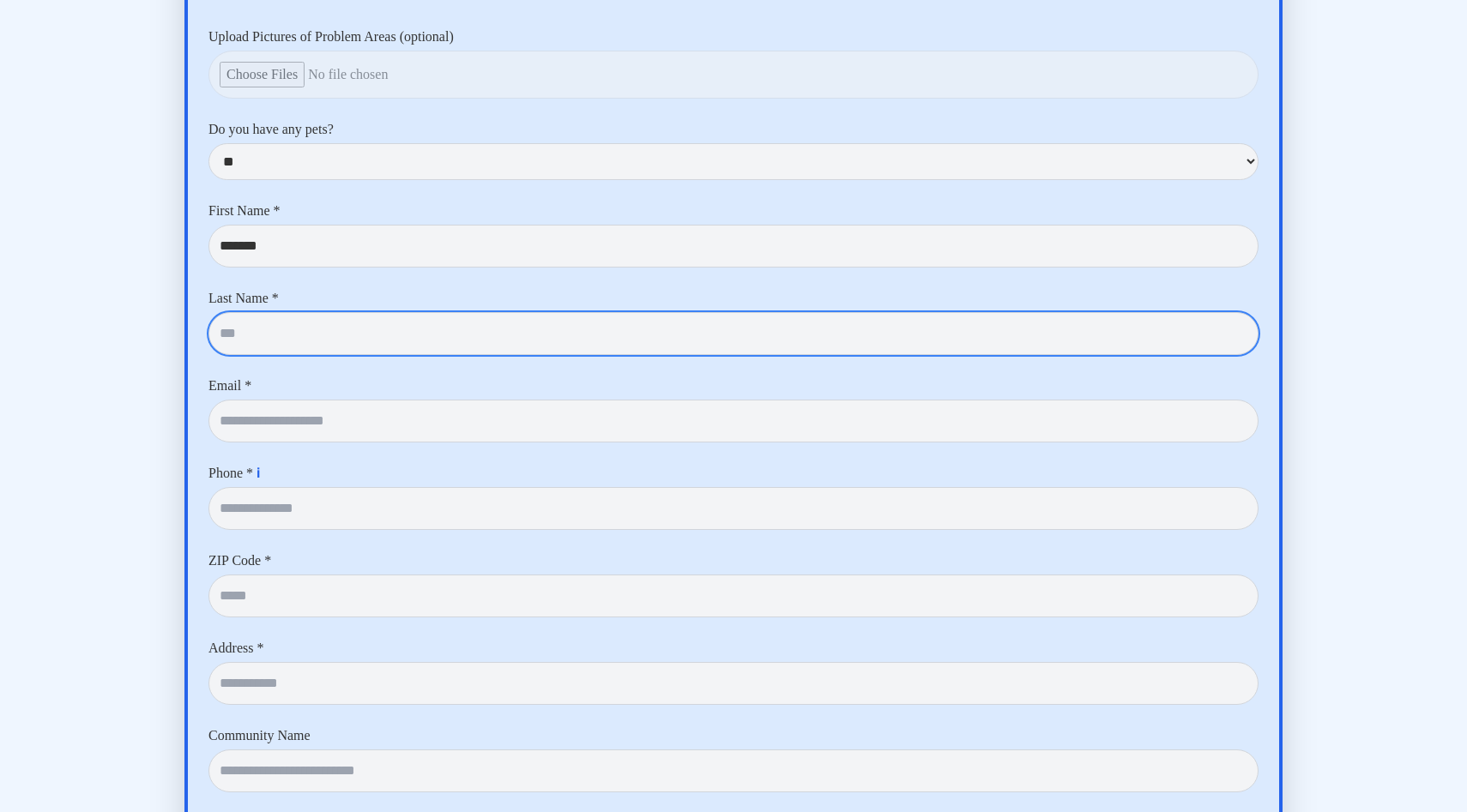 type on "*****" 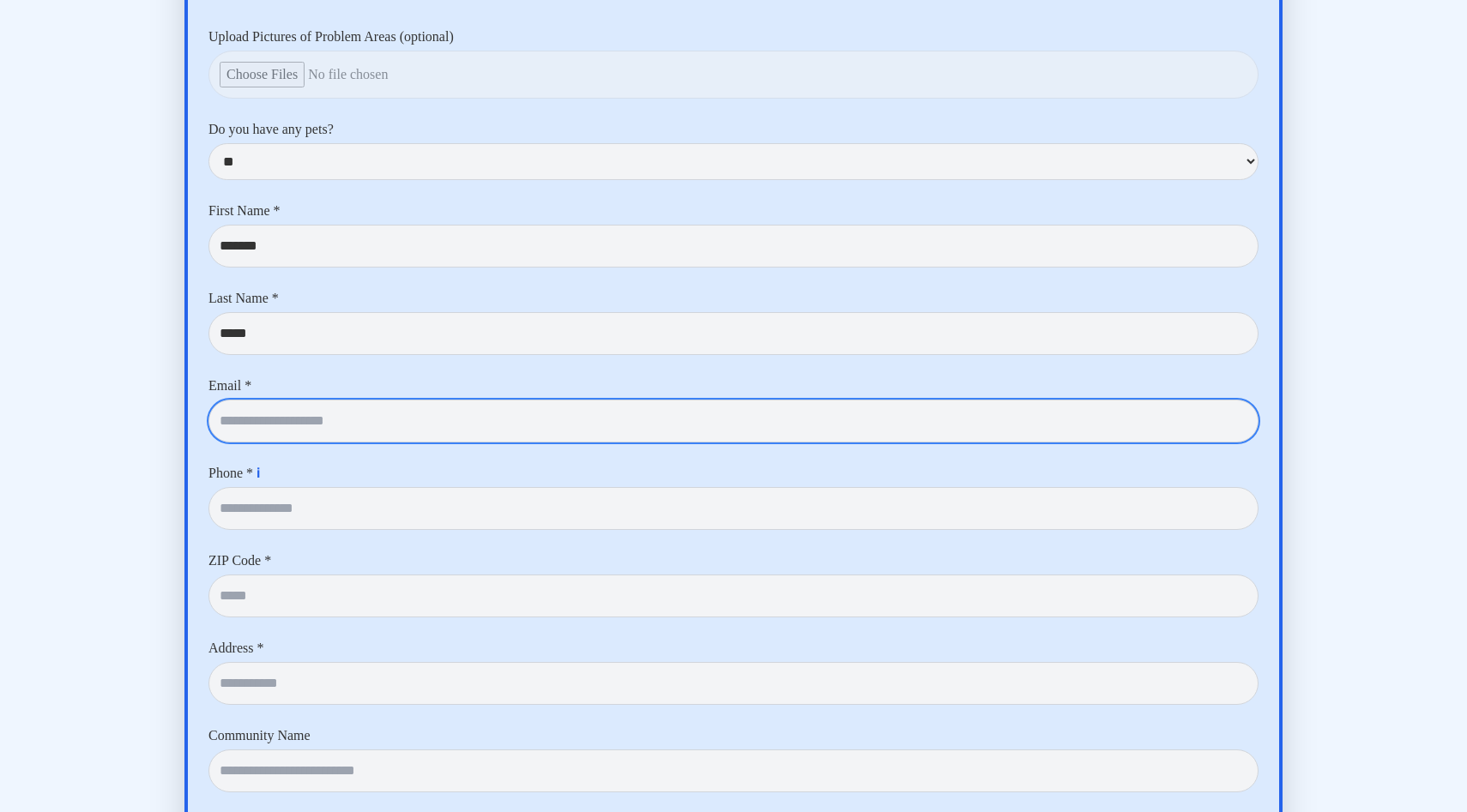 type on "**********" 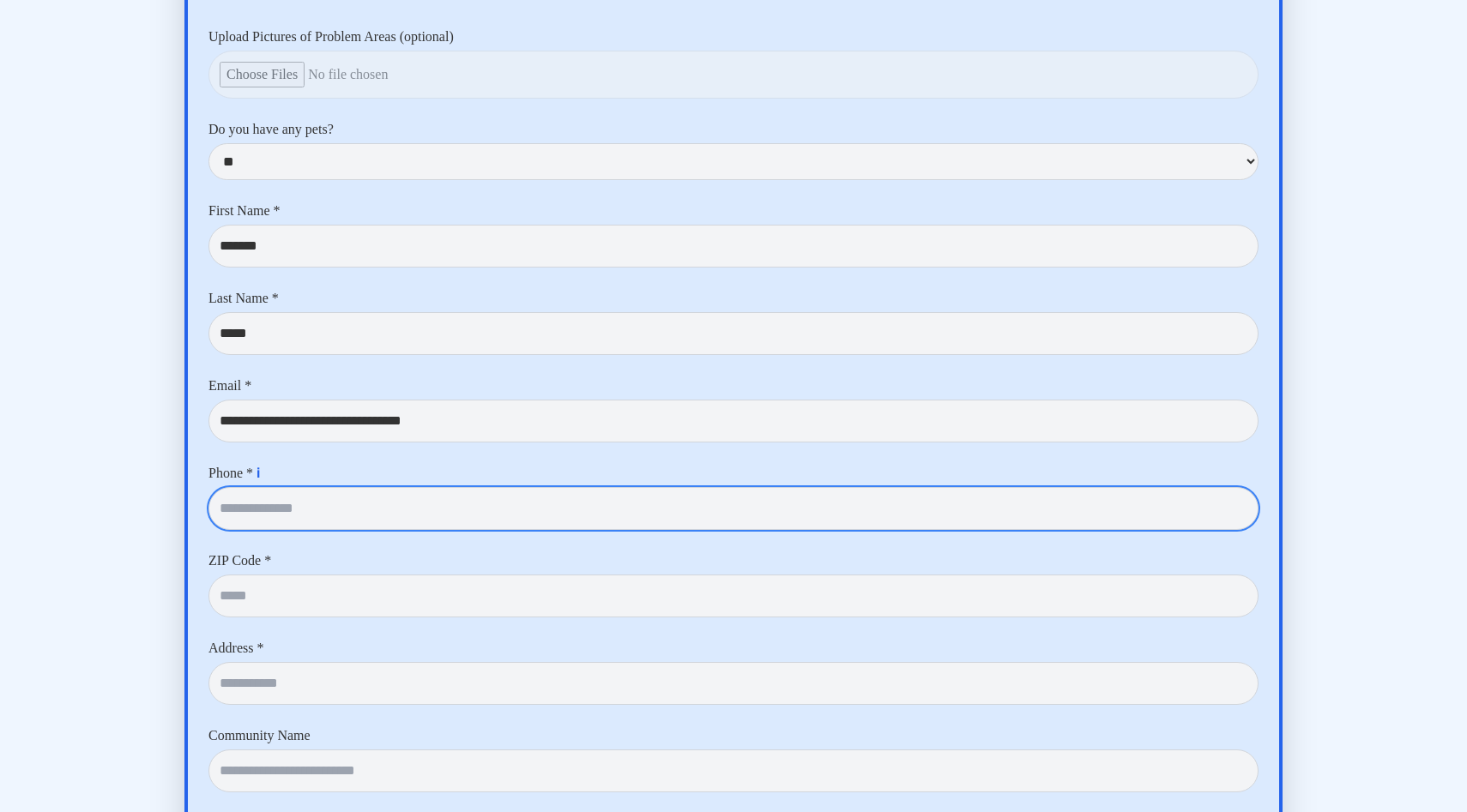 type on "**********" 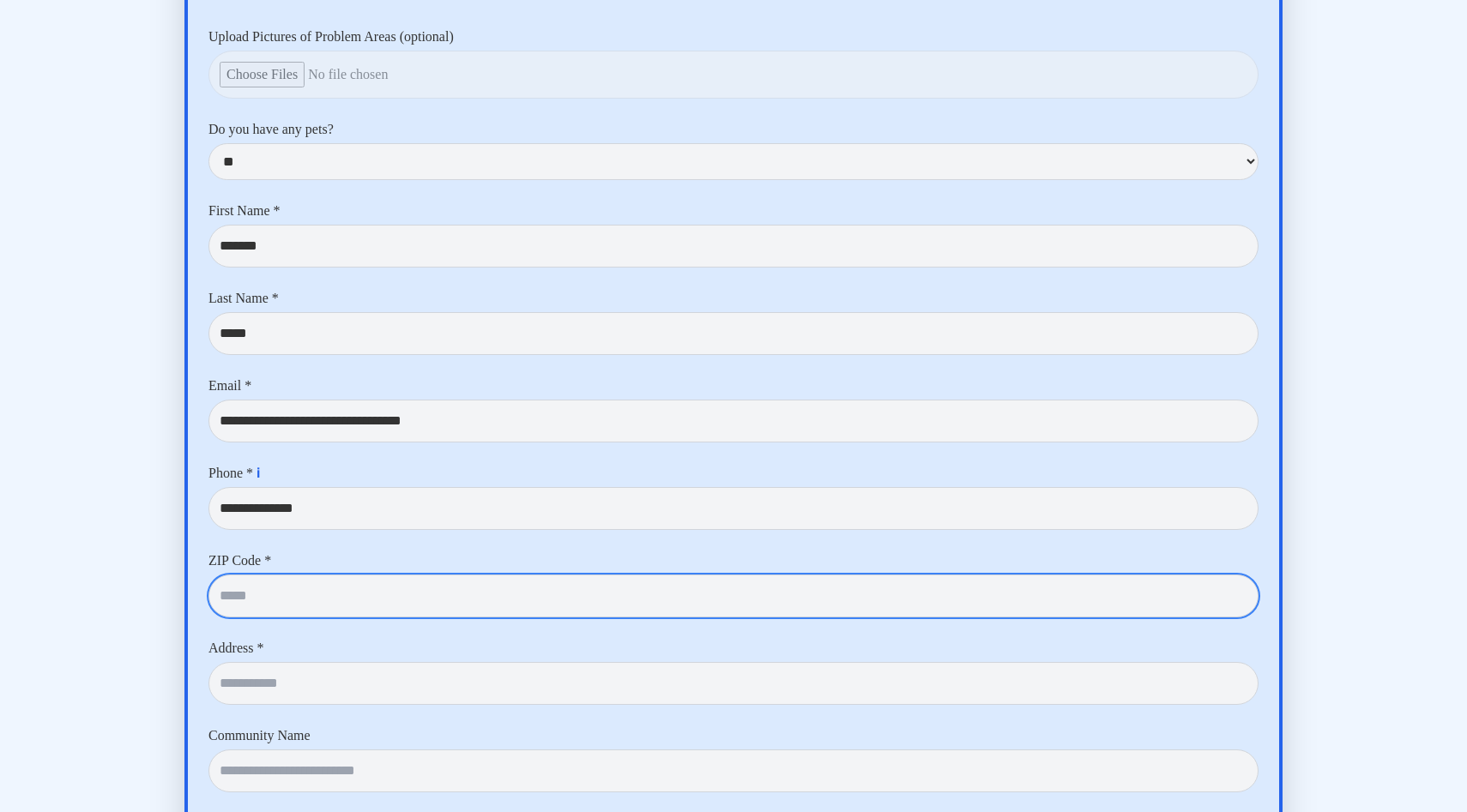 type on "*****" 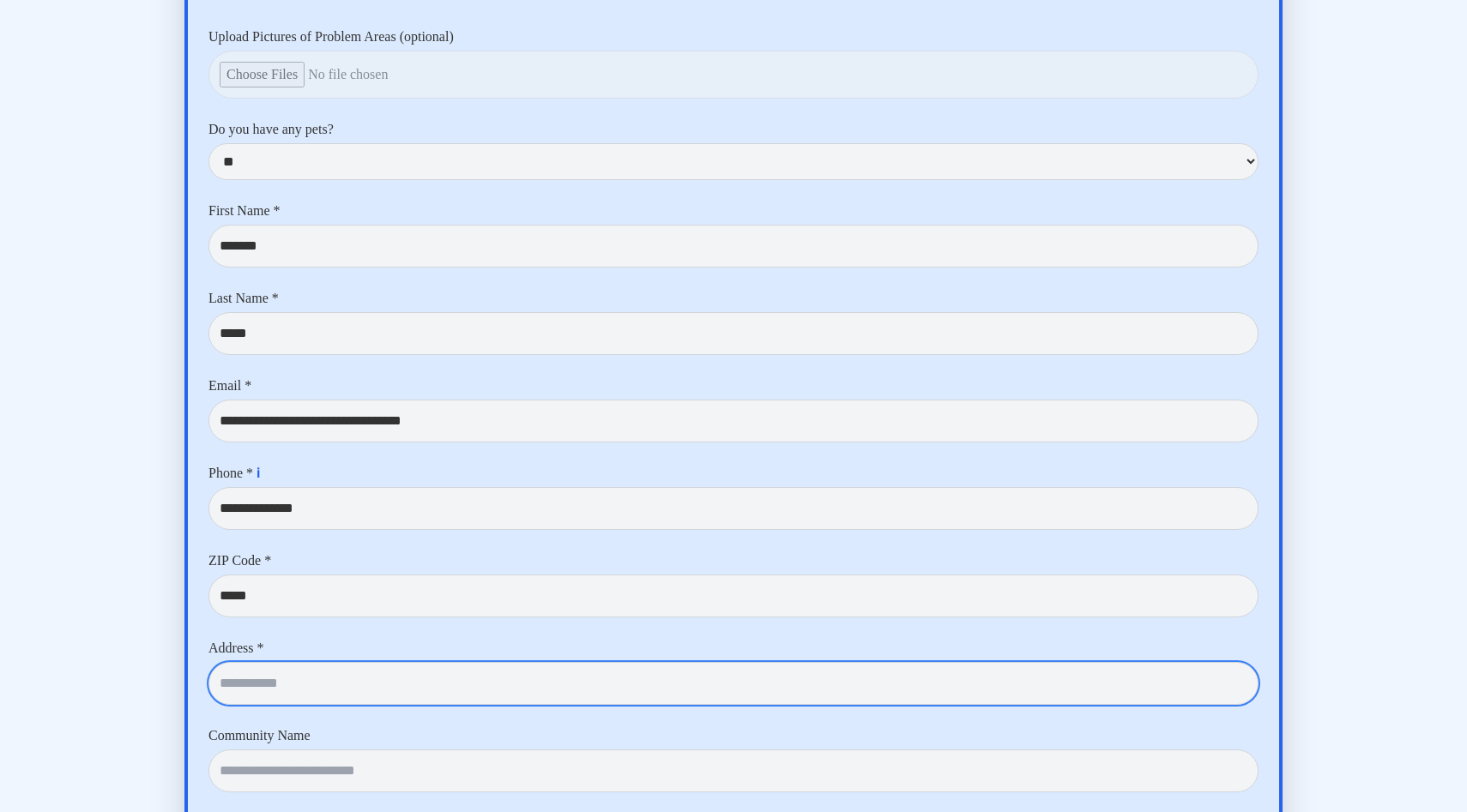 type on "**********" 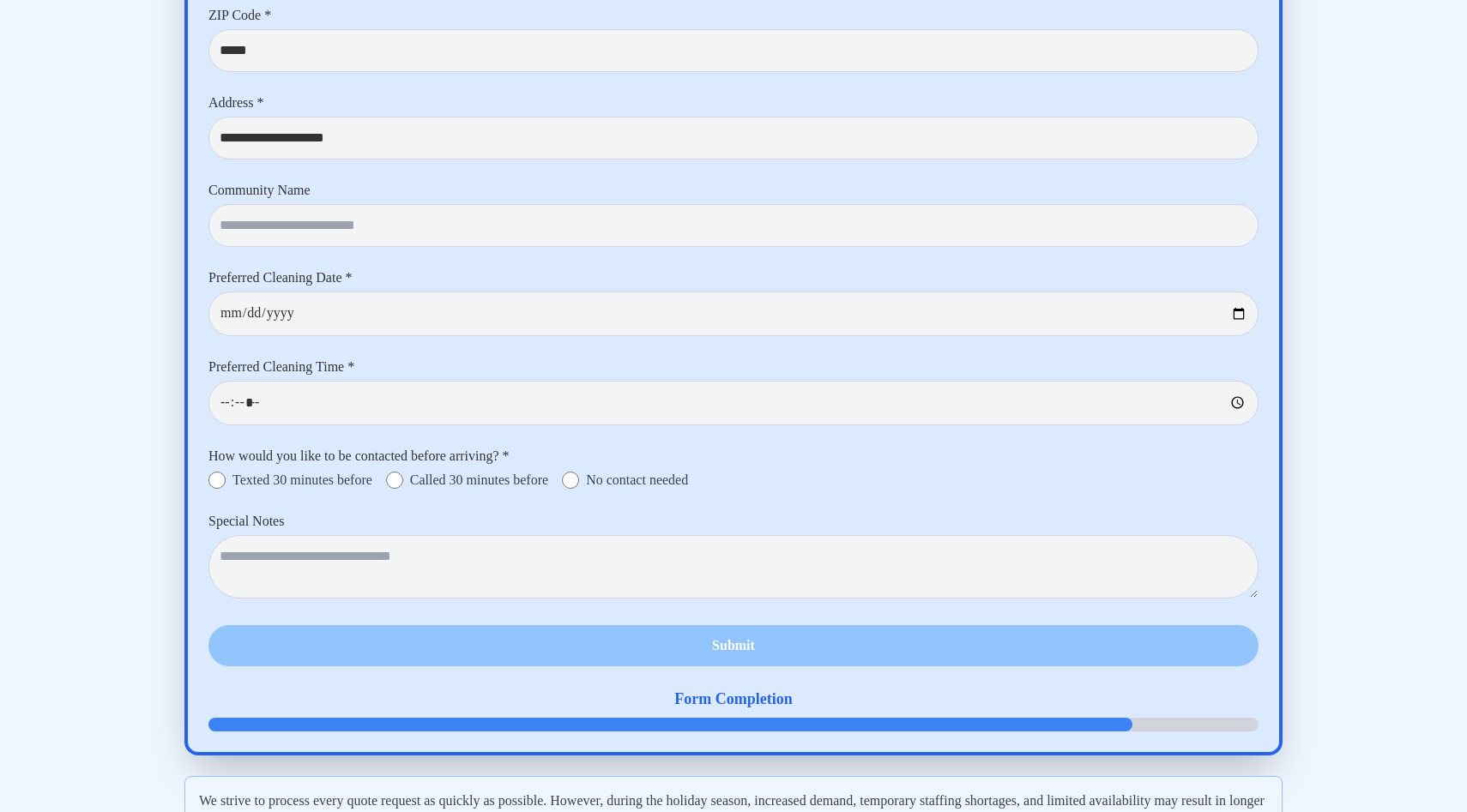 scroll, scrollTop: 7838, scrollLeft: 0, axis: vertical 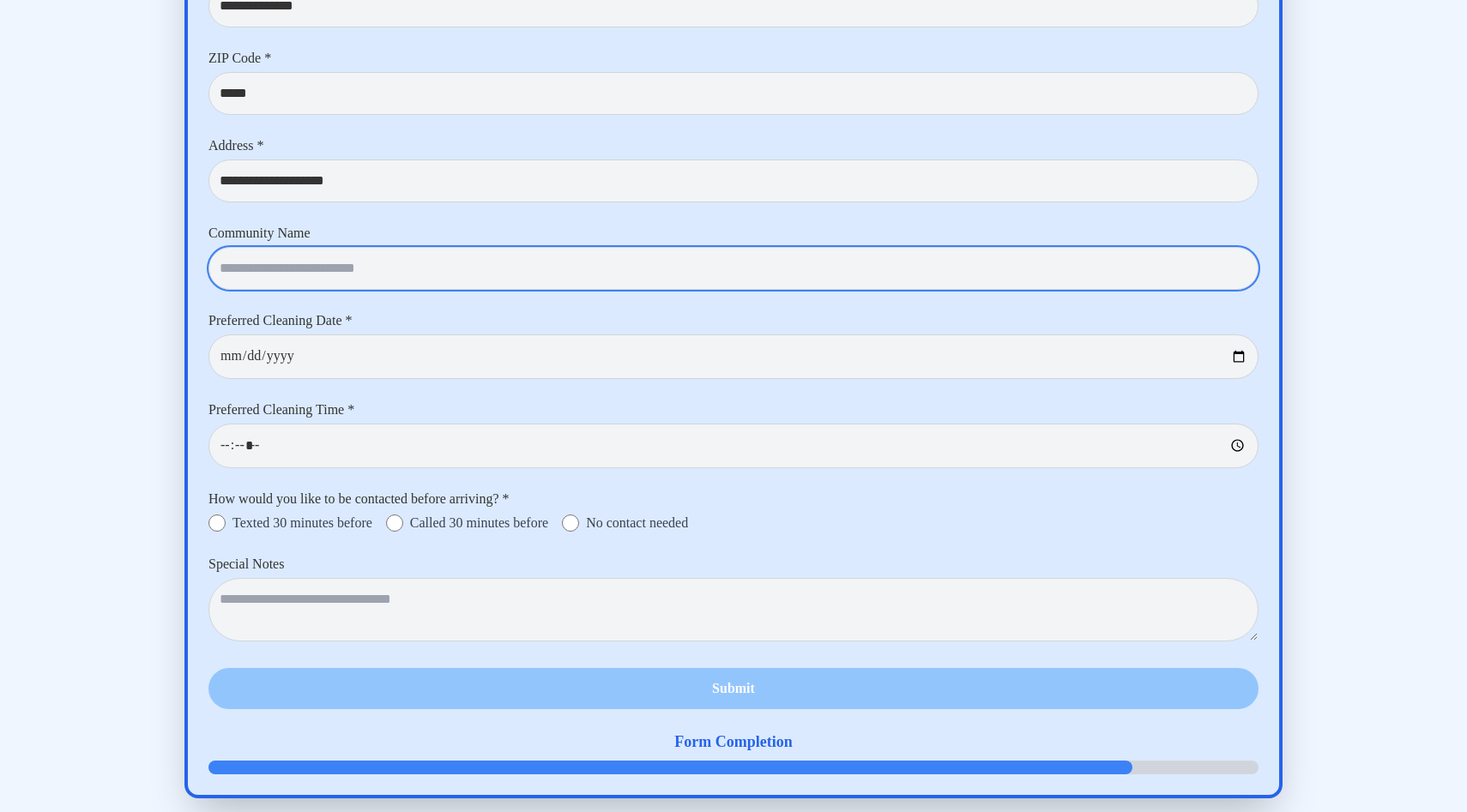 click at bounding box center [734, 268] 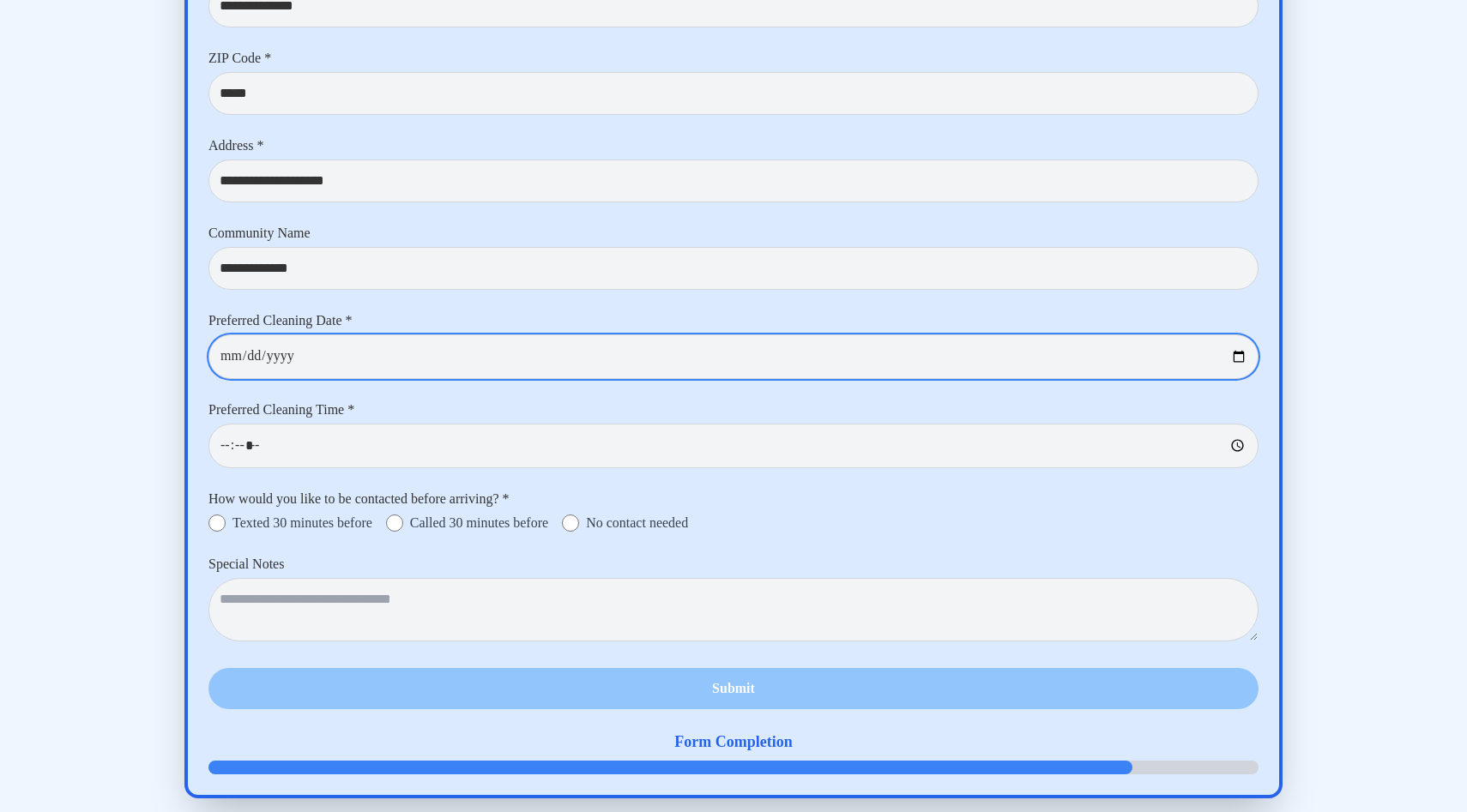click at bounding box center (734, 357) 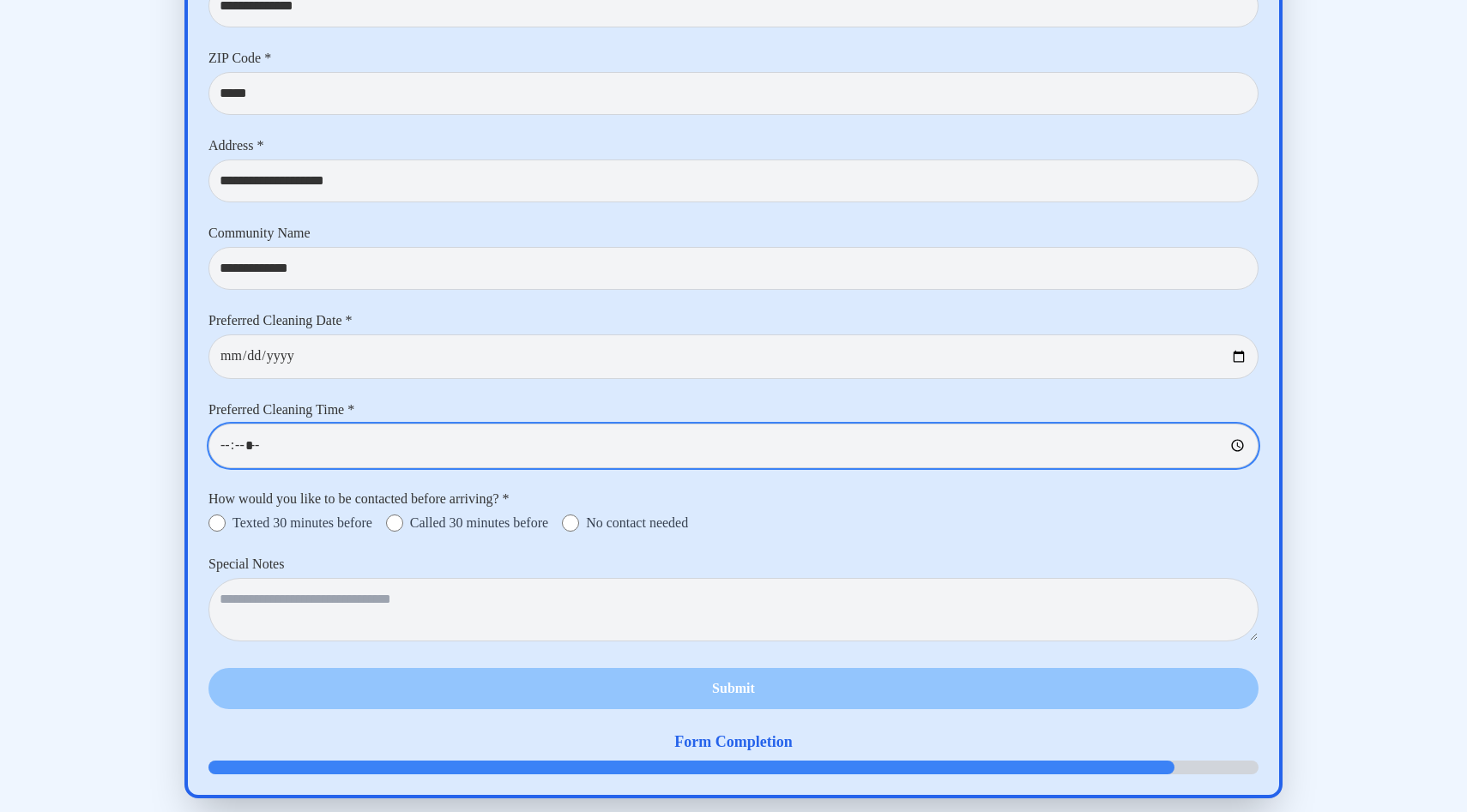 click at bounding box center (734, 446) 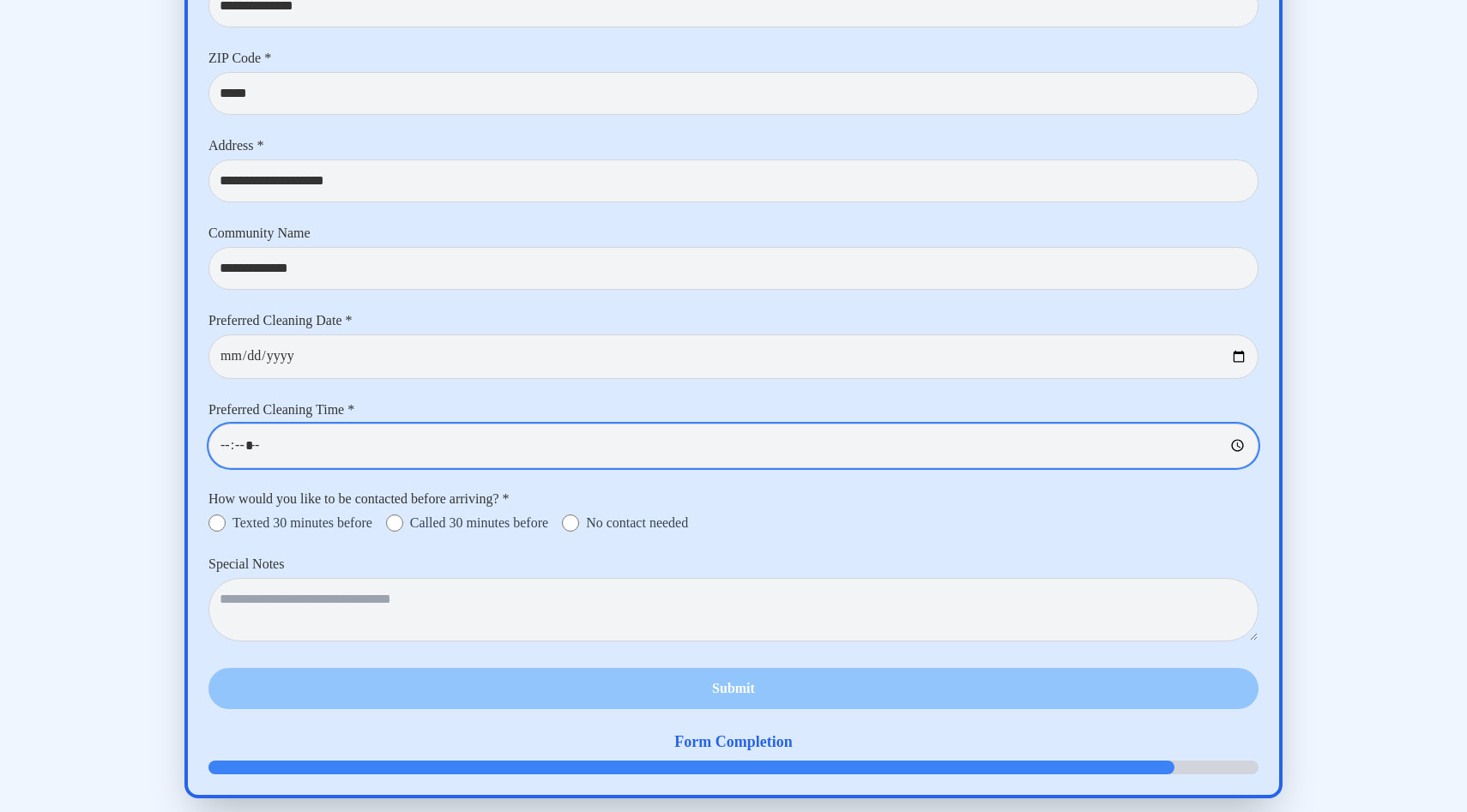 click at bounding box center (734, 446) 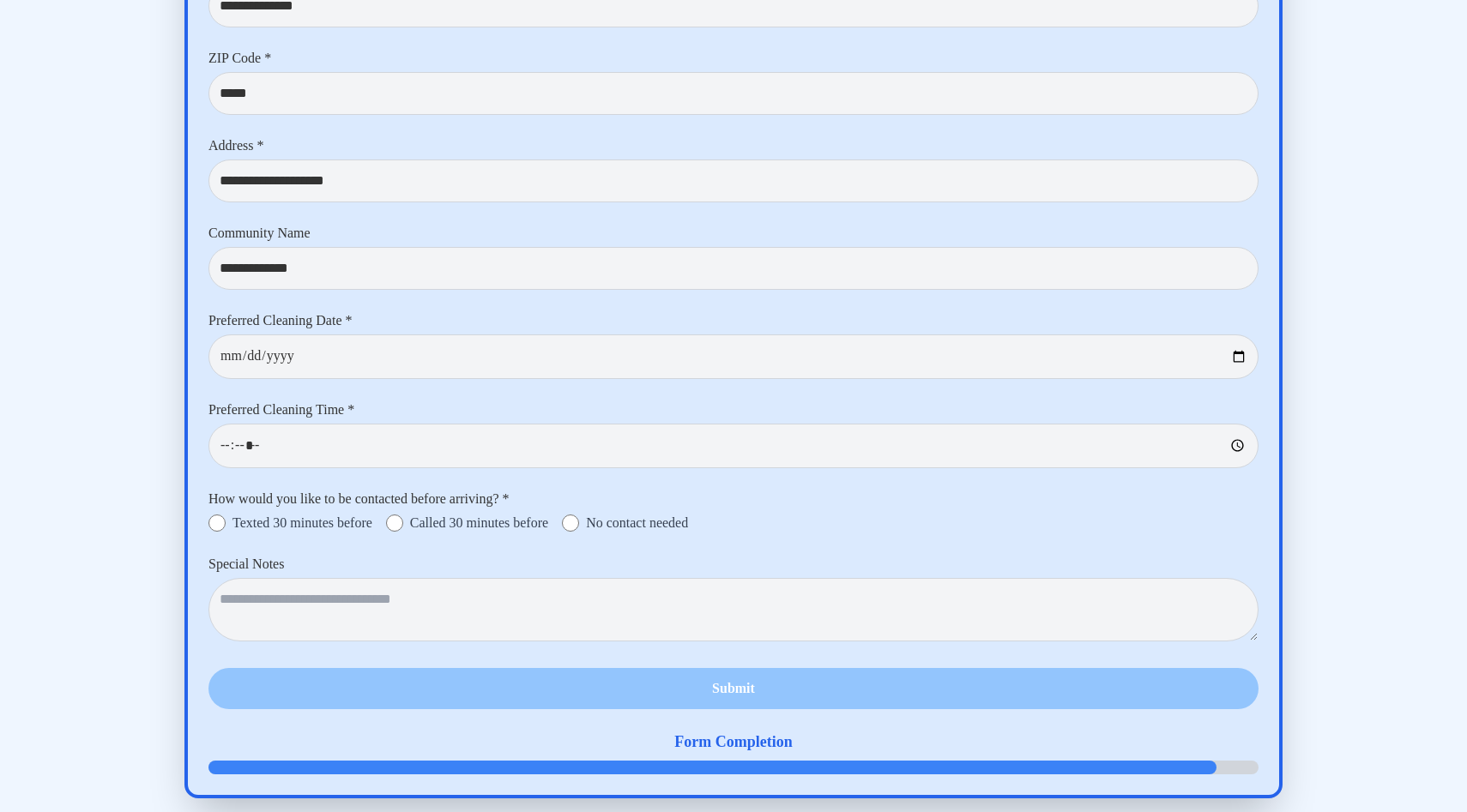 type on "*****" 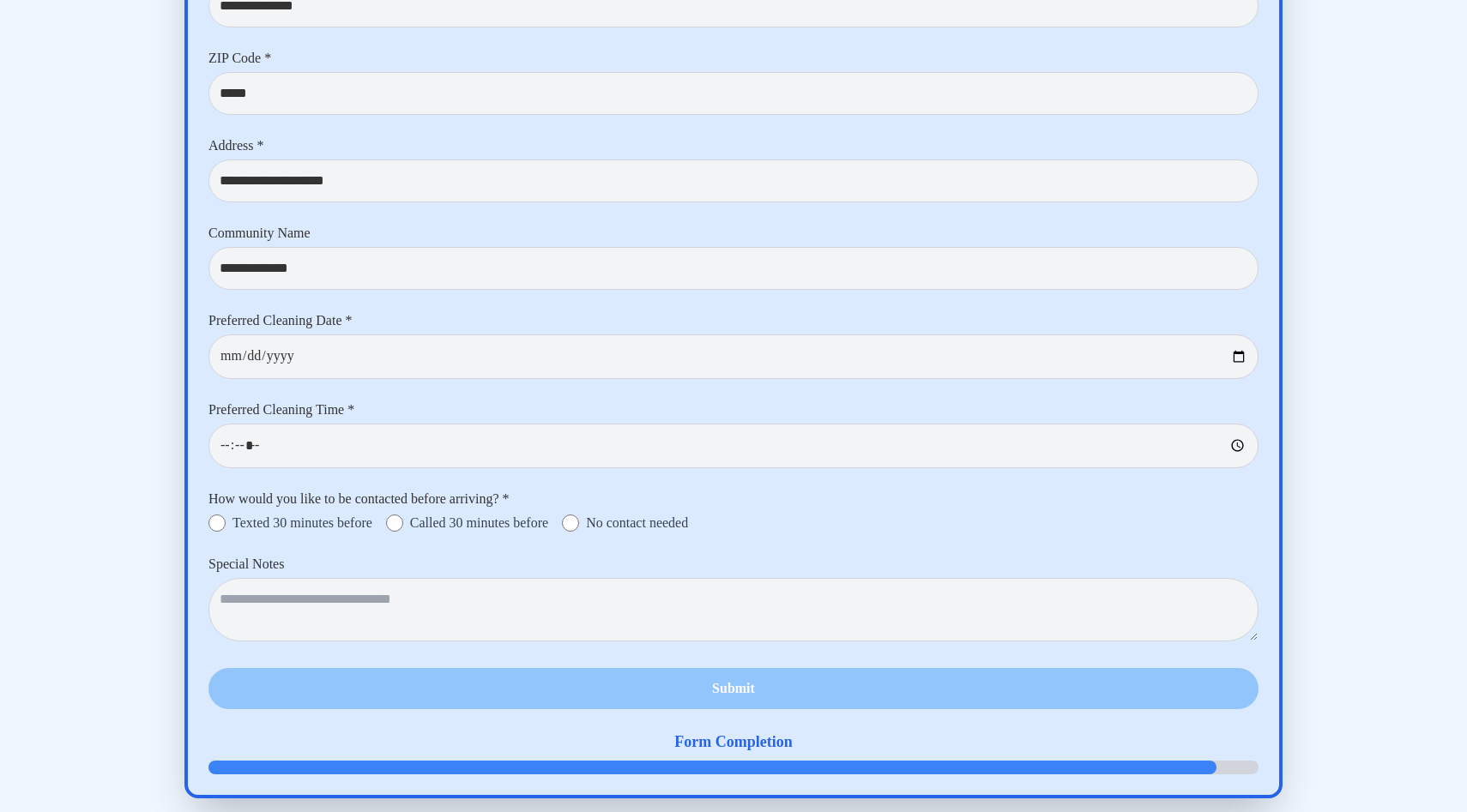 click on "How would you like to be contacted before arriving? *" at bounding box center [734, 499] 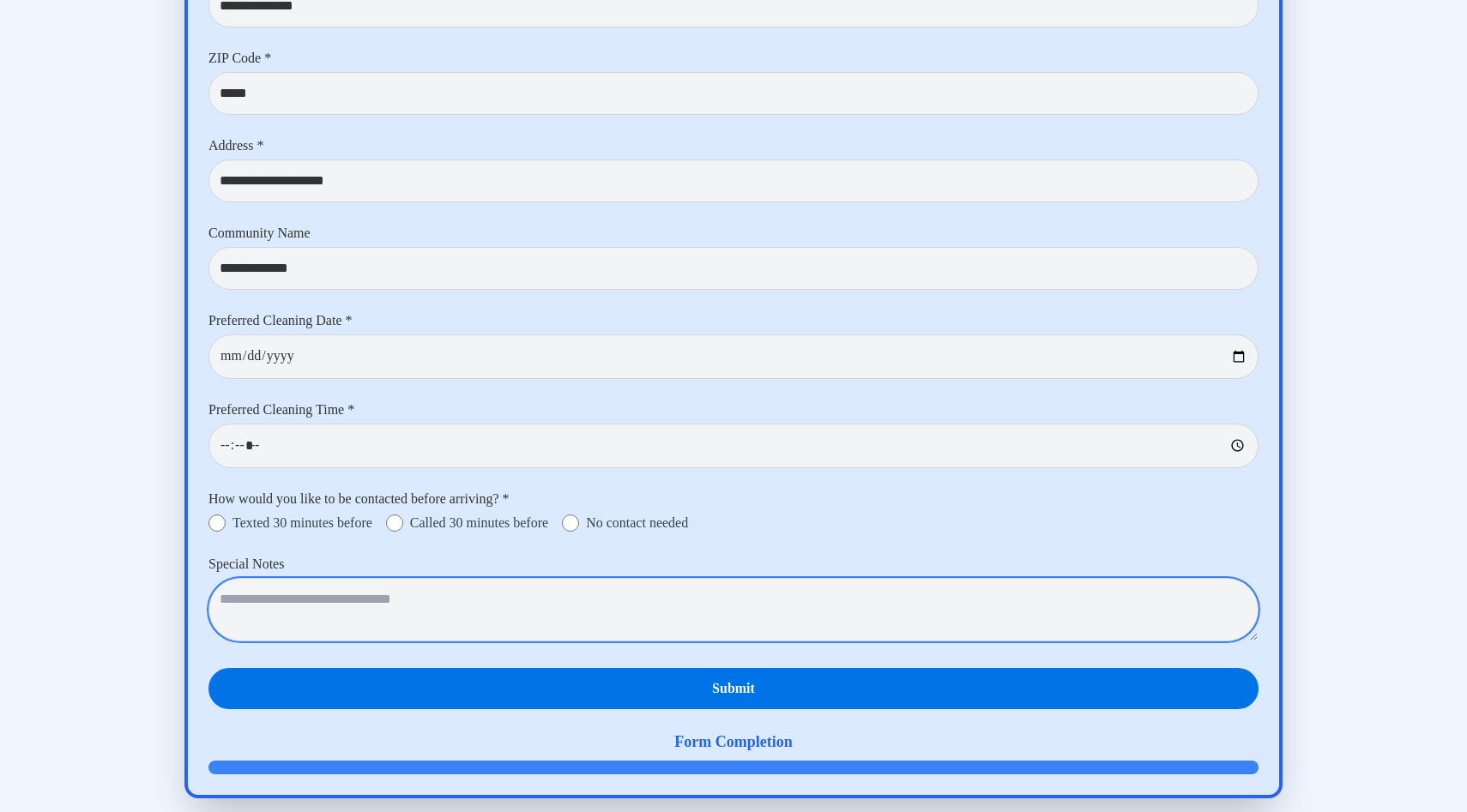 click at bounding box center [734, 610] 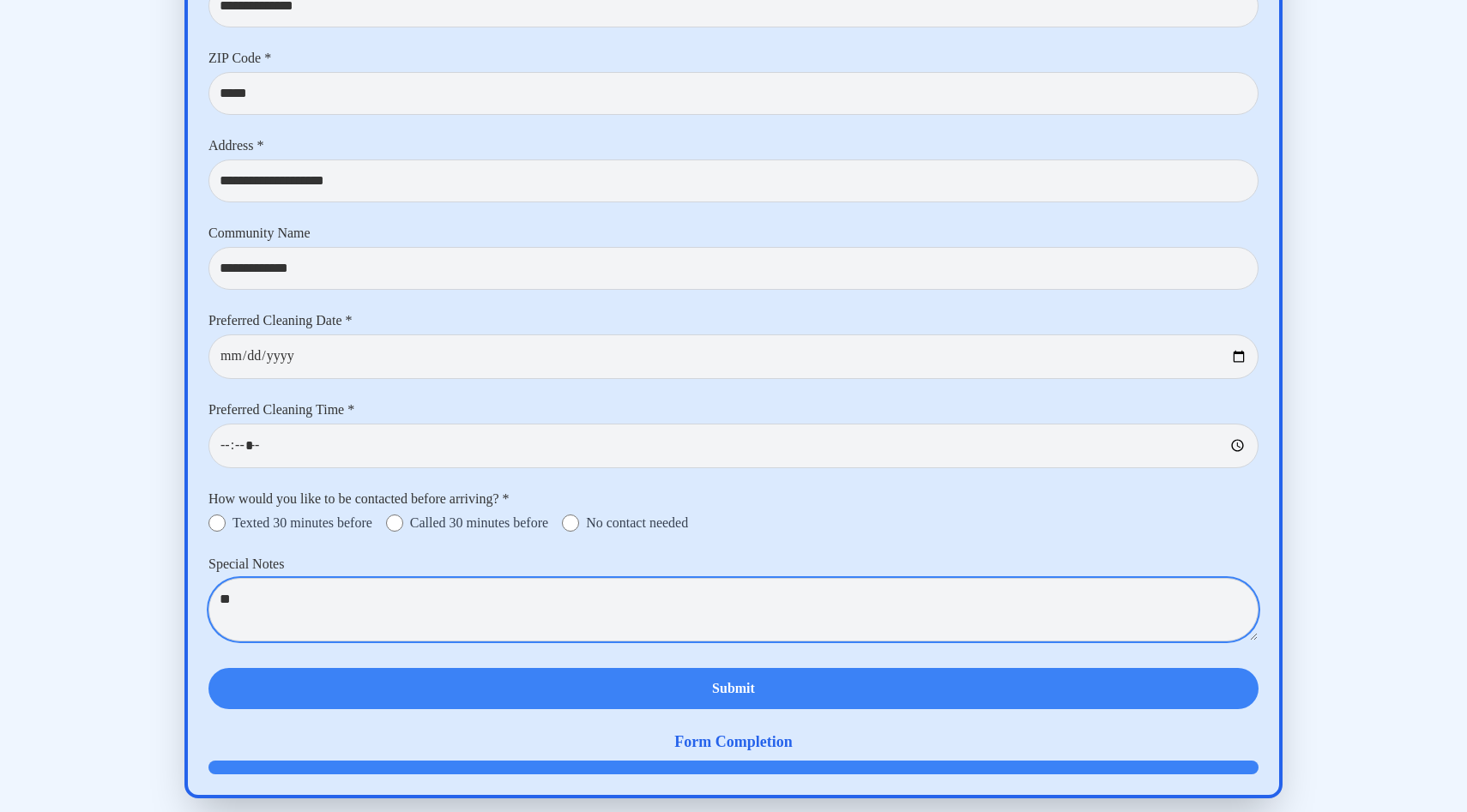 type on "**" 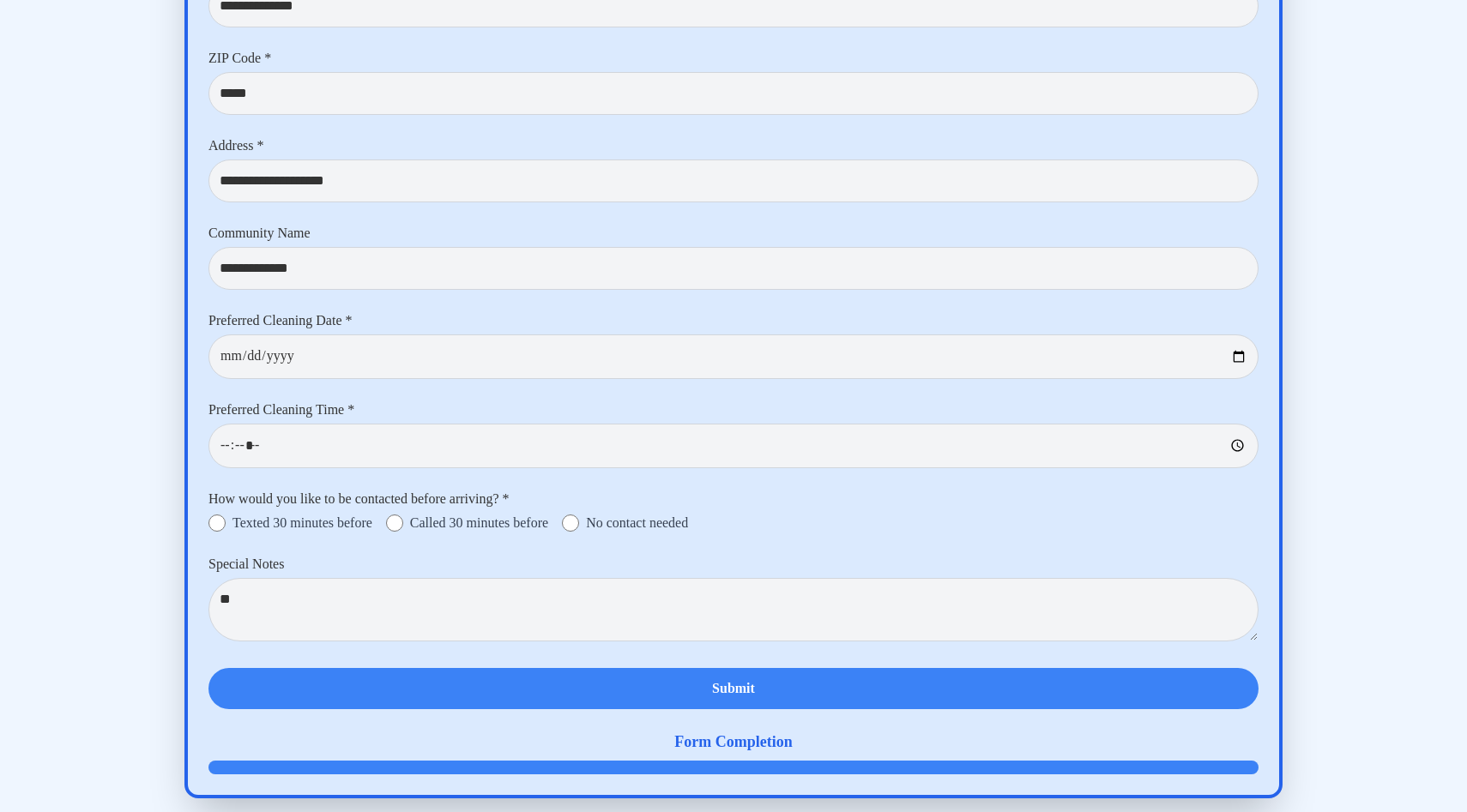 click on "Submit" at bounding box center [734, 689] 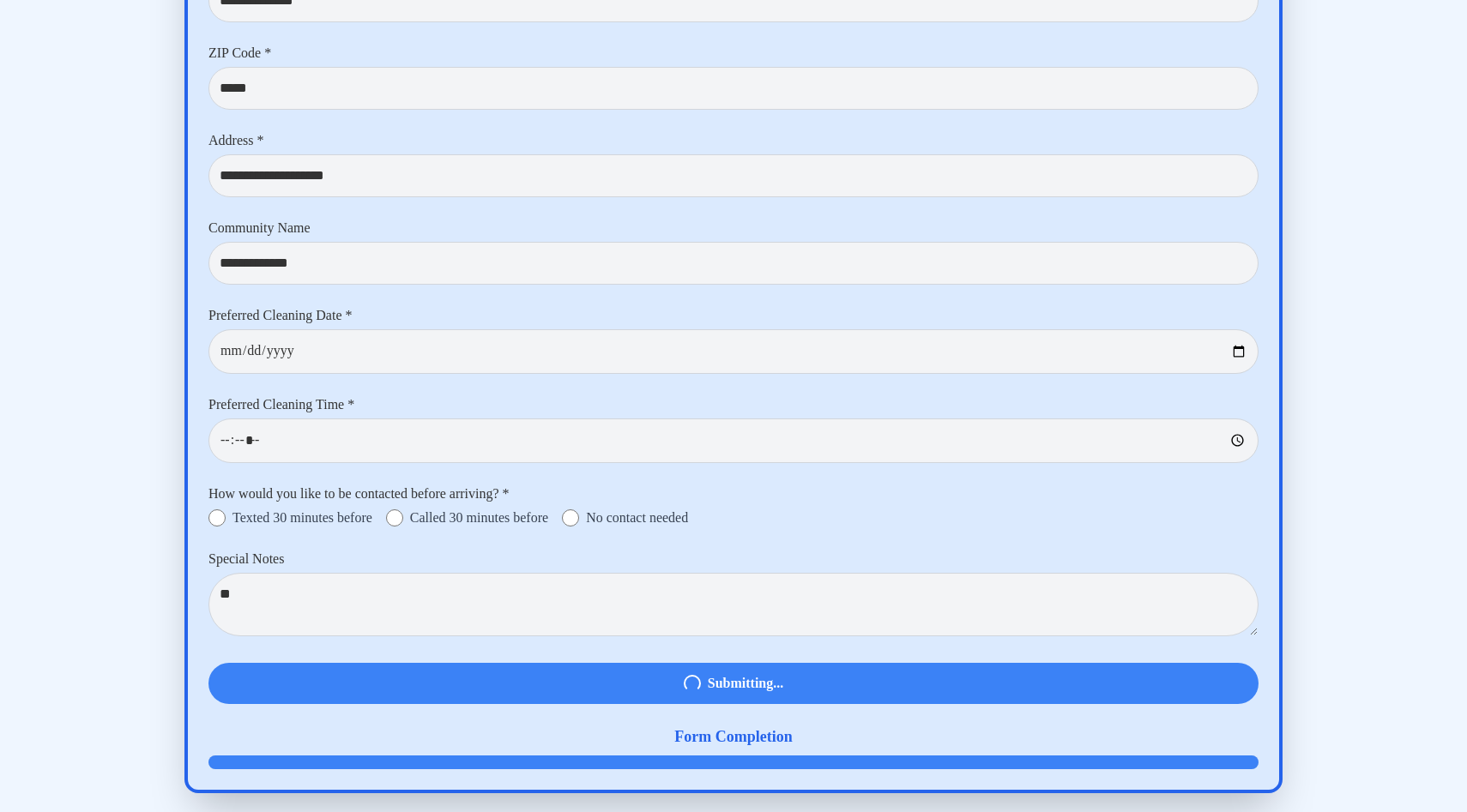scroll, scrollTop: 7846, scrollLeft: 0, axis: vertical 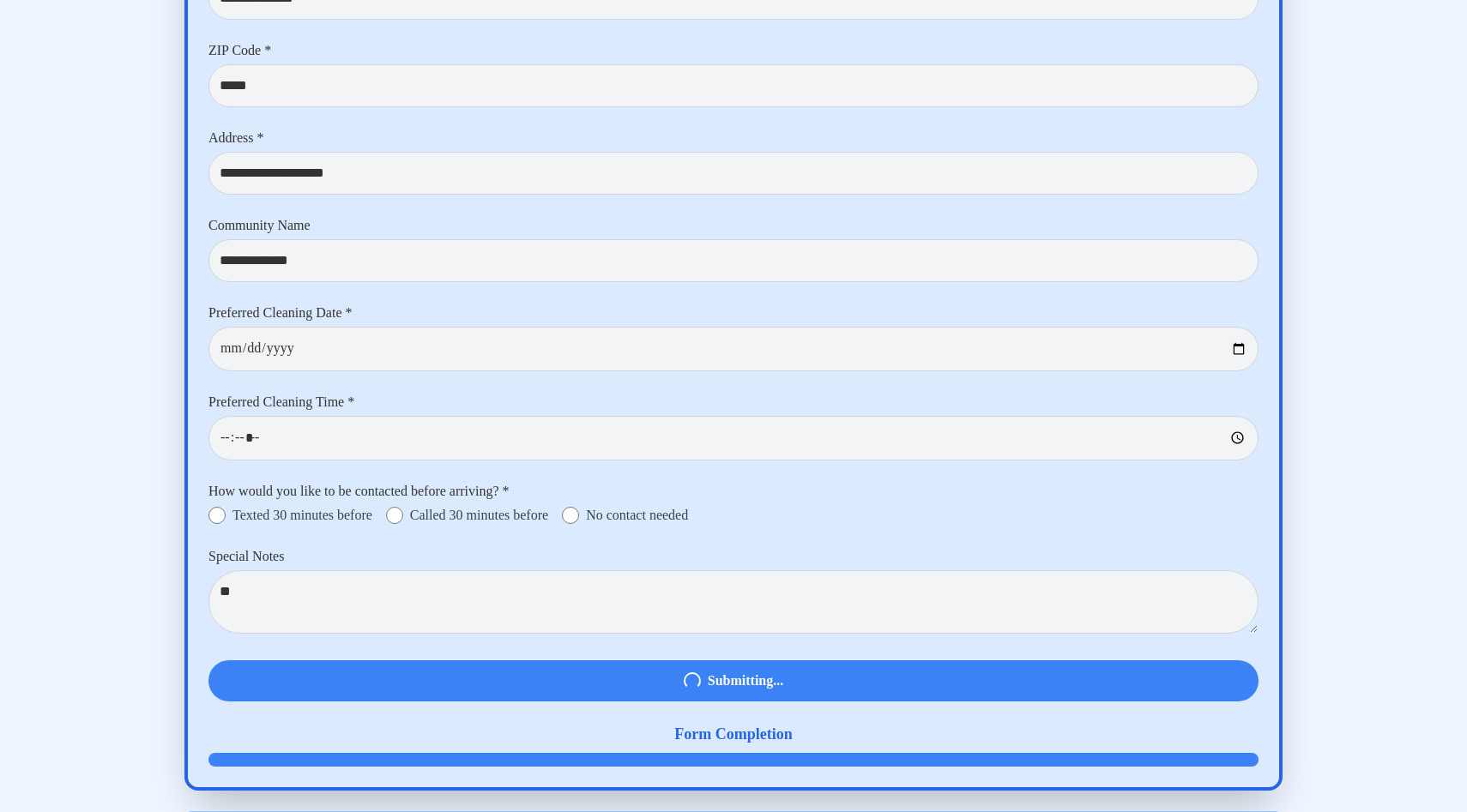 select on "**********" 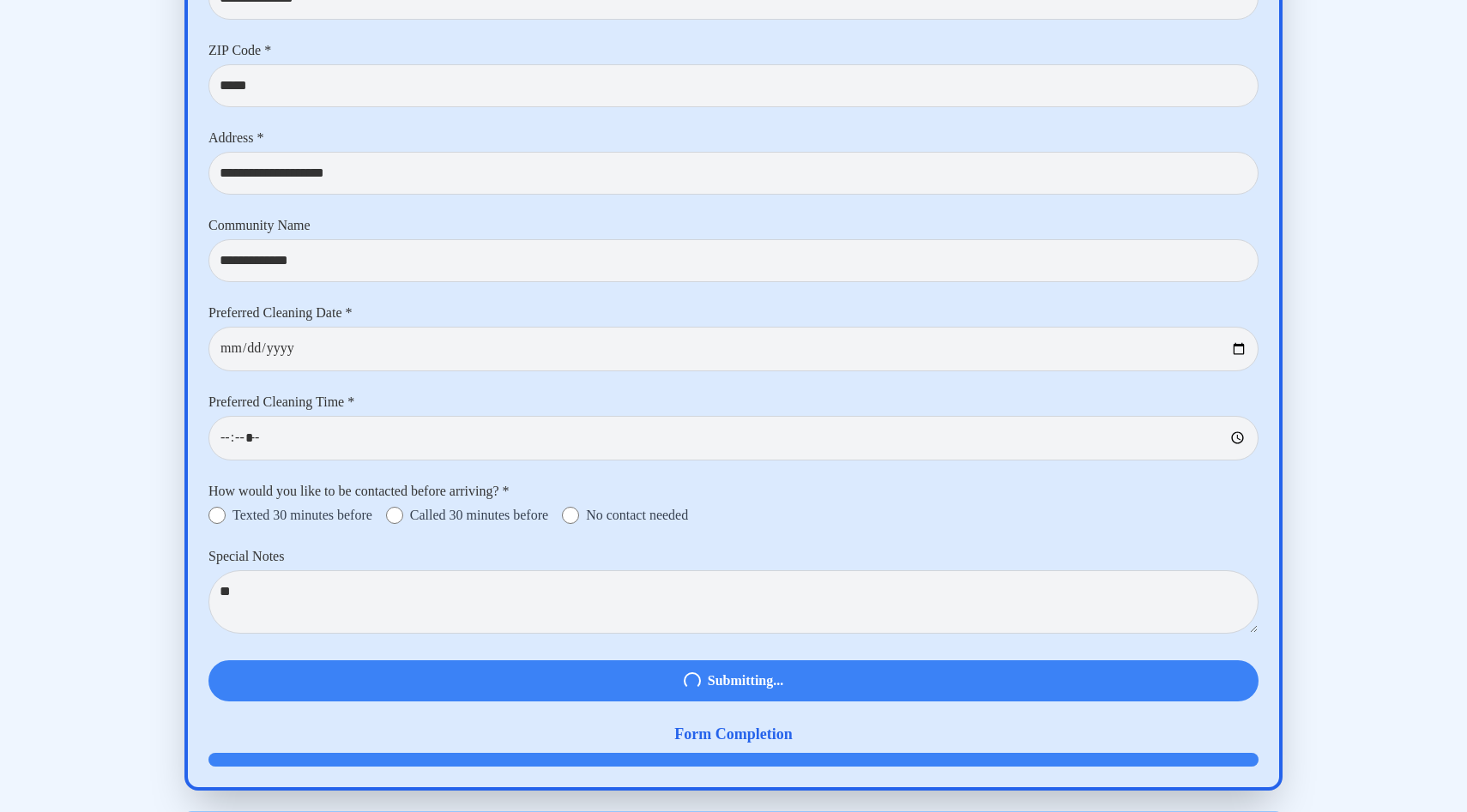 select 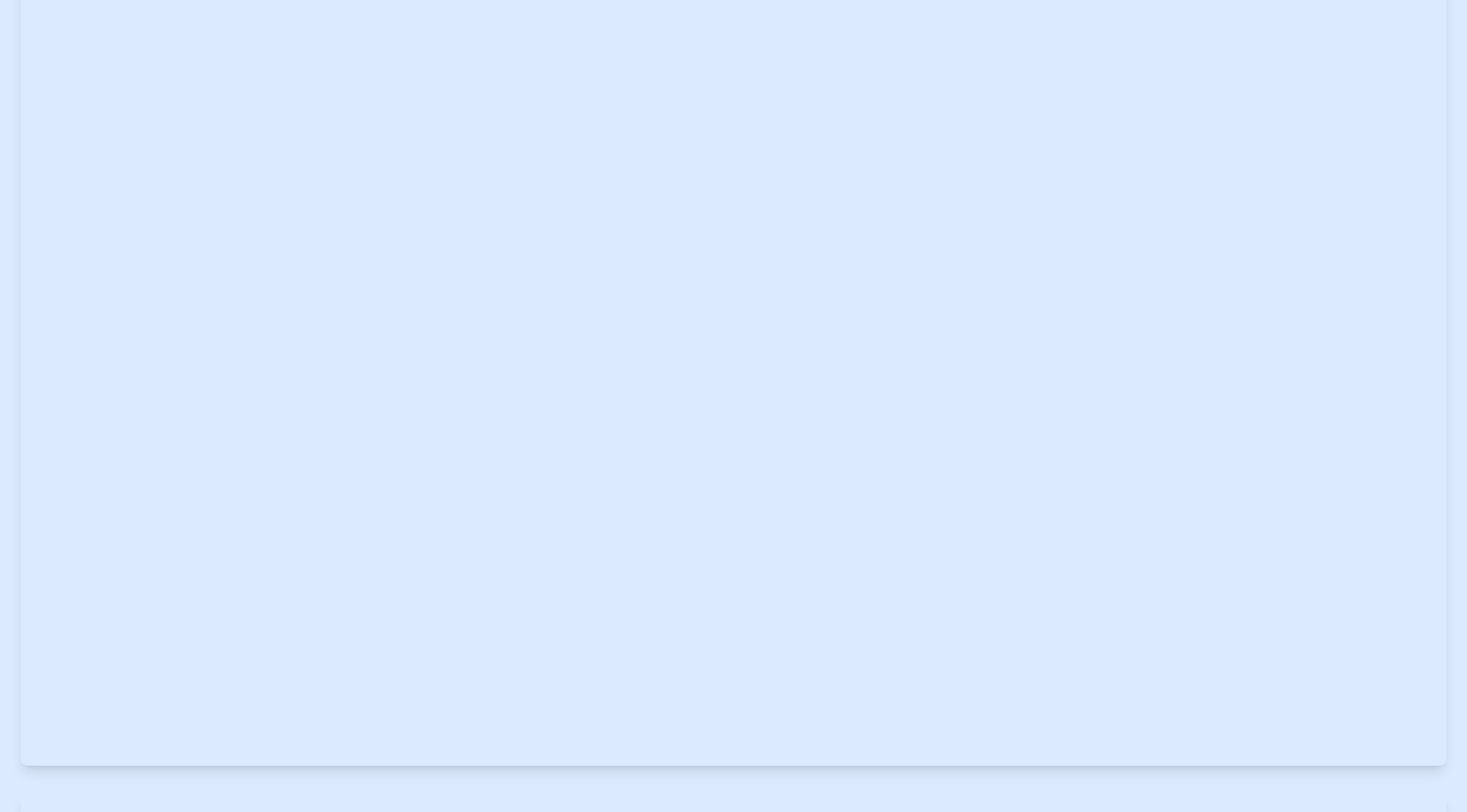 scroll, scrollTop: 0, scrollLeft: 0, axis: both 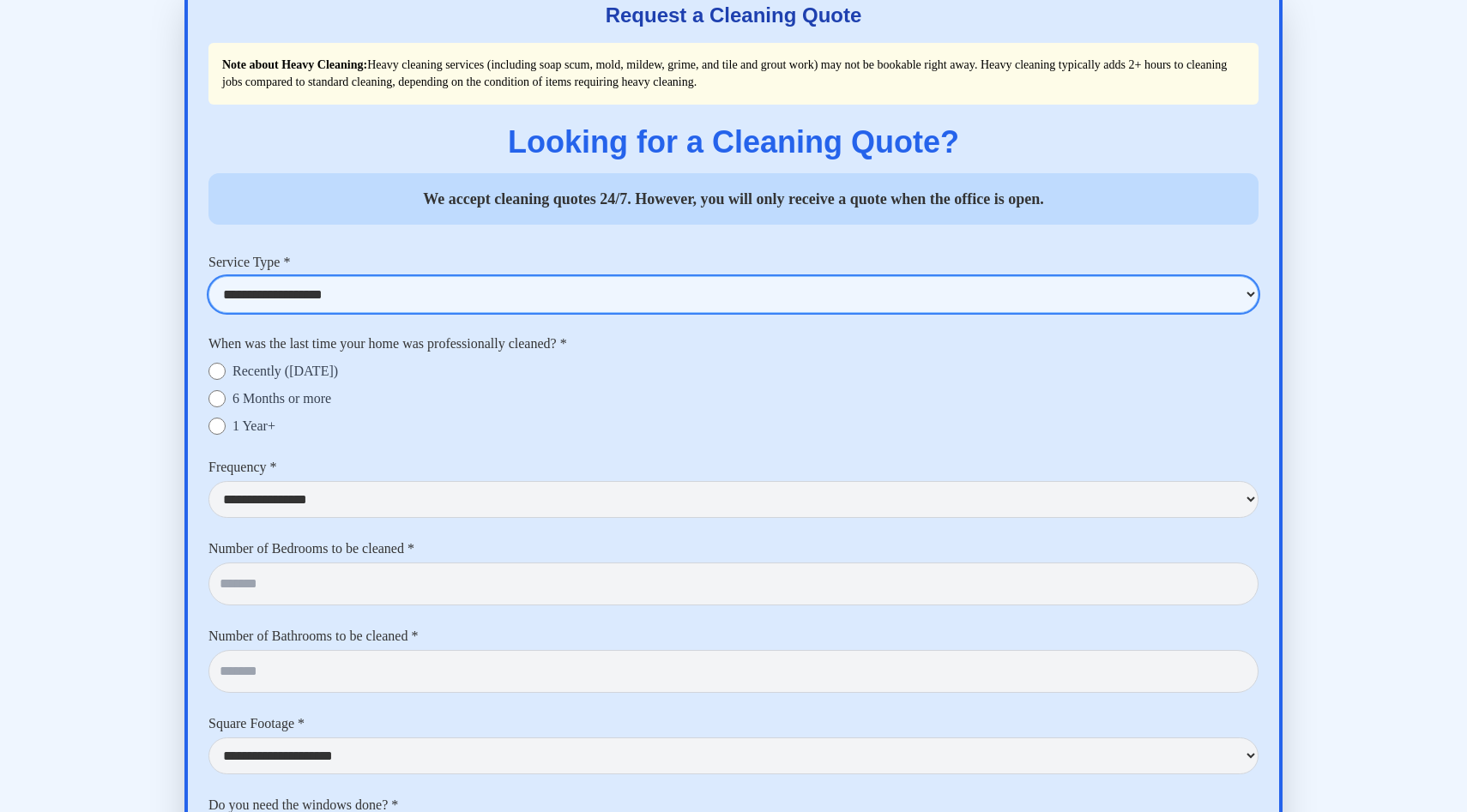 click on "**********" at bounding box center [734, 294] 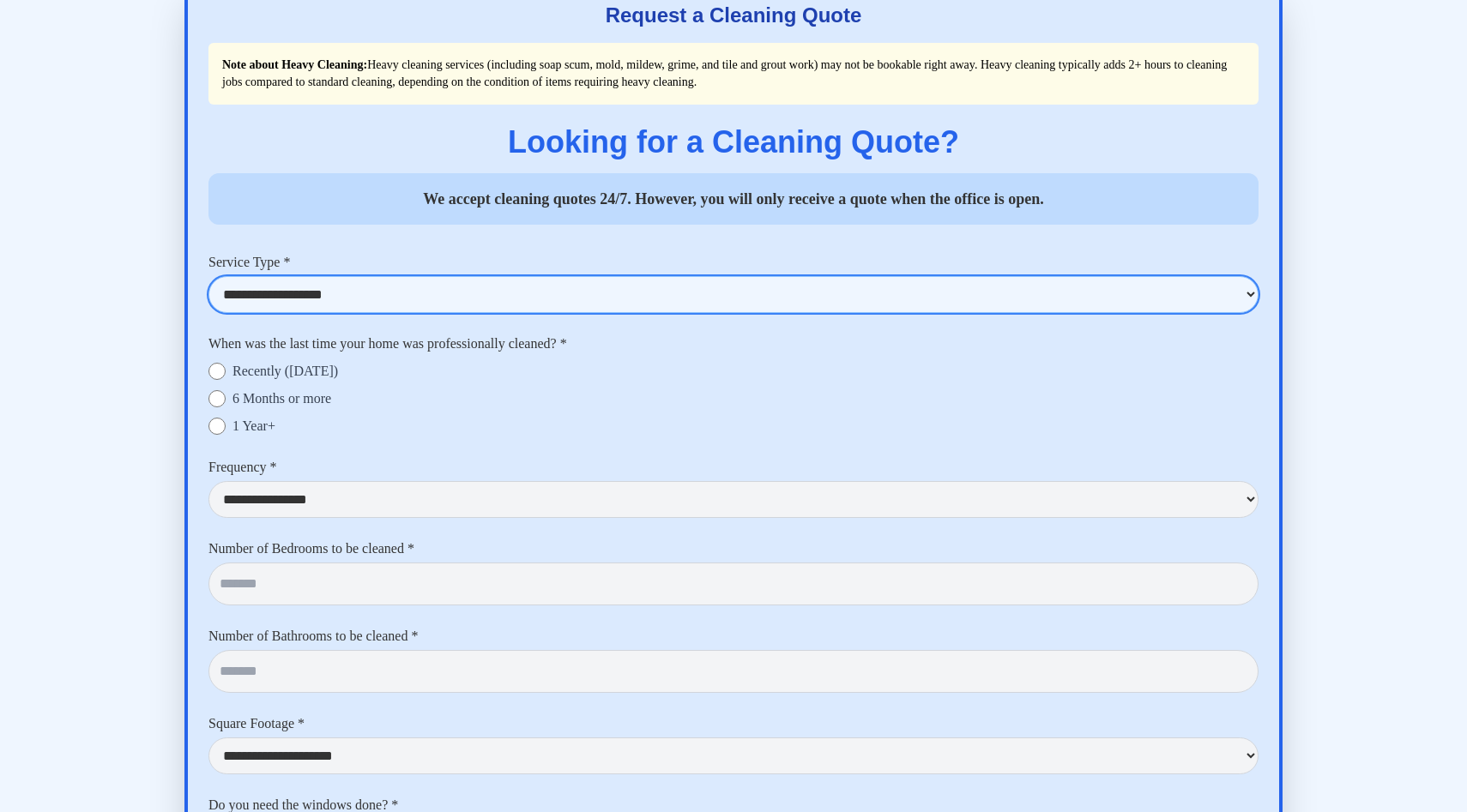 select on "**********" 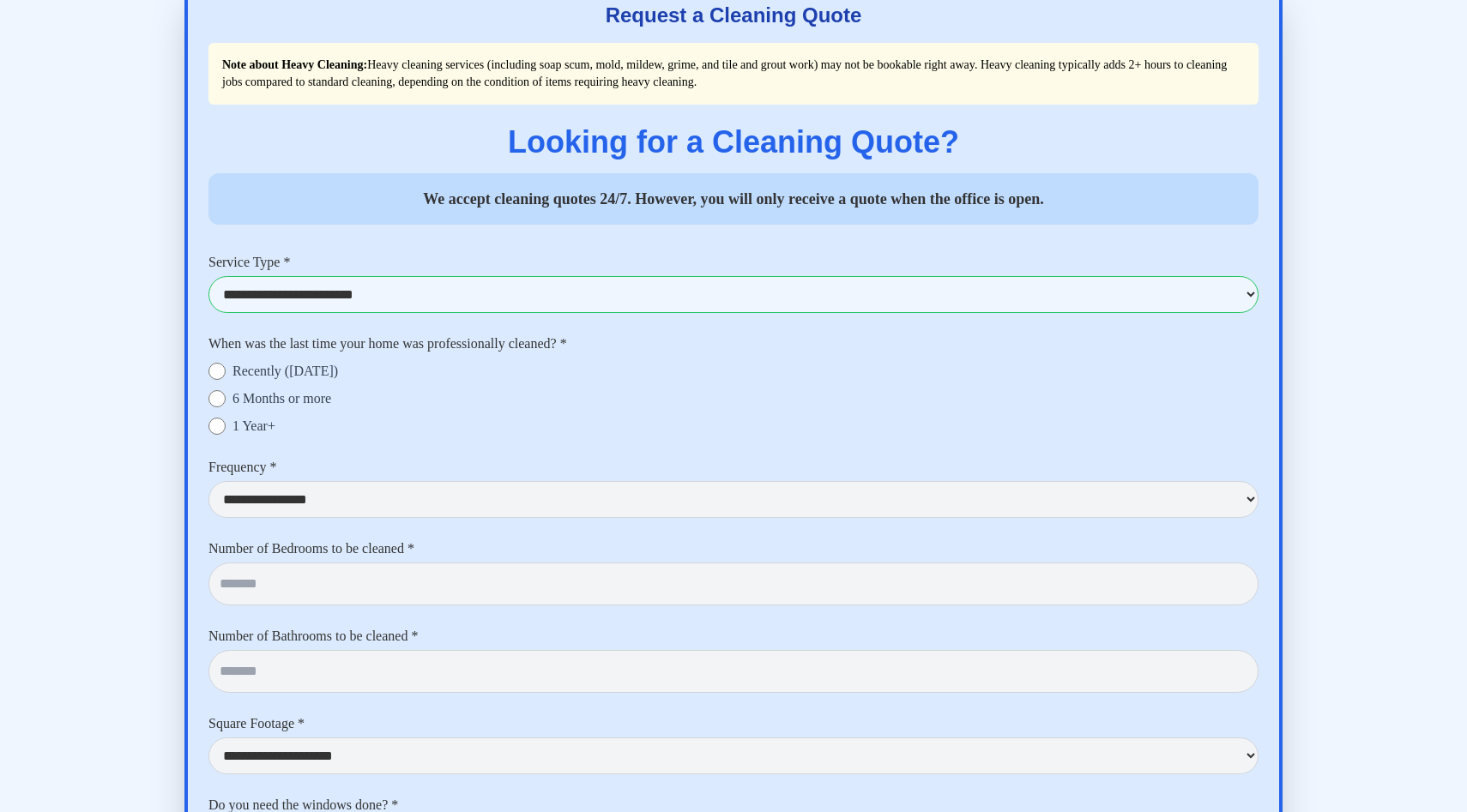 click on "Recently ([DATE])" at bounding box center (285, 371) 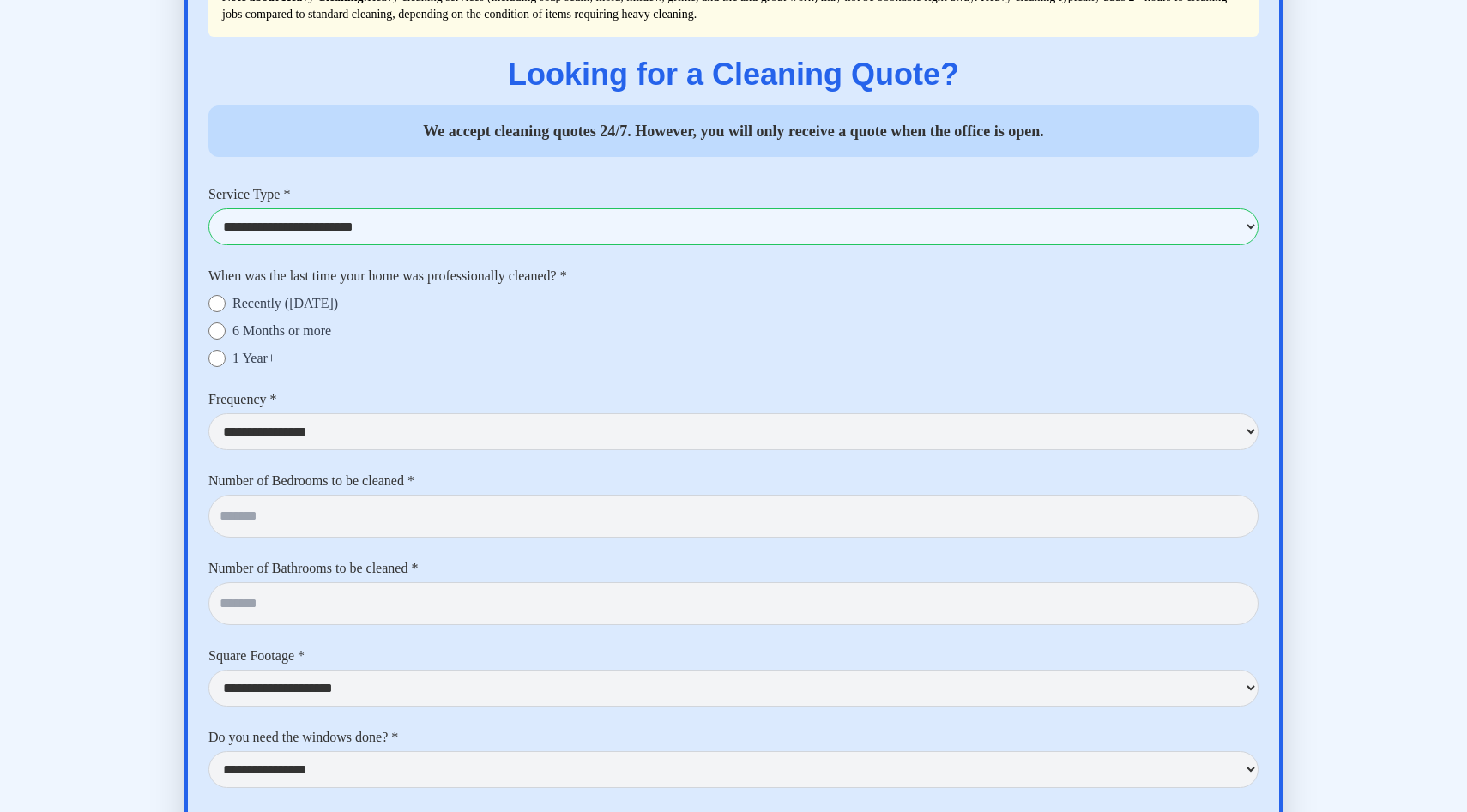 scroll, scrollTop: 4096, scrollLeft: 0, axis: vertical 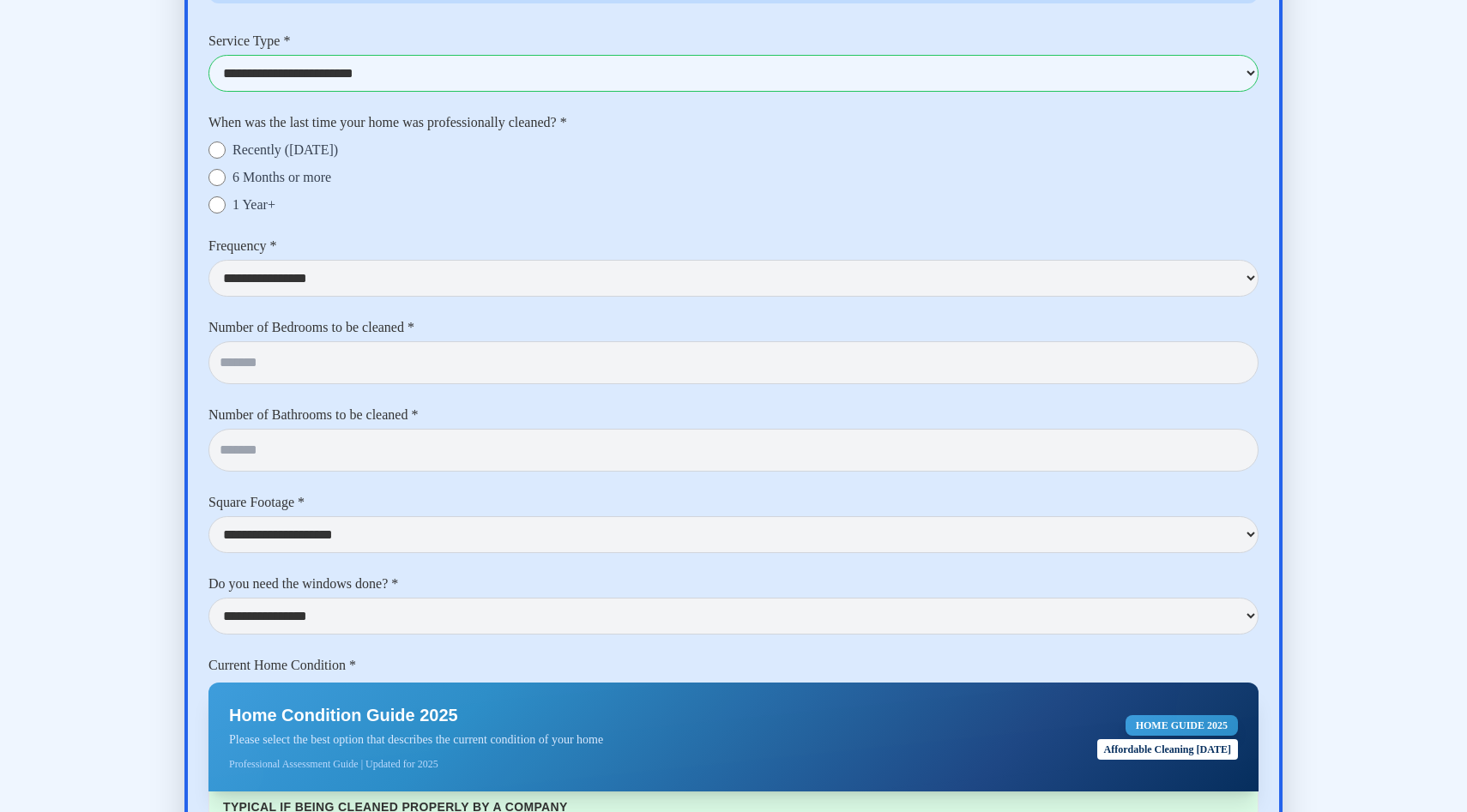 click on "**********" at bounding box center (734, 2188) 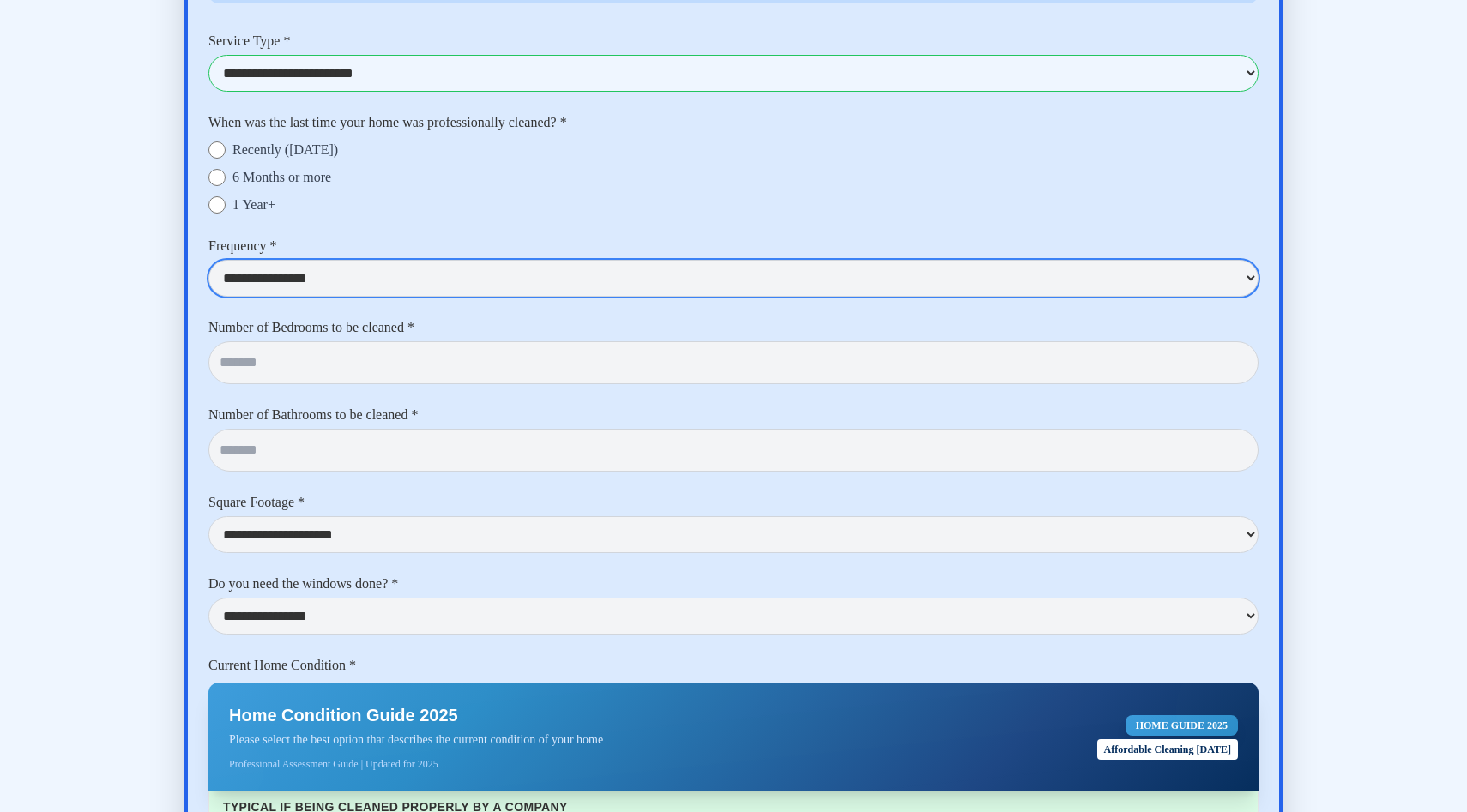 click on "**********" at bounding box center (734, 278) 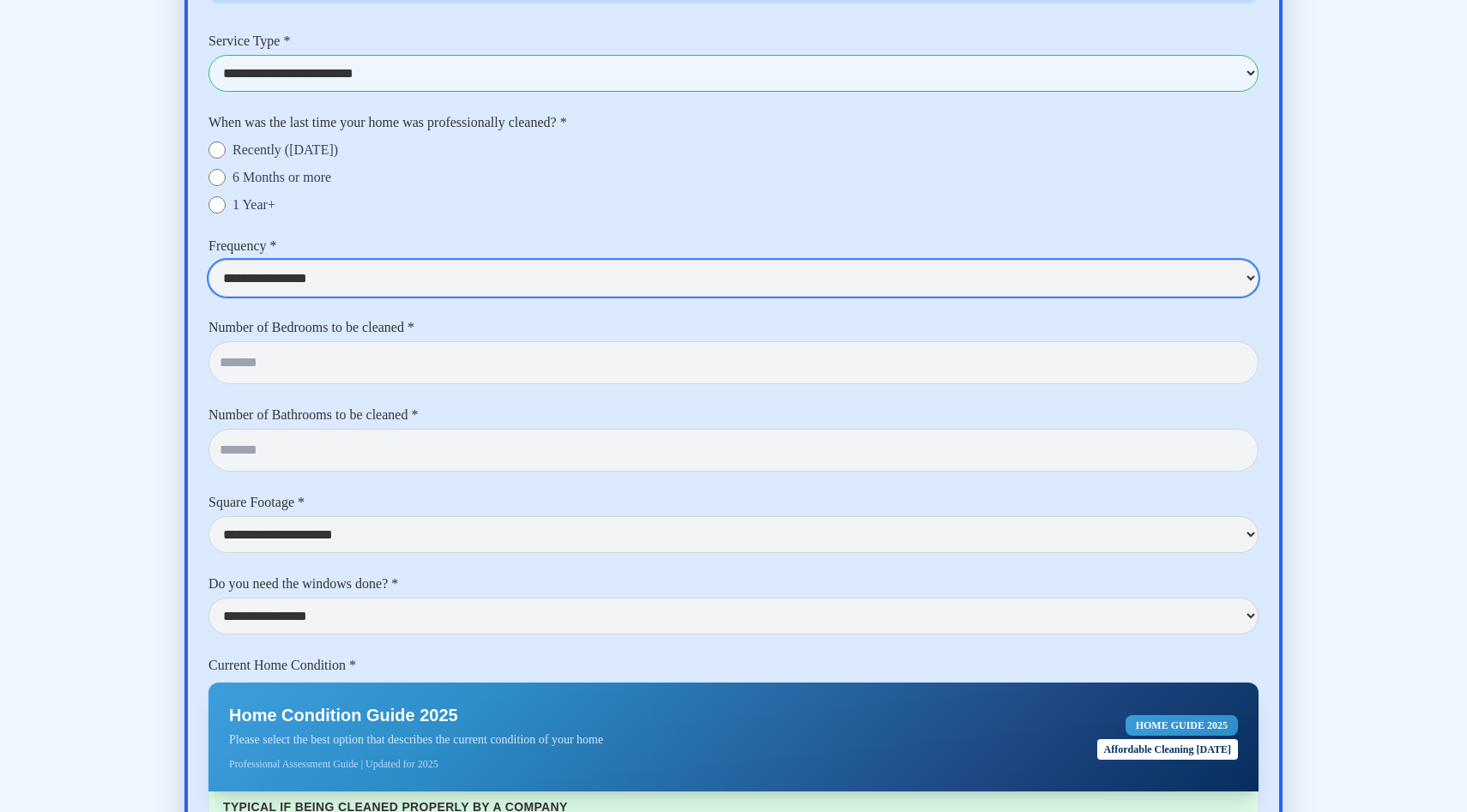 select on "********" 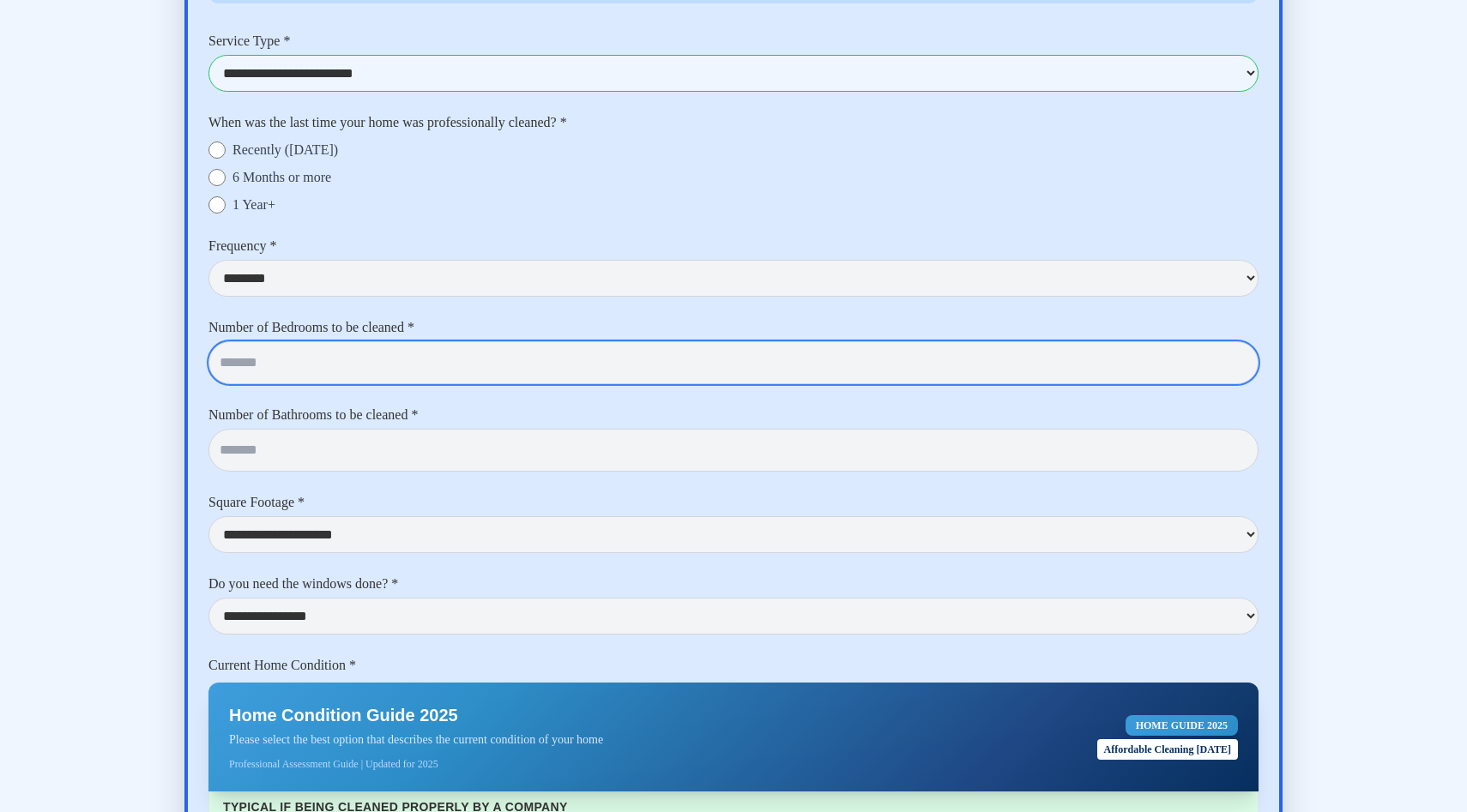 click at bounding box center (734, 363) 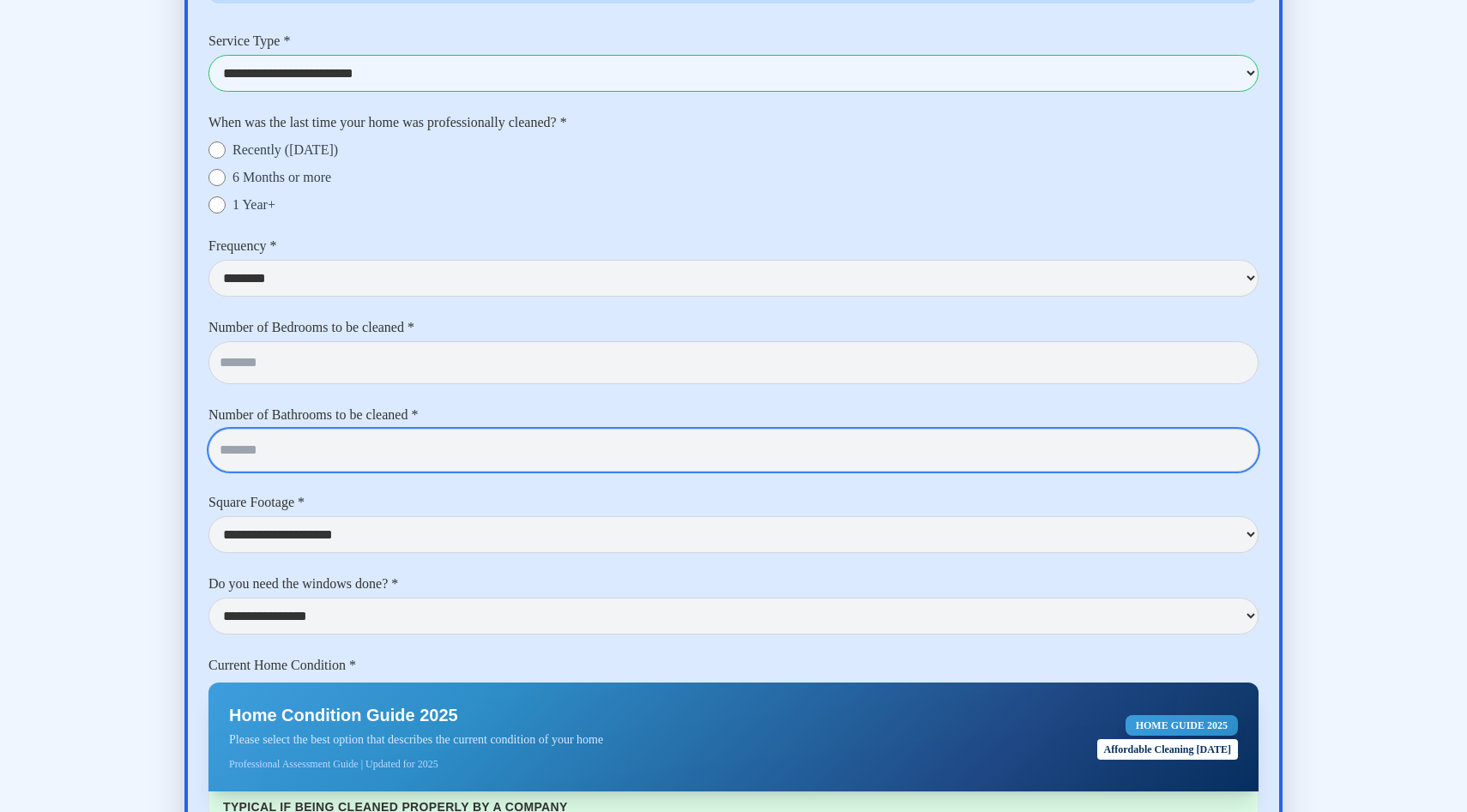 click at bounding box center [734, 450] 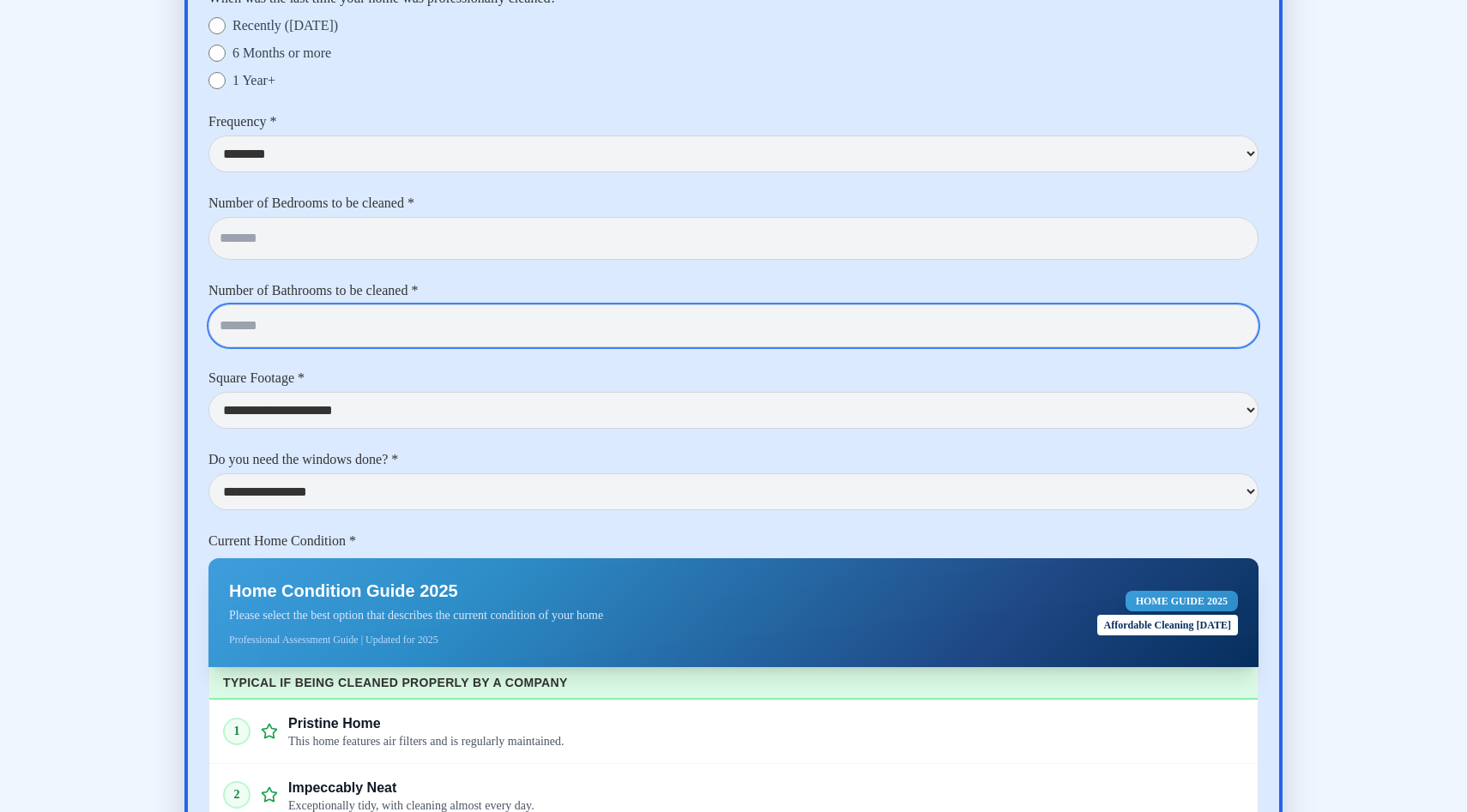 scroll, scrollTop: 4229, scrollLeft: 0, axis: vertical 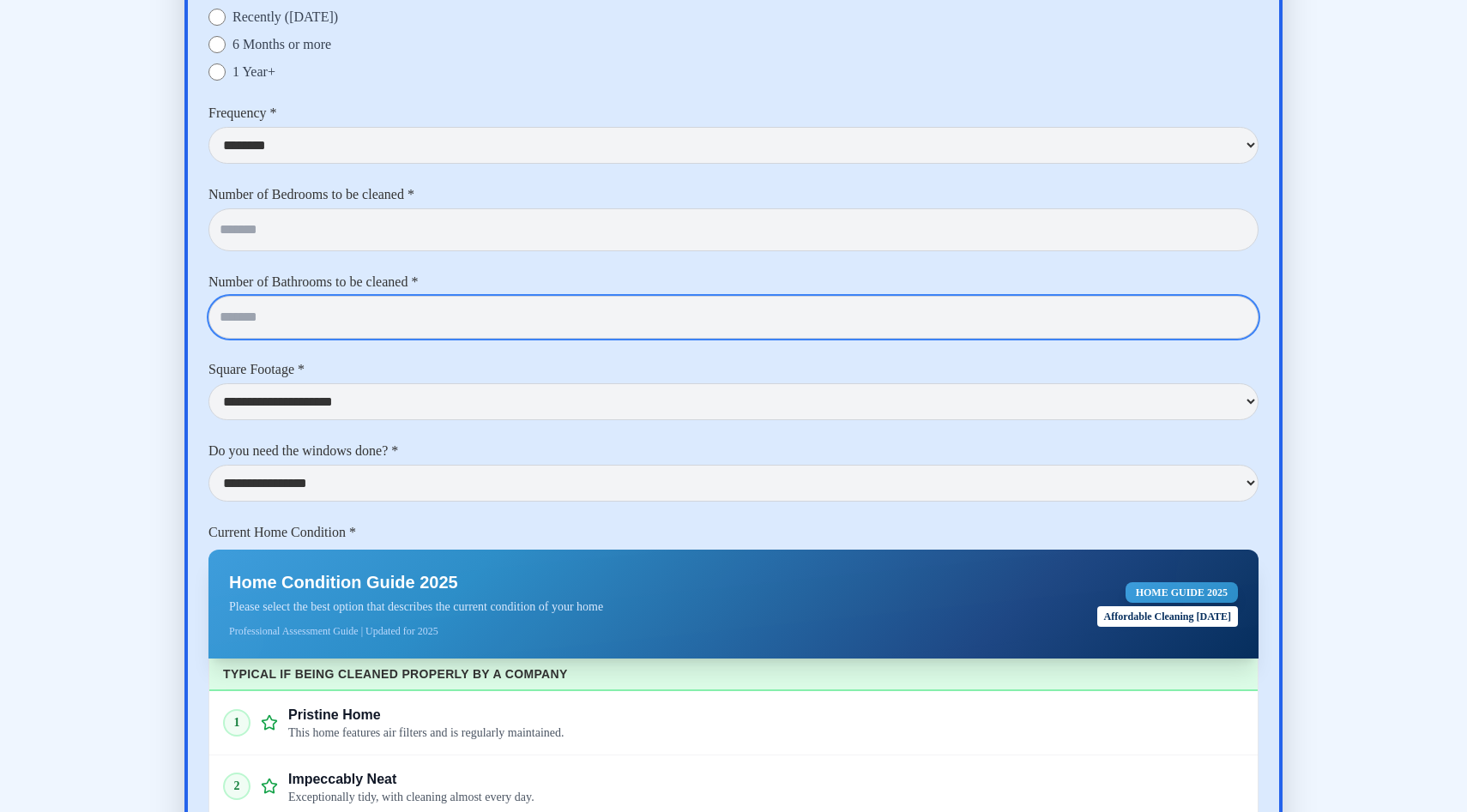 type on "*" 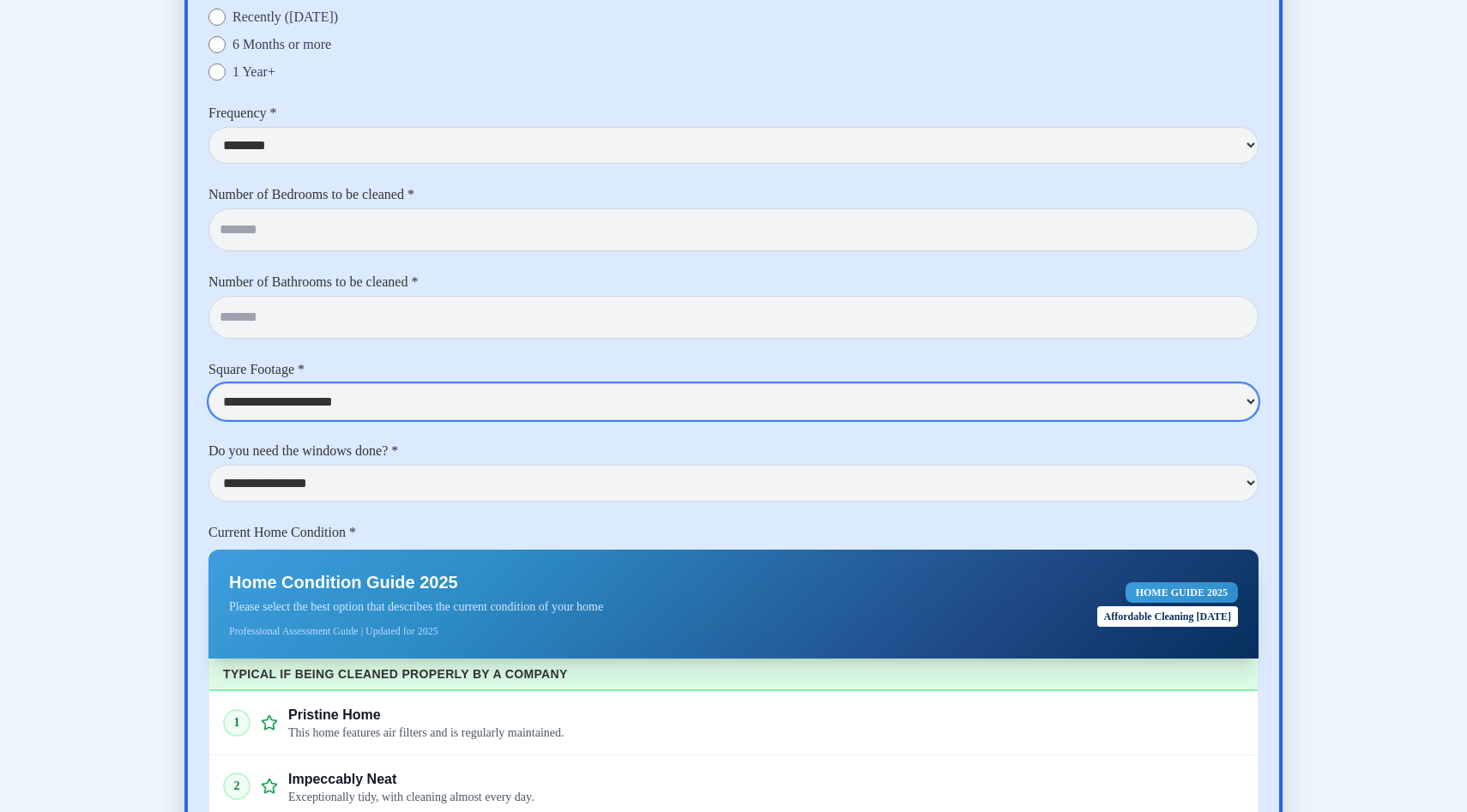 click on "**********" at bounding box center [734, 401] 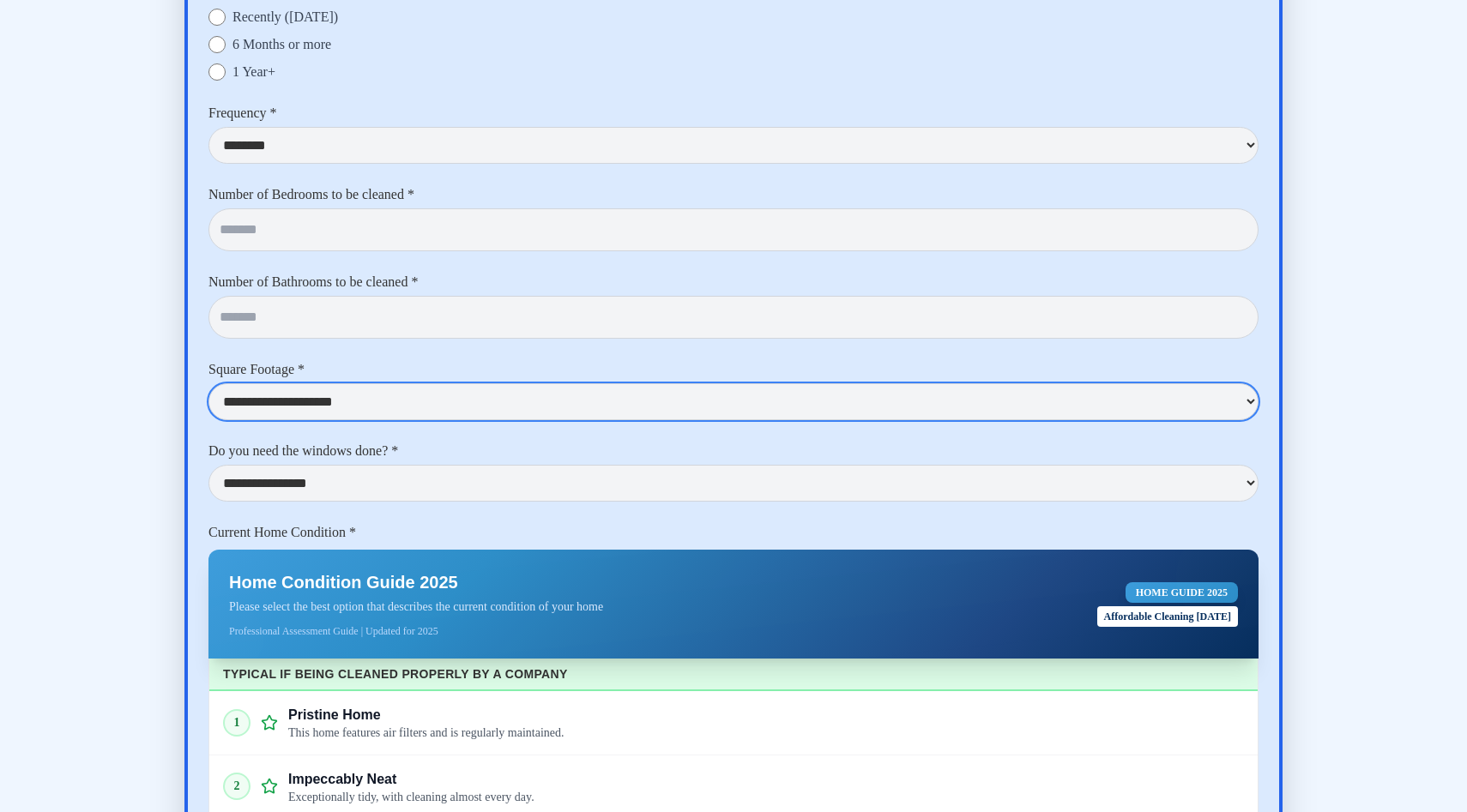 select on "**********" 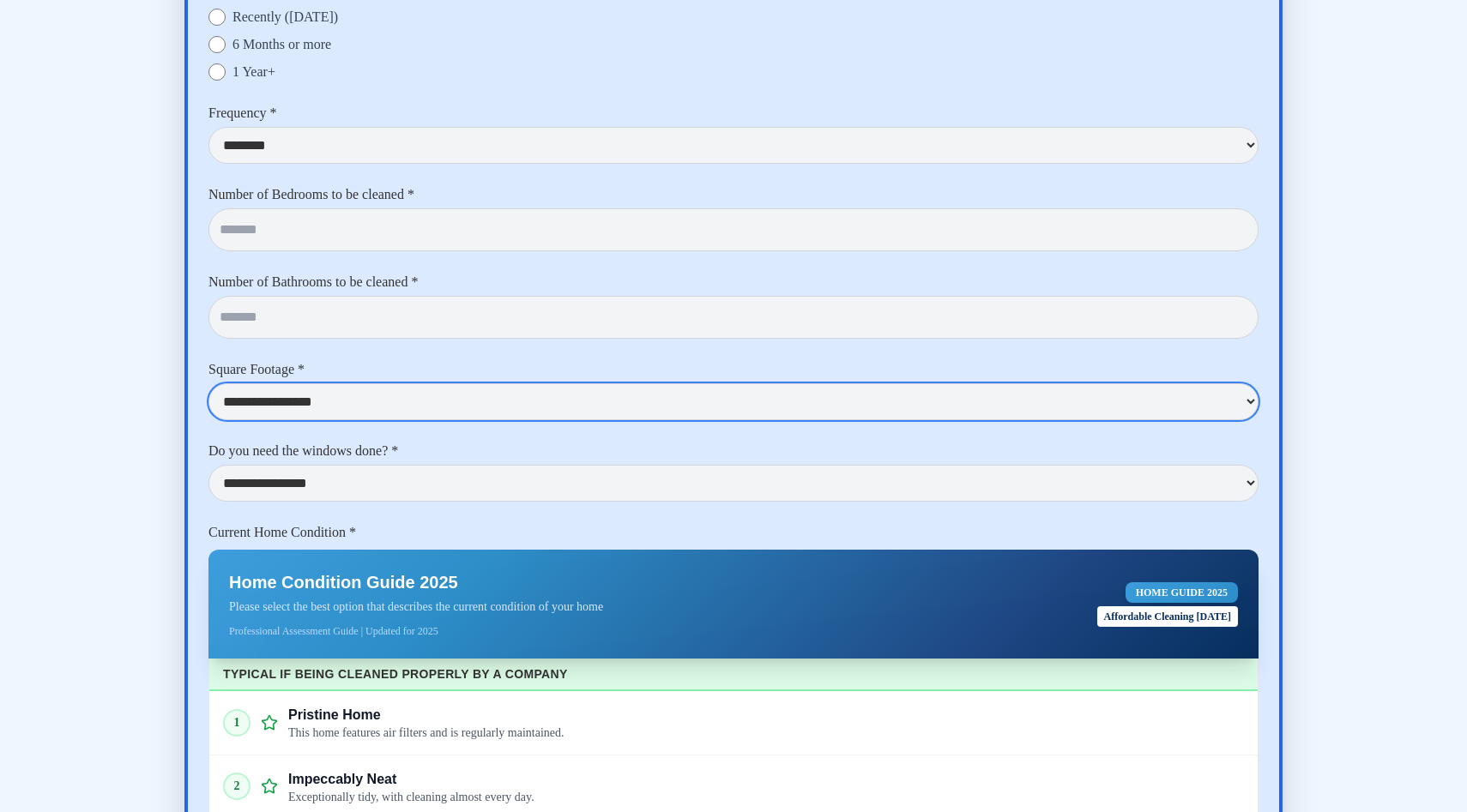 scroll, scrollTop: 4231, scrollLeft: 0, axis: vertical 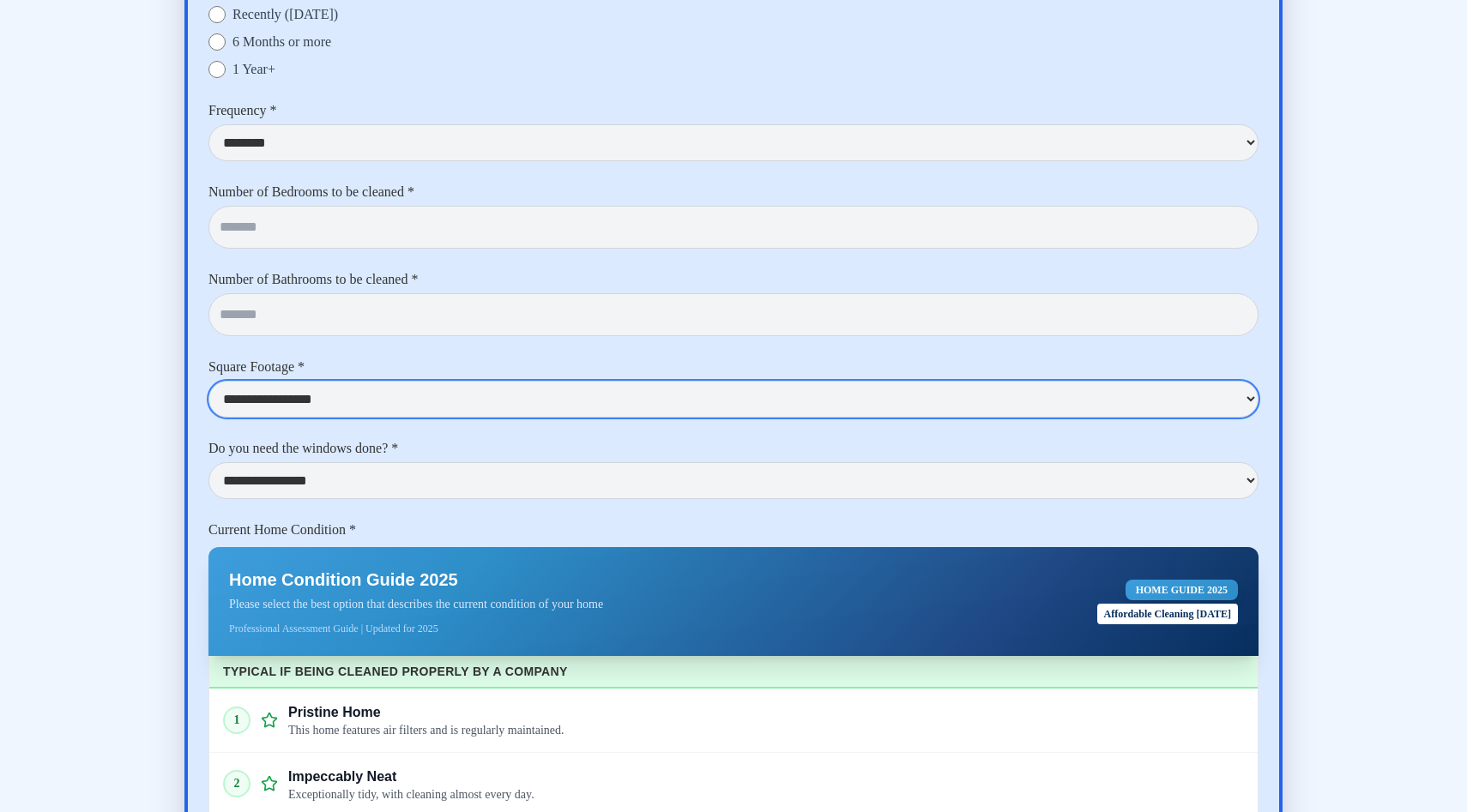 click on "**********" at bounding box center (734, 399) 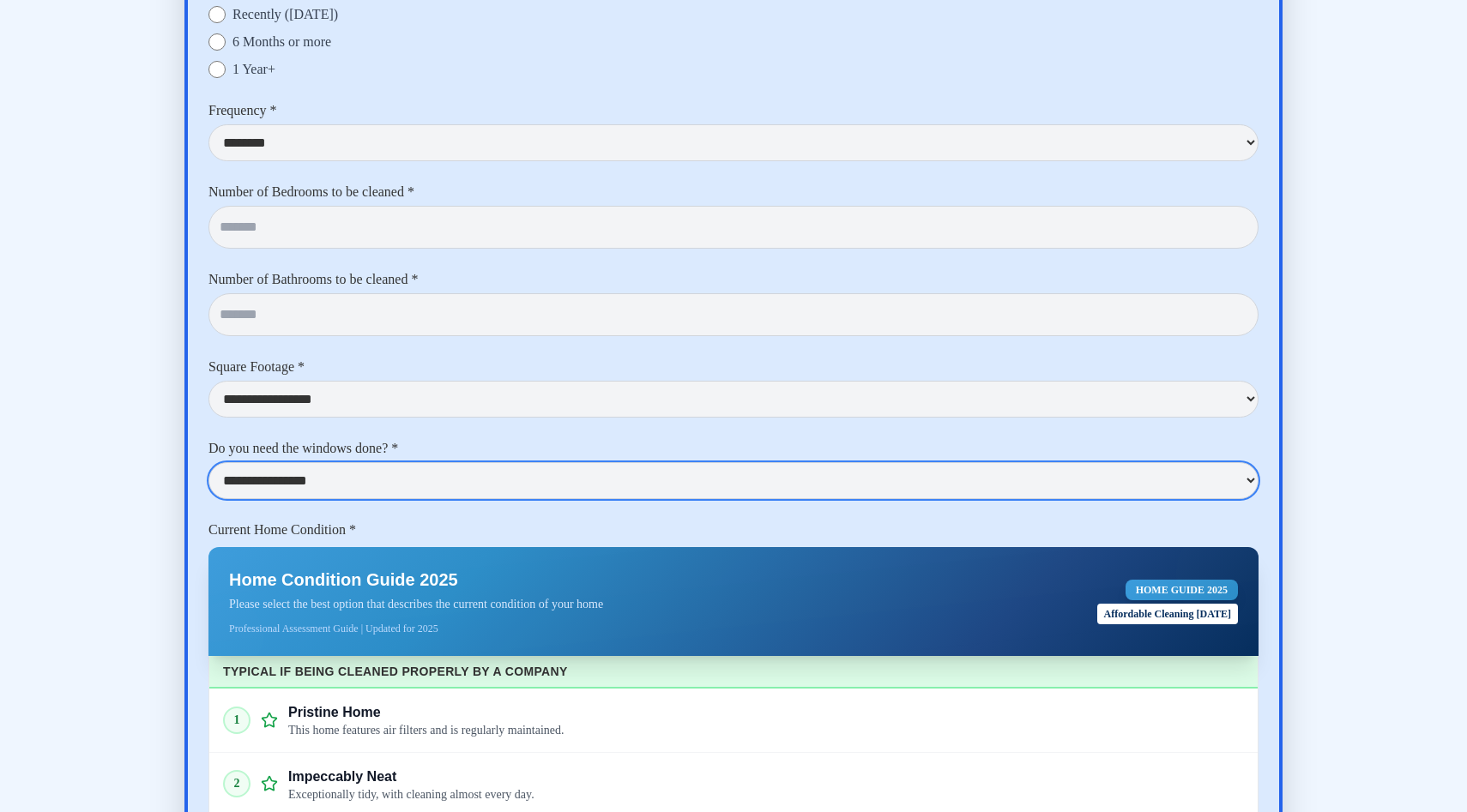 click on "**********" at bounding box center [734, 480] 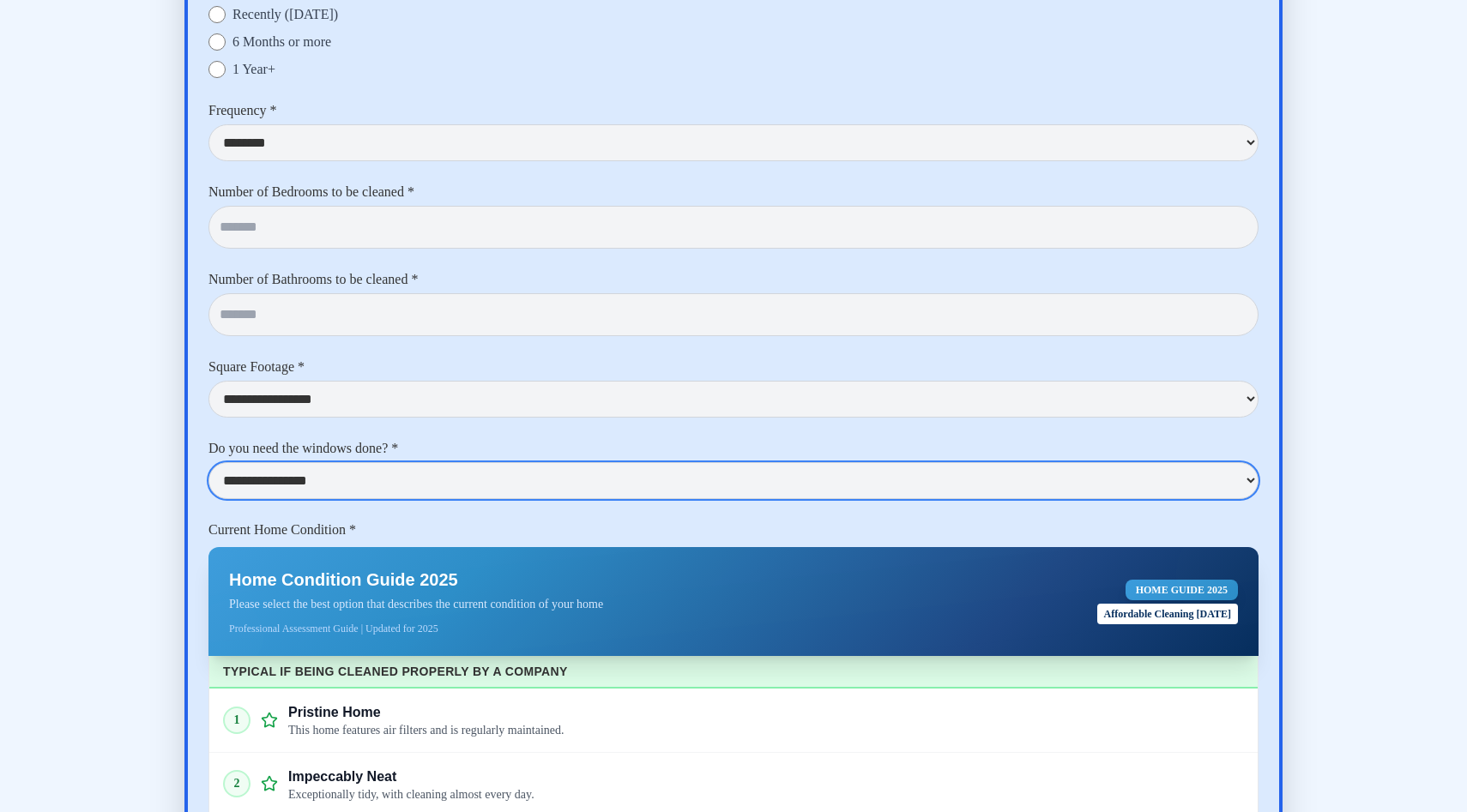 select on "***" 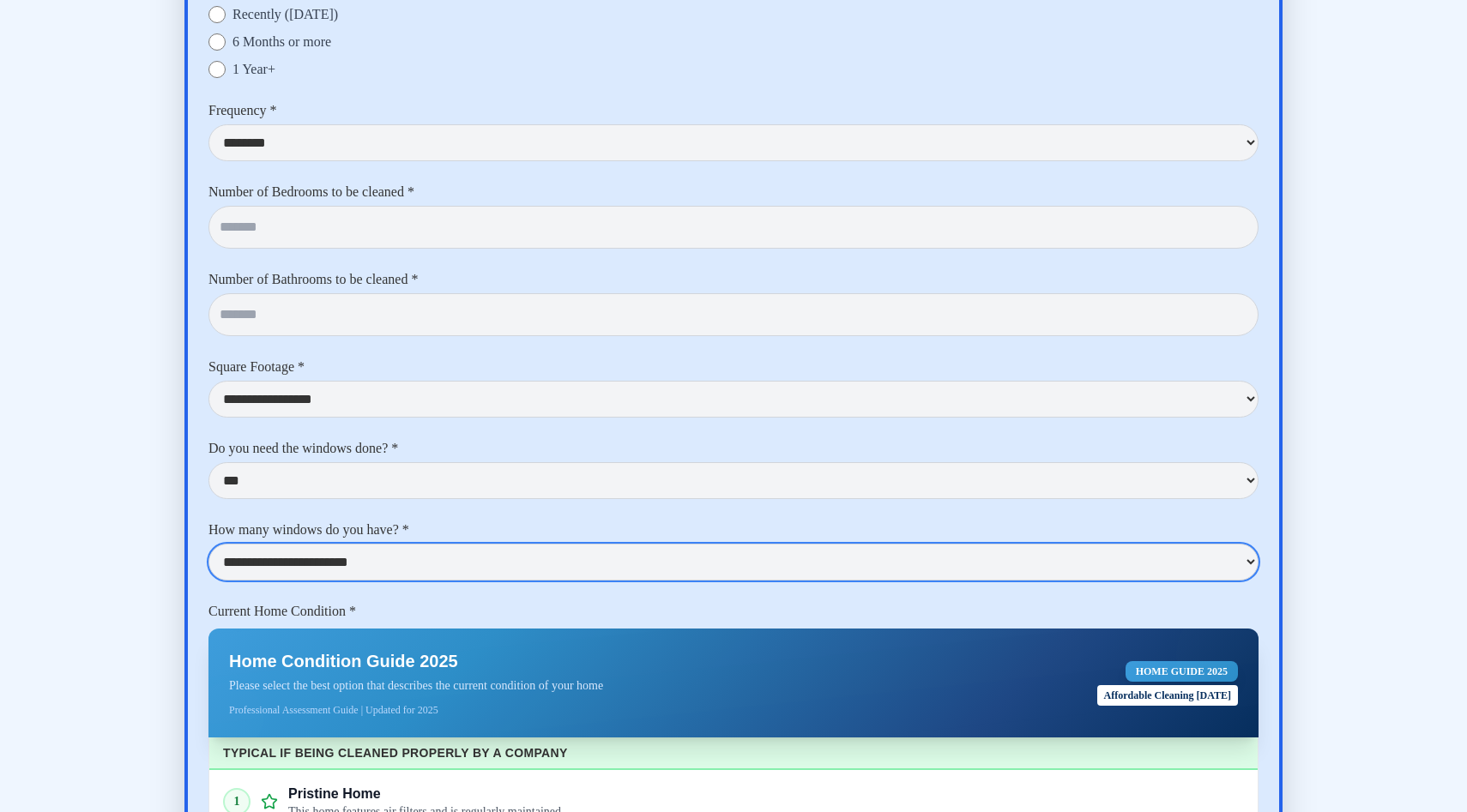 click on "**********" at bounding box center [734, 562] 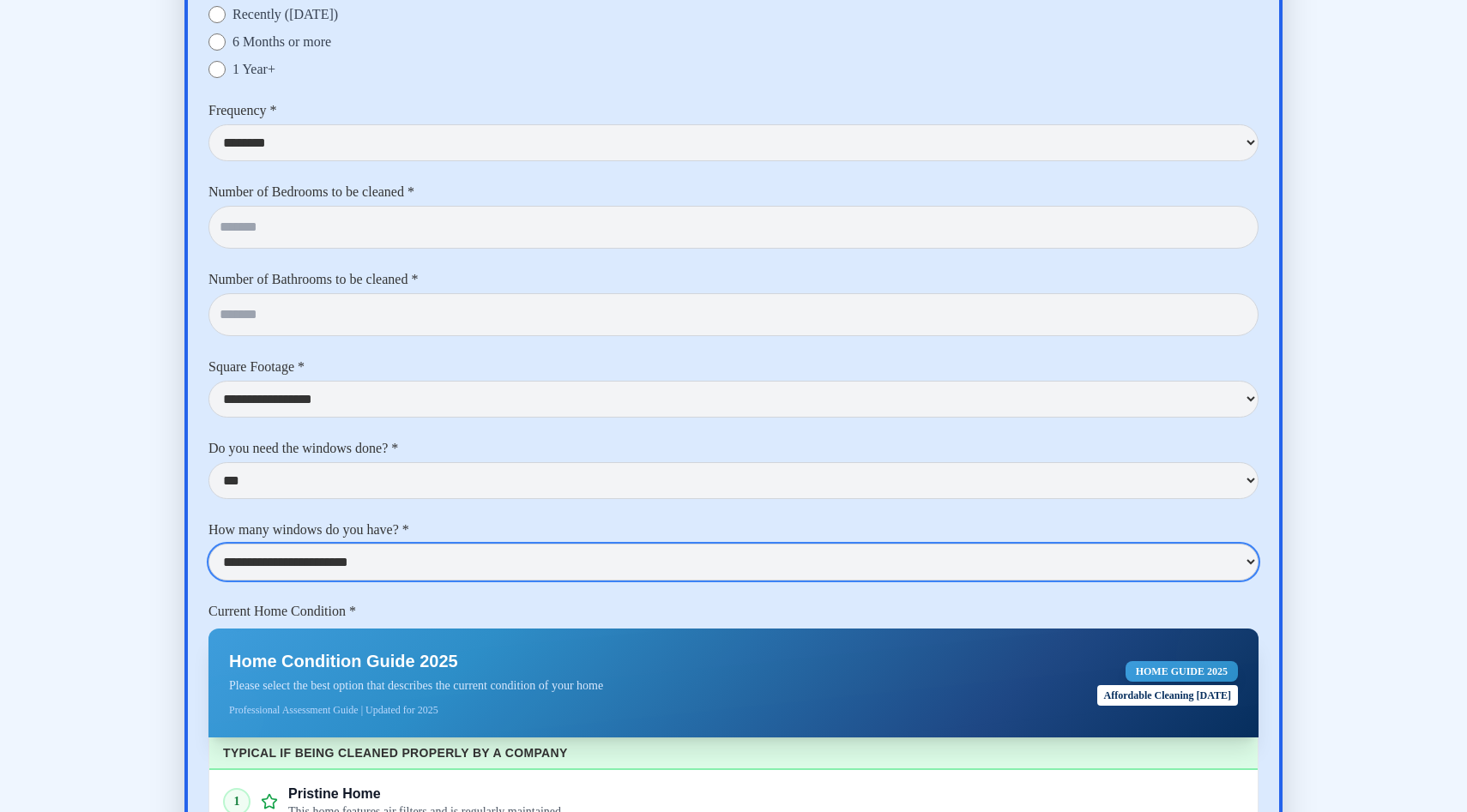 select on "**********" 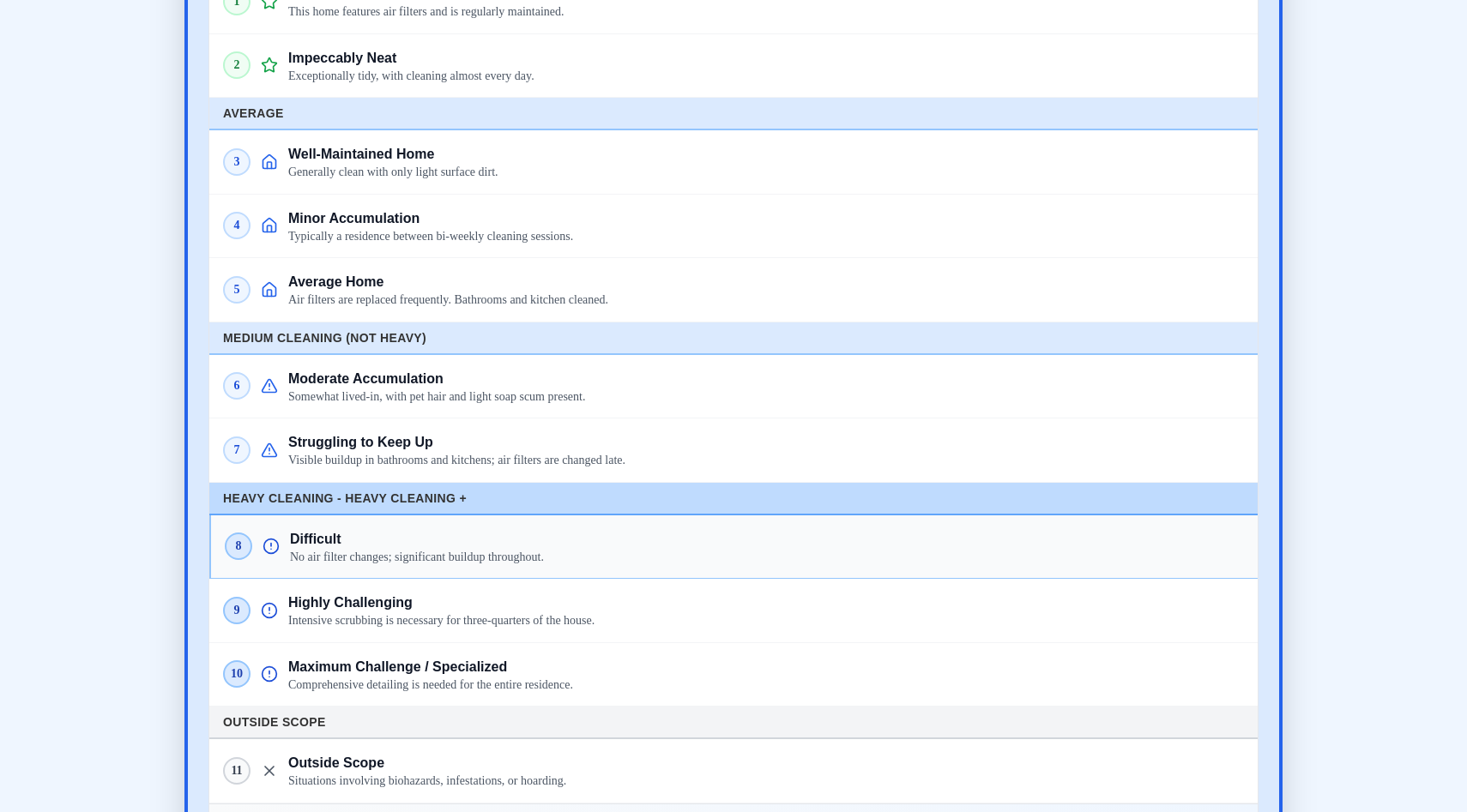 scroll, scrollTop: 5003, scrollLeft: 0, axis: vertical 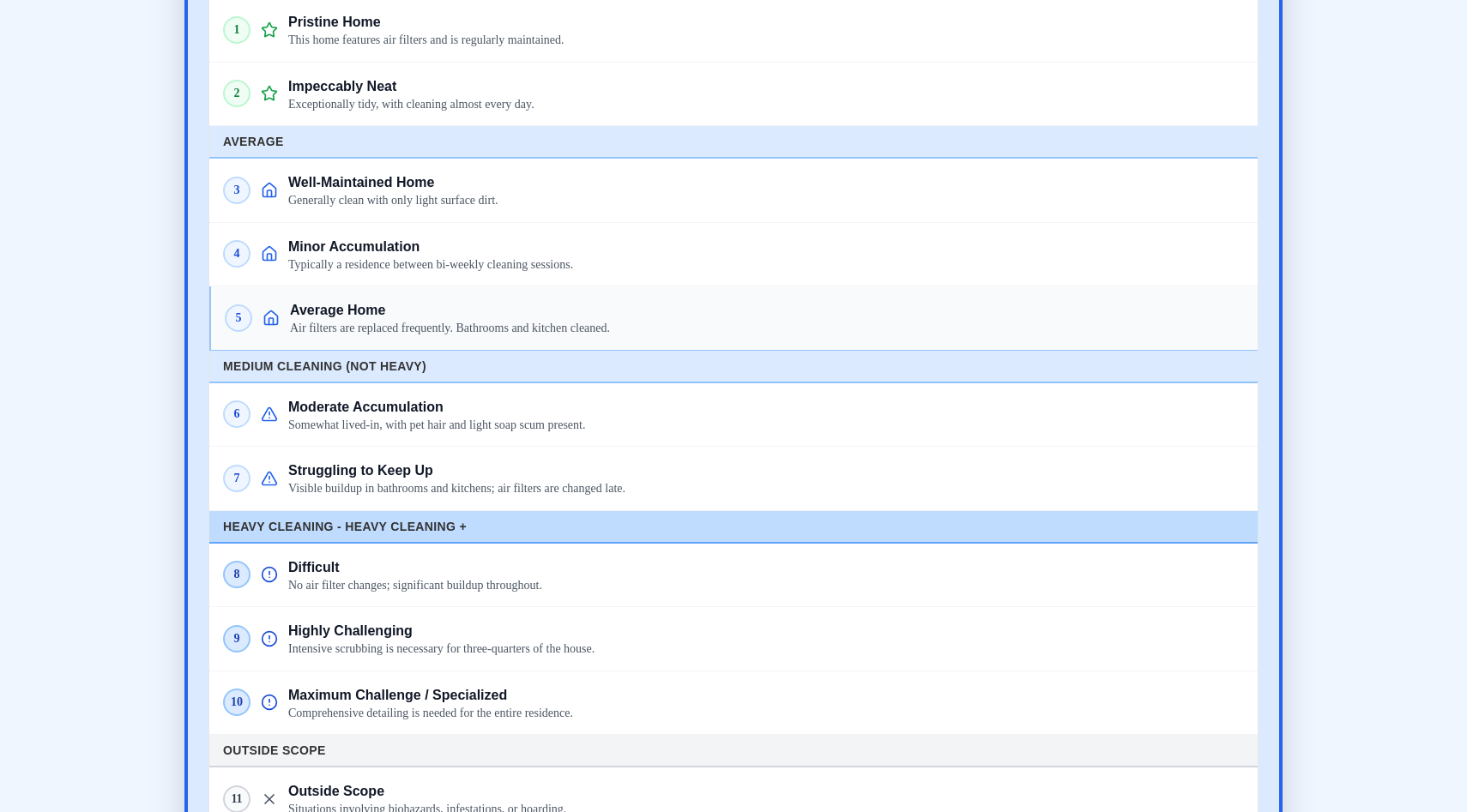 click on "Air filters are replaced frequently. Bathrooms and kitchen cleaned." at bounding box center (767, 328) 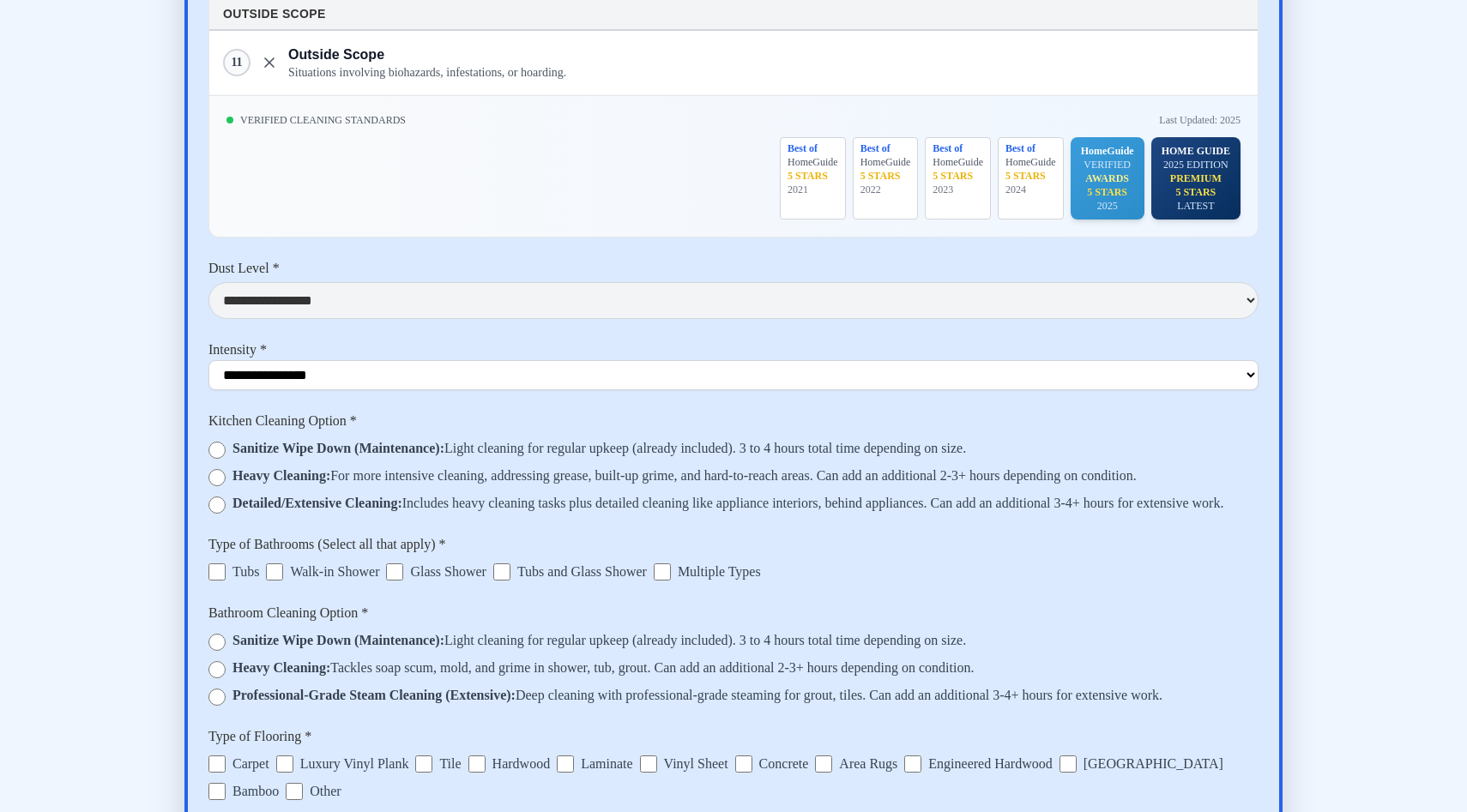 scroll, scrollTop: 5847, scrollLeft: 0, axis: vertical 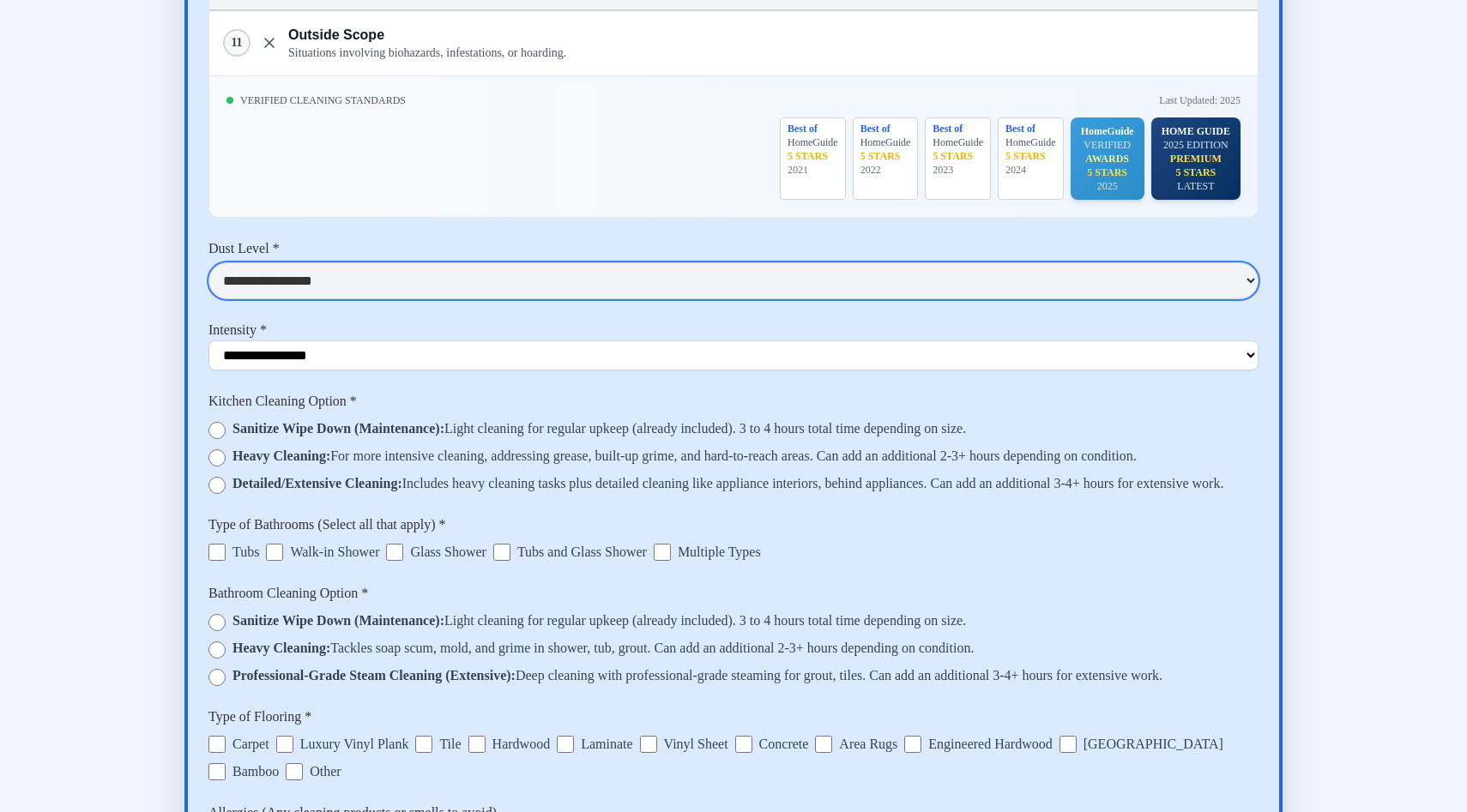click on "**********" at bounding box center (734, 280) 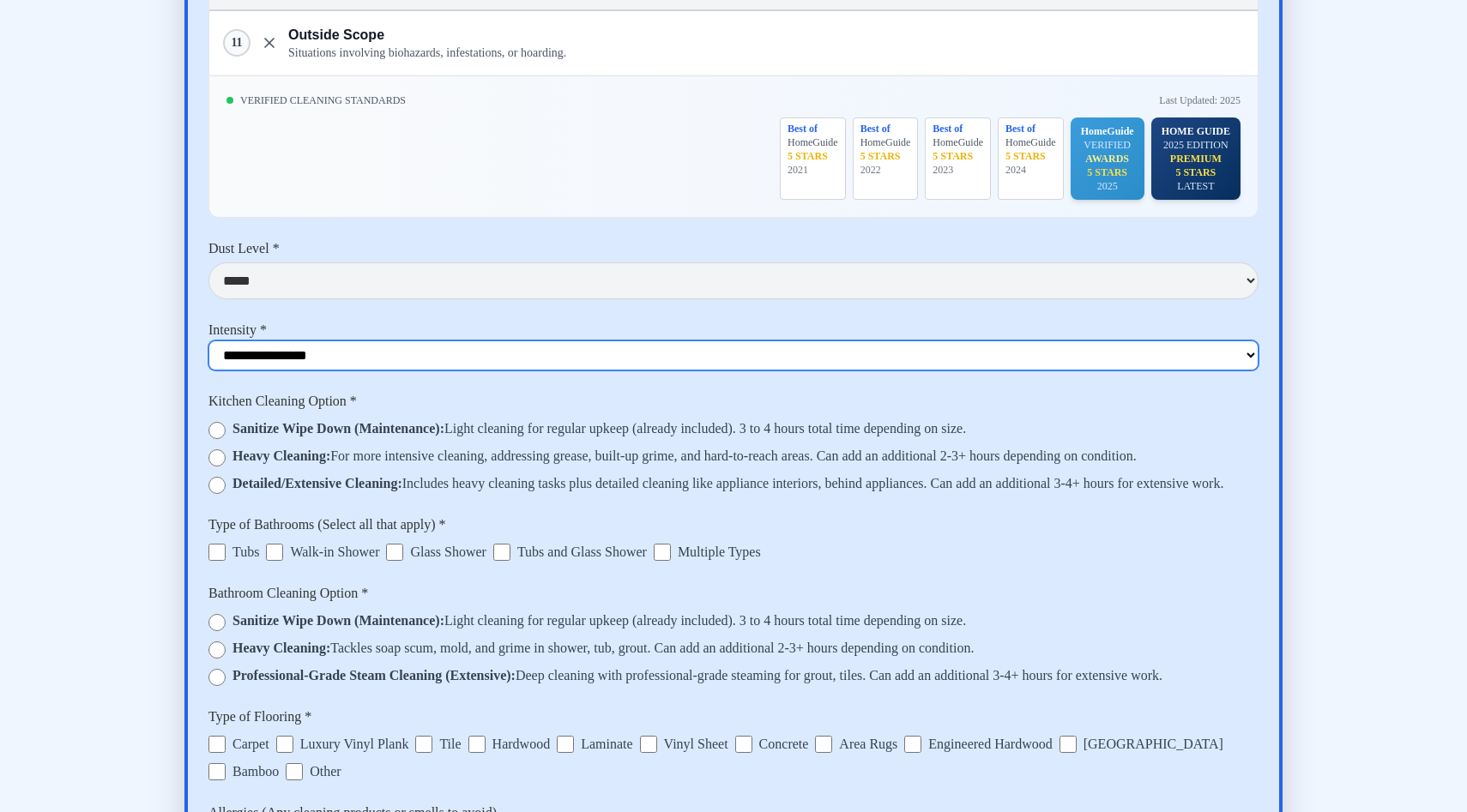 click on "**********" at bounding box center (734, 355) 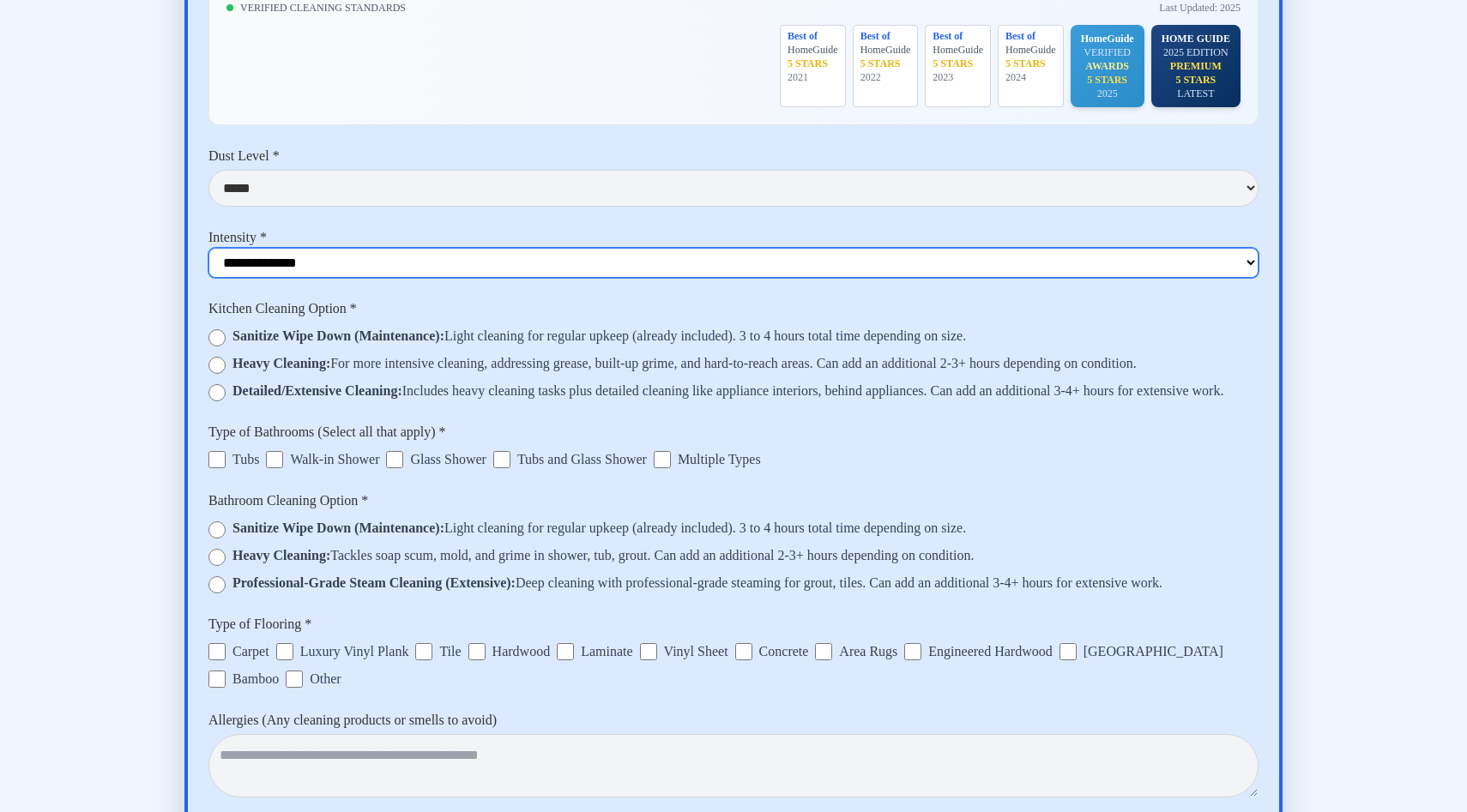 scroll, scrollTop: 5941, scrollLeft: 0, axis: vertical 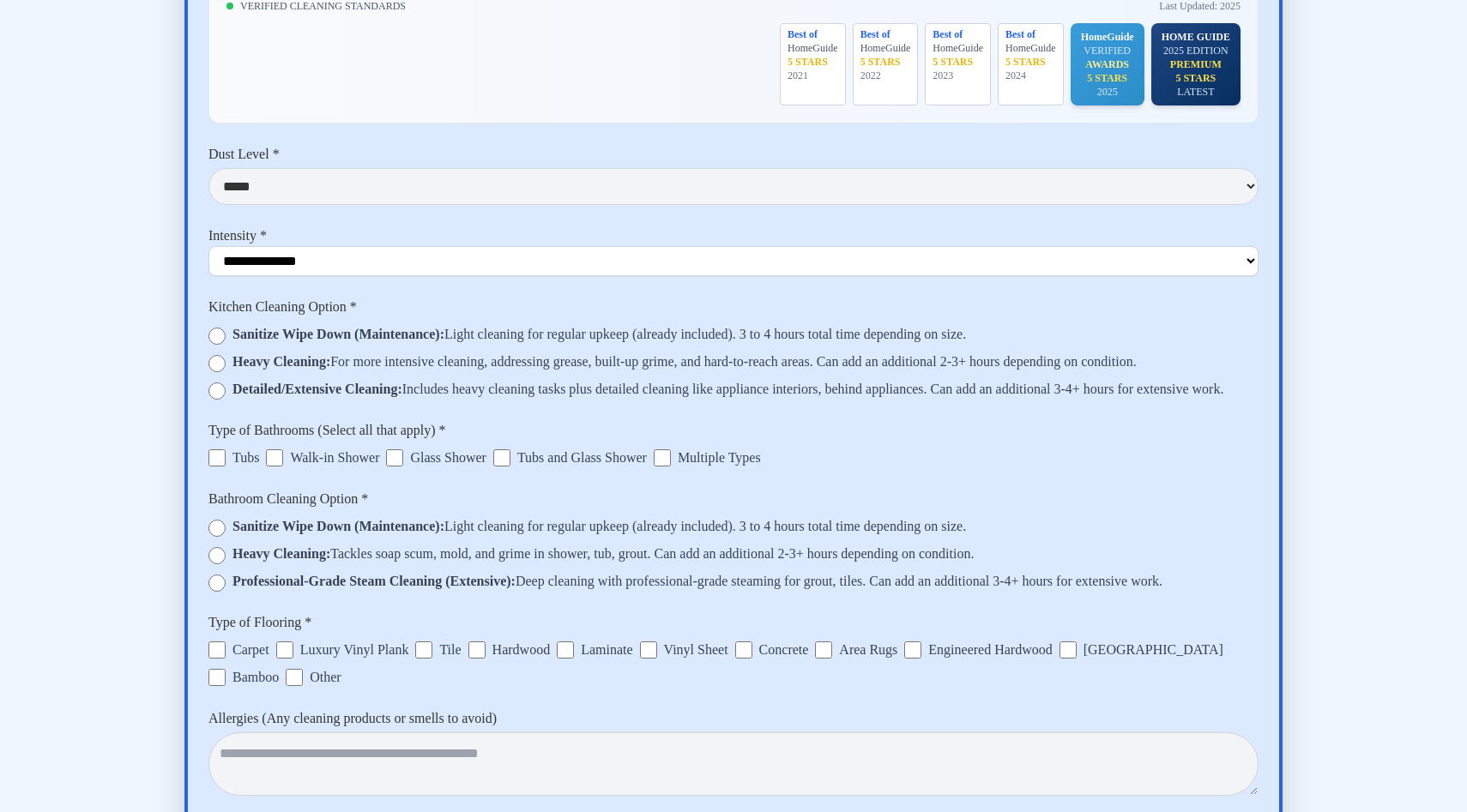 click on "Sanitize Wipe Down (Maintenance):  Light cleaning for regular upkeep (already included). 3 to 4 hours total time depending on size." at bounding box center [599, 334] 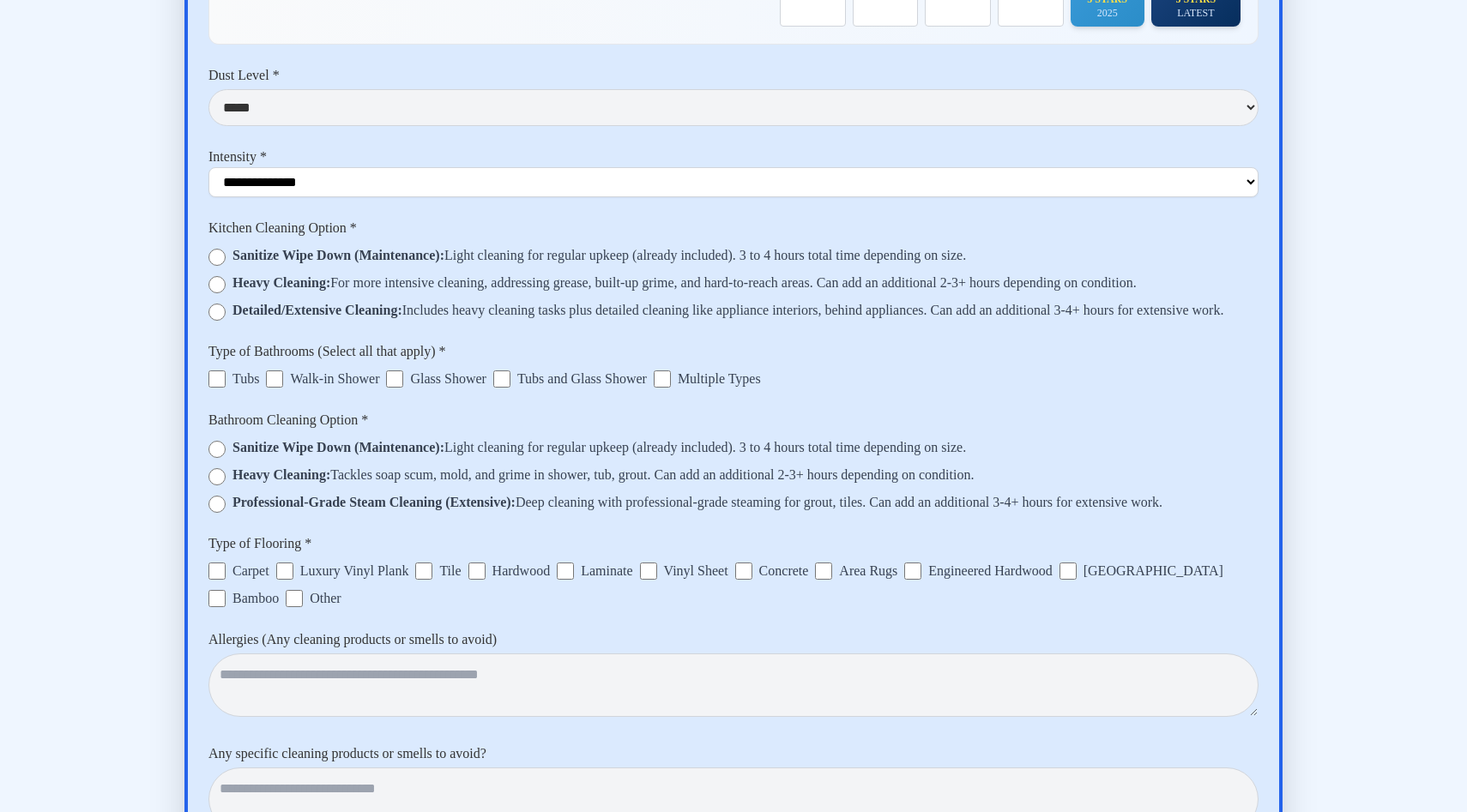 scroll, scrollTop: 6084, scrollLeft: 0, axis: vertical 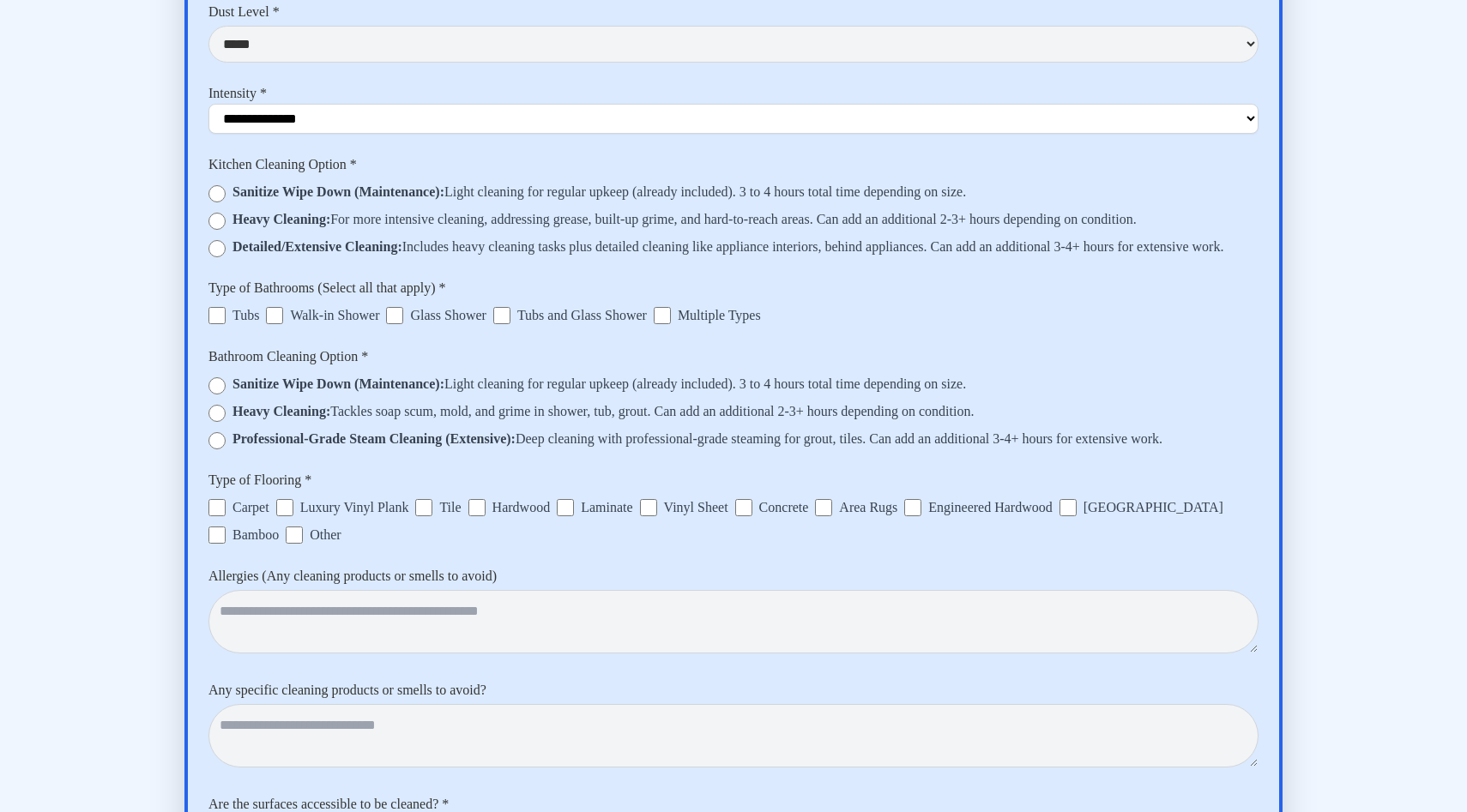 click on "Sanitize Wipe Down (Maintenance):  Light cleaning for regular upkeep (already included). 3 to 4 hours total time depending on size. Heavy Cleaning:  Tackles soap scum, mold, and grime in shower, tub, grout. Can add an additional 2-3+ hours depending on condition. Professional-Grade Steam Cleaning (Extensive):  Deep cleaning with professional-grade steaming for grout, tiles. Can add an additional 3-4+ hours for extensive work." at bounding box center [734, 412] 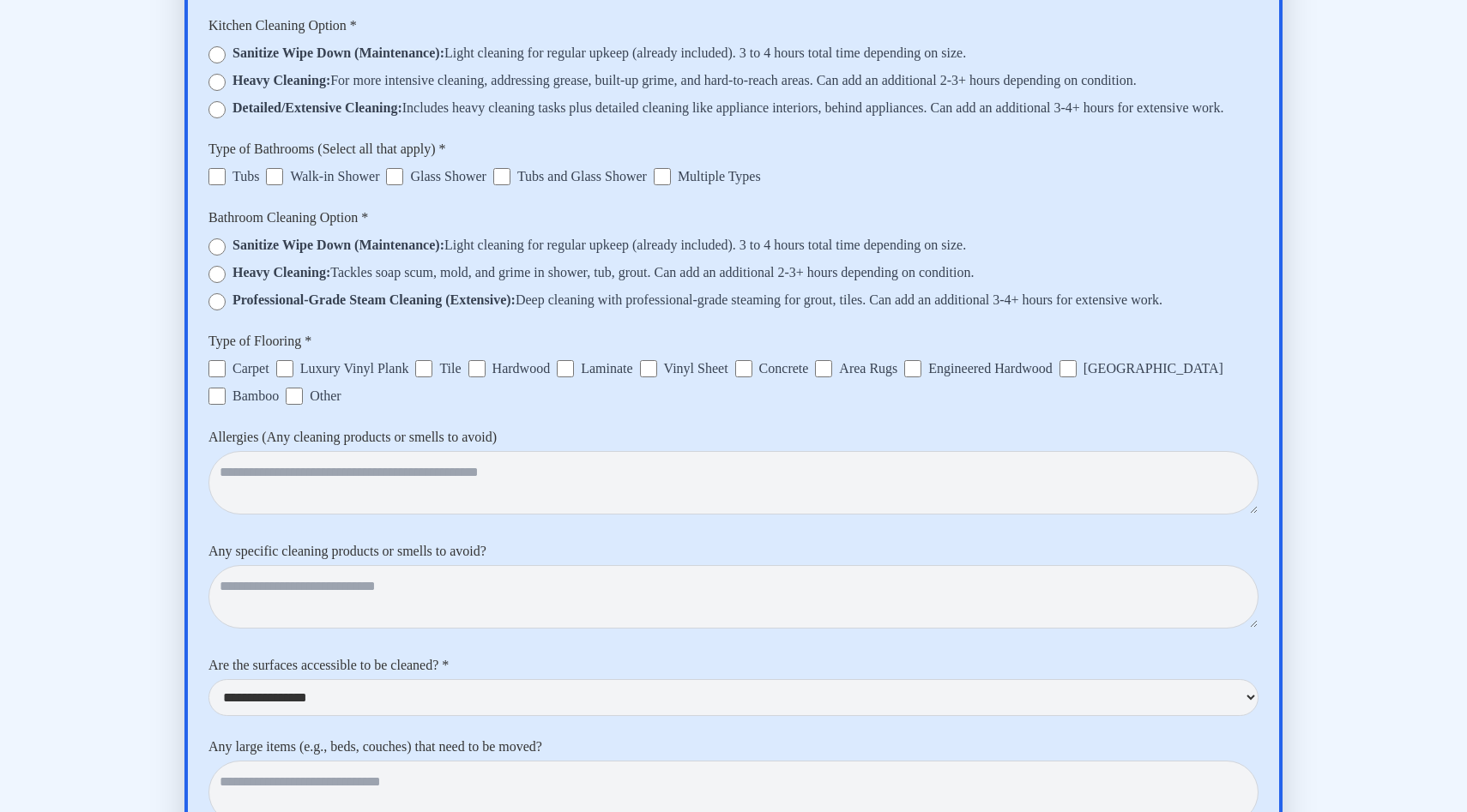 scroll, scrollTop: 6246, scrollLeft: 0, axis: vertical 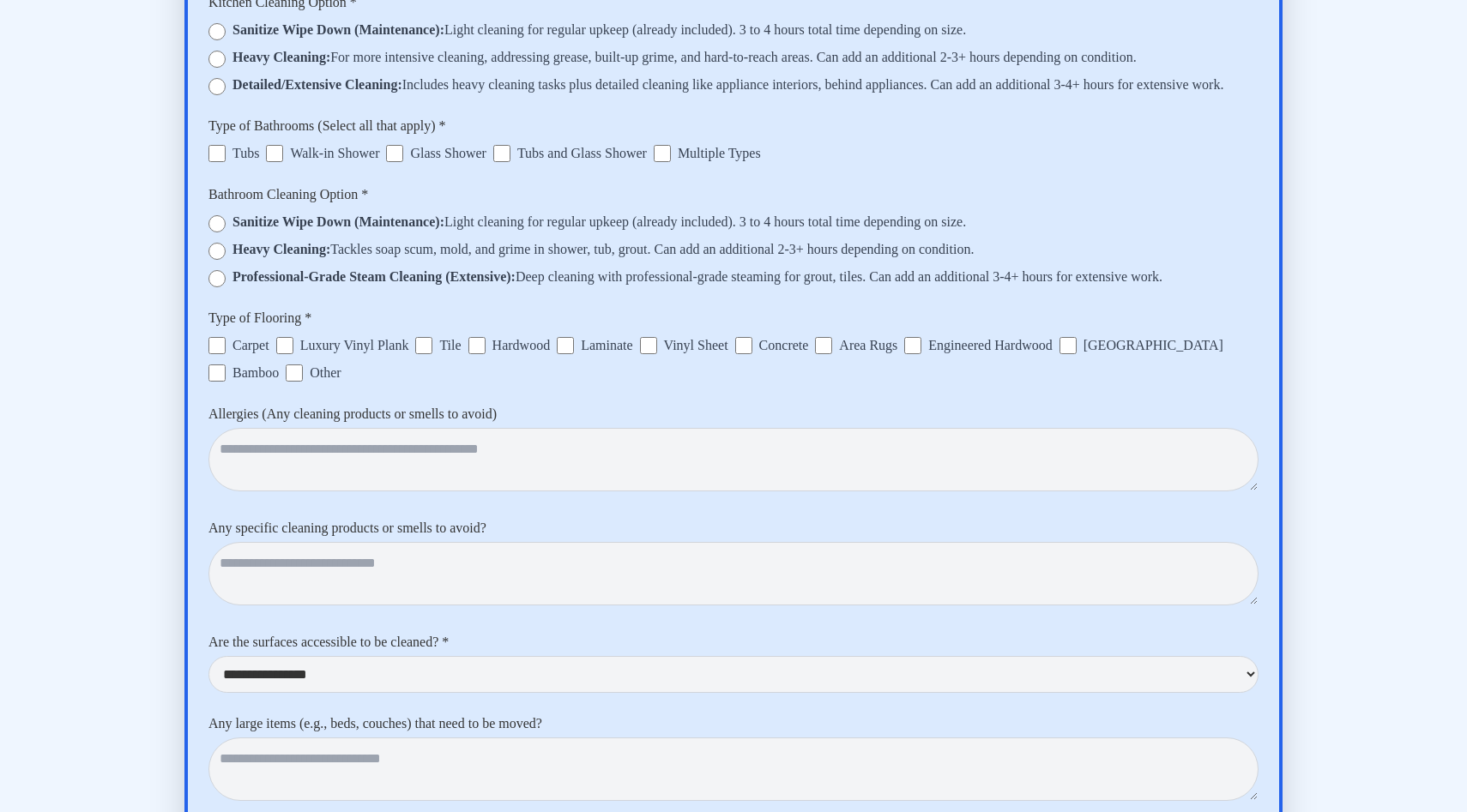 click on "**********" at bounding box center [734, -2] 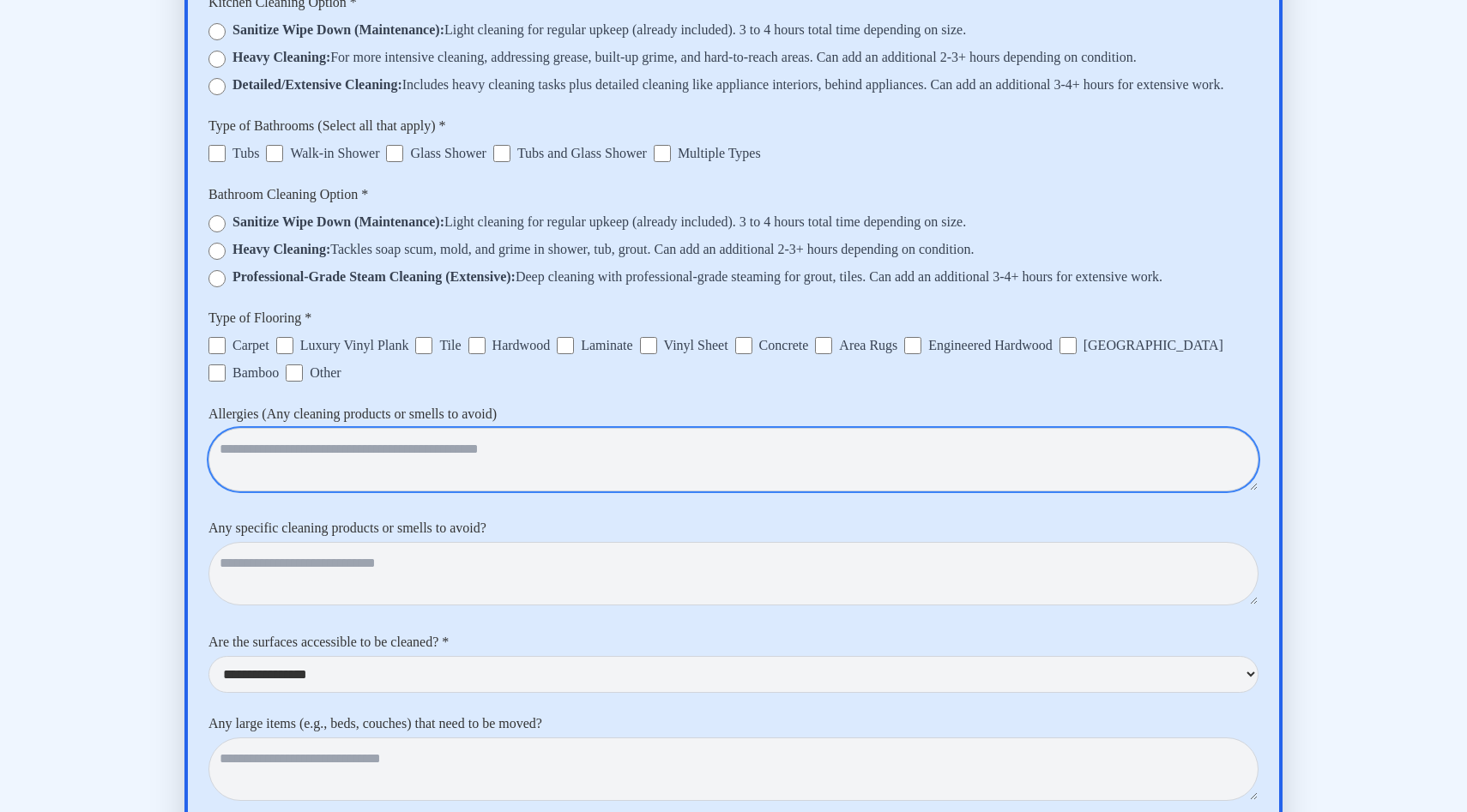 click at bounding box center (734, 460) 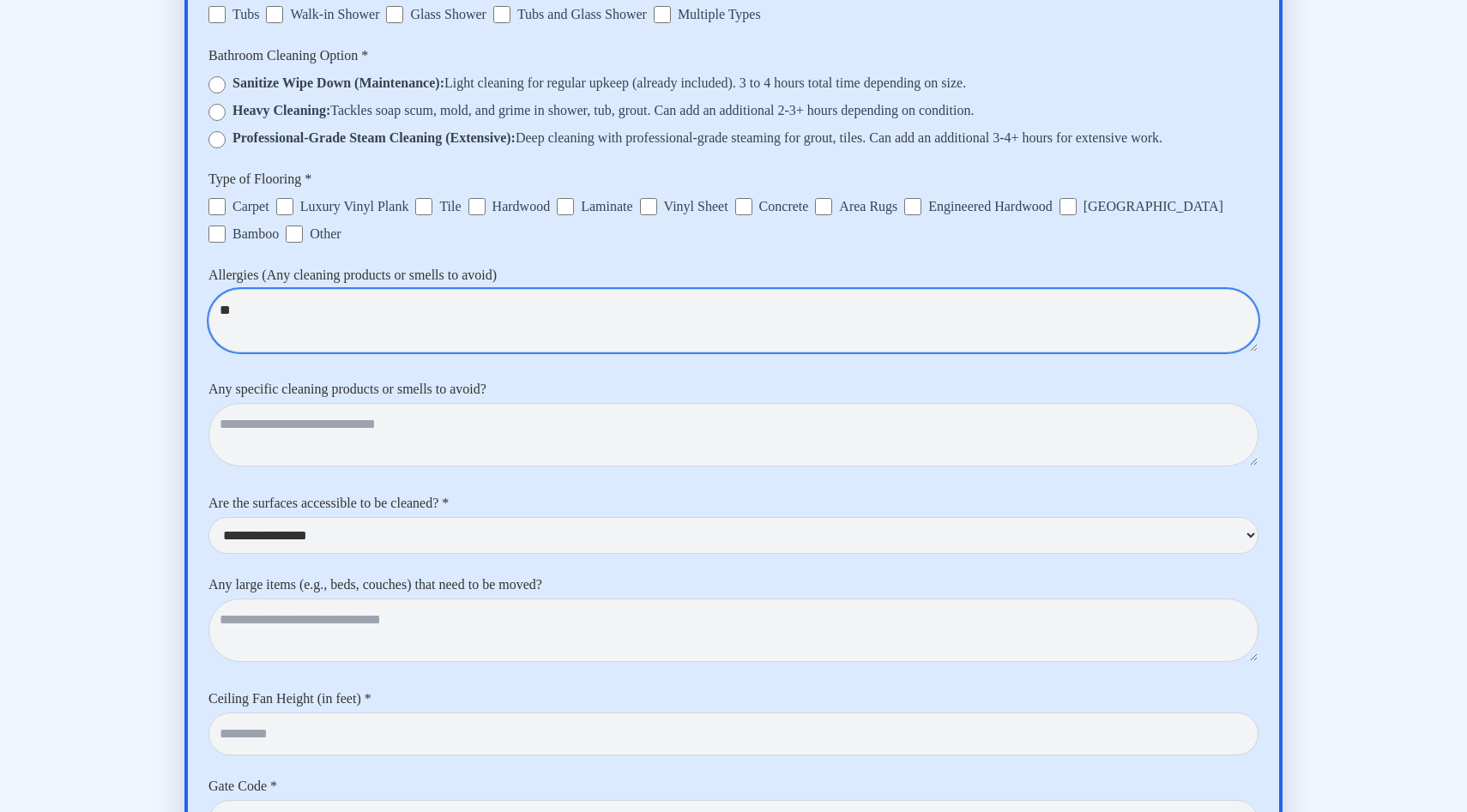 scroll, scrollTop: 6478, scrollLeft: 0, axis: vertical 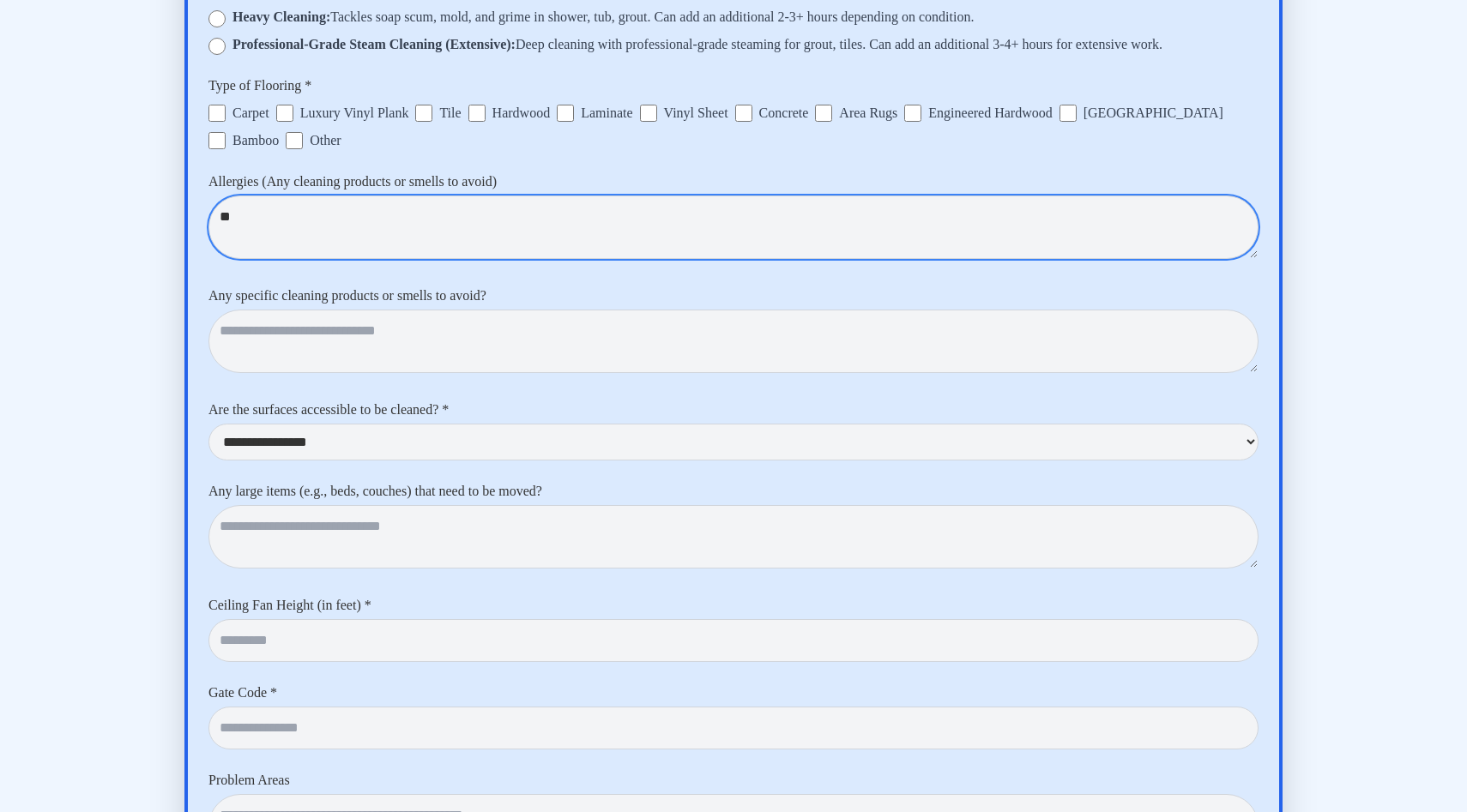 type on "**" 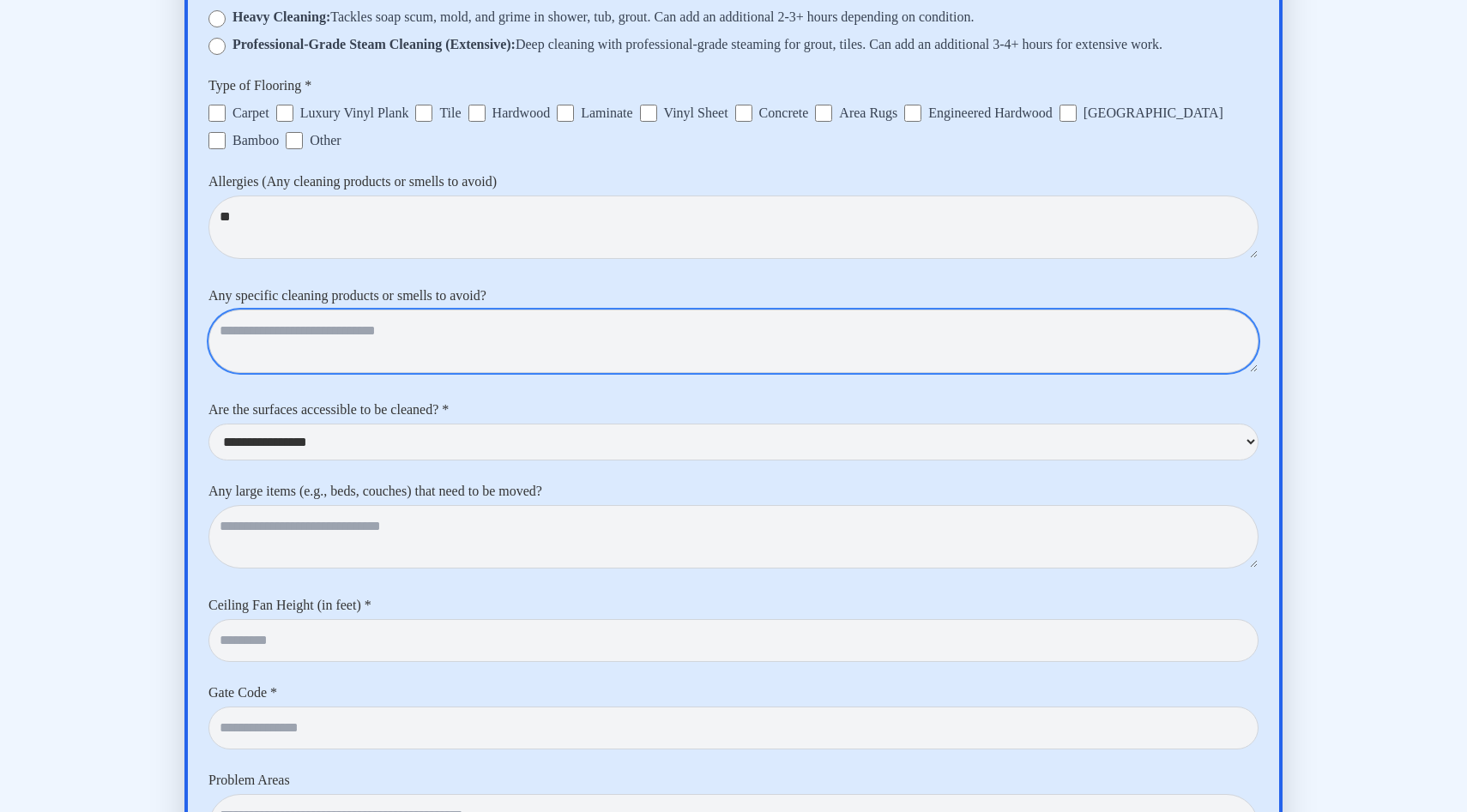 click at bounding box center (734, 341) 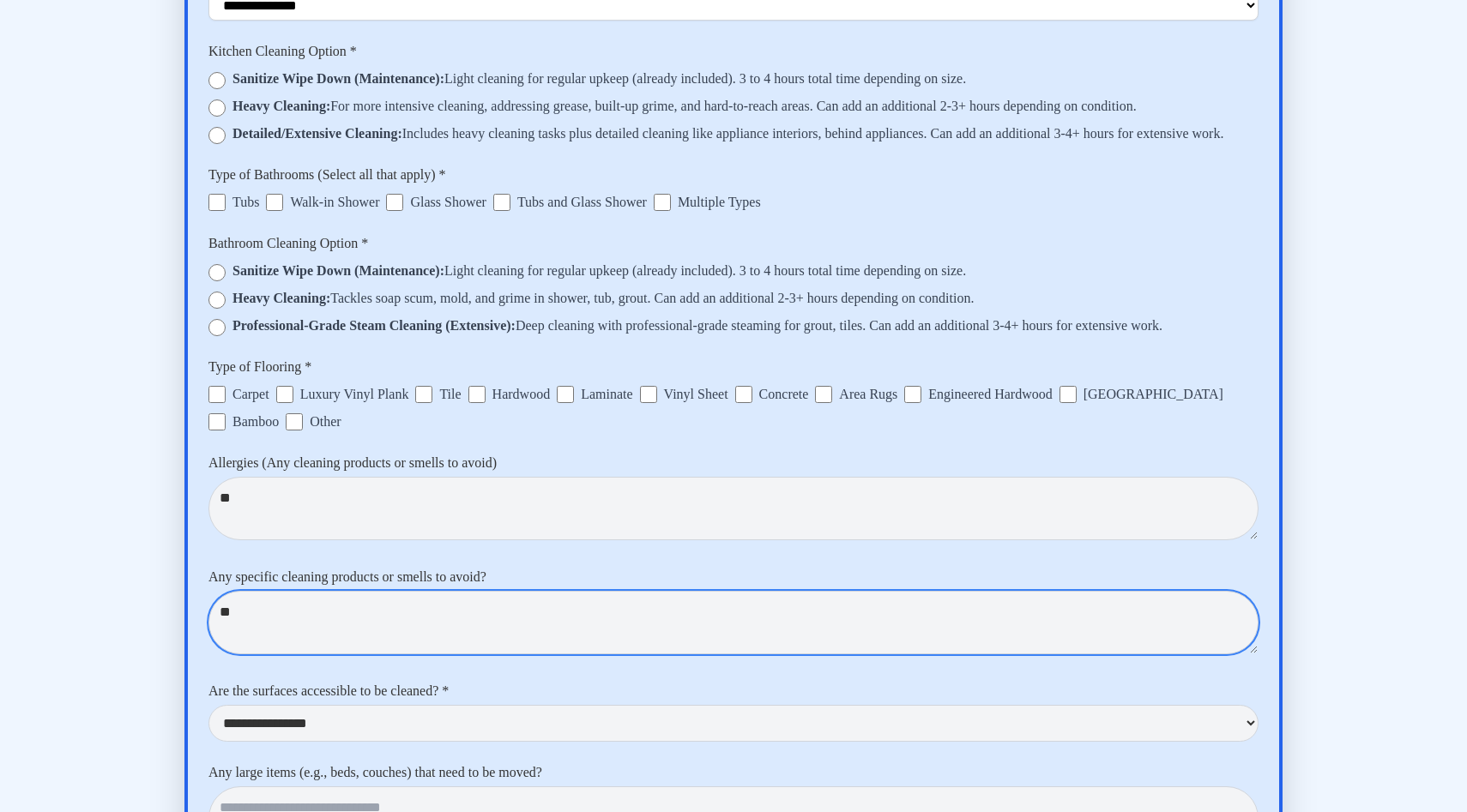 scroll, scrollTop: 6192, scrollLeft: 0, axis: vertical 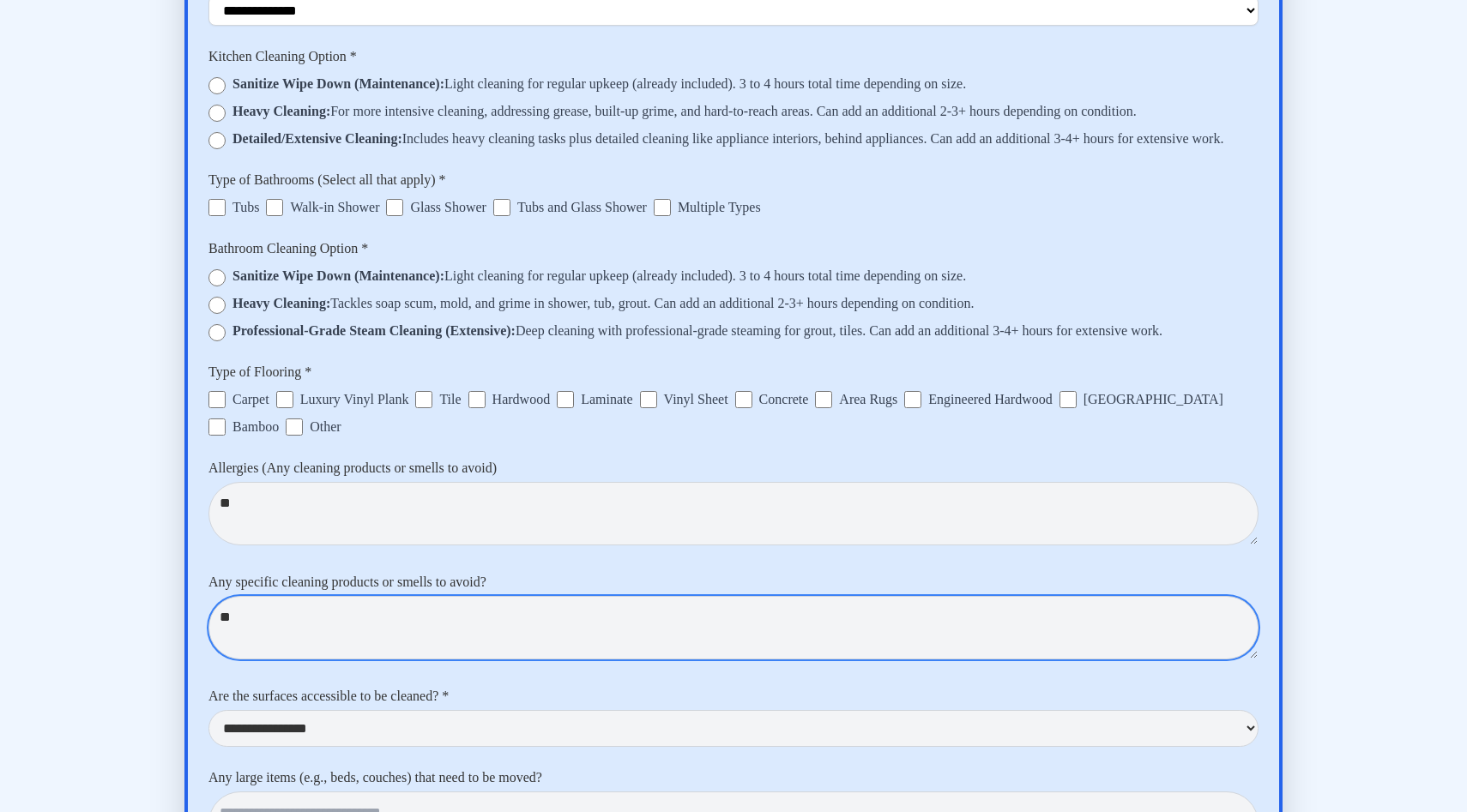 type on "**" 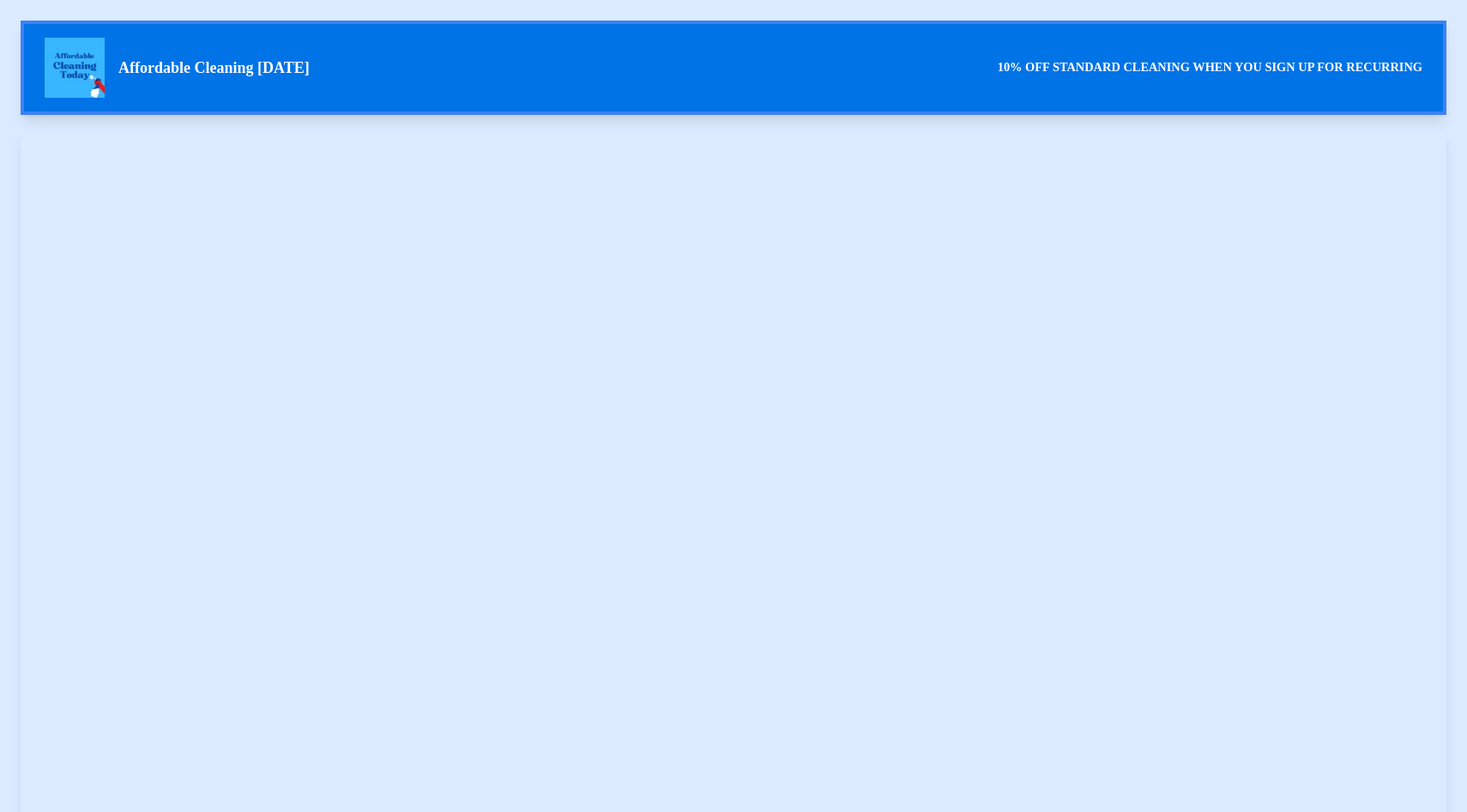 scroll, scrollTop: 6091, scrollLeft: 0, axis: vertical 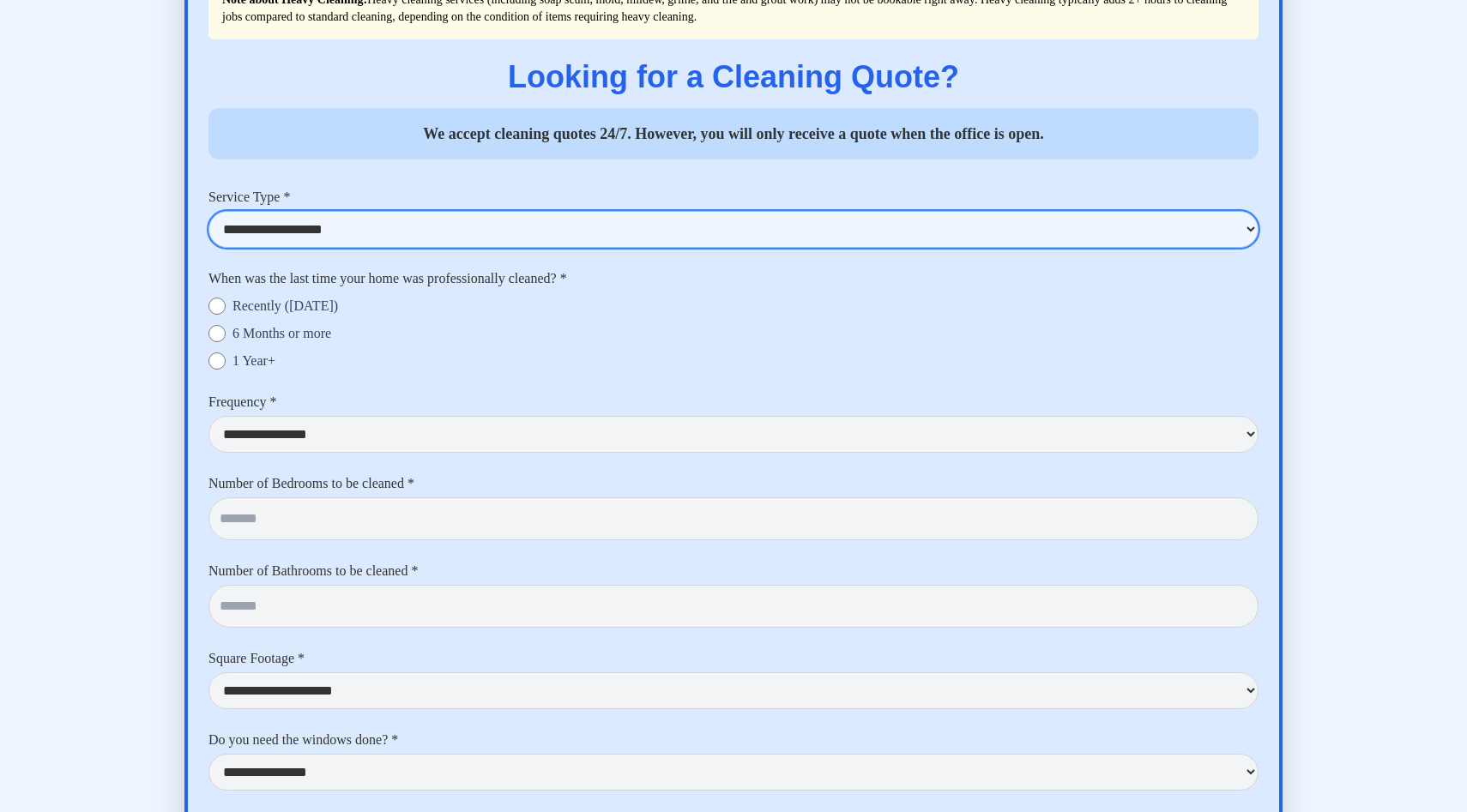 click on "**********" at bounding box center [734, 229] 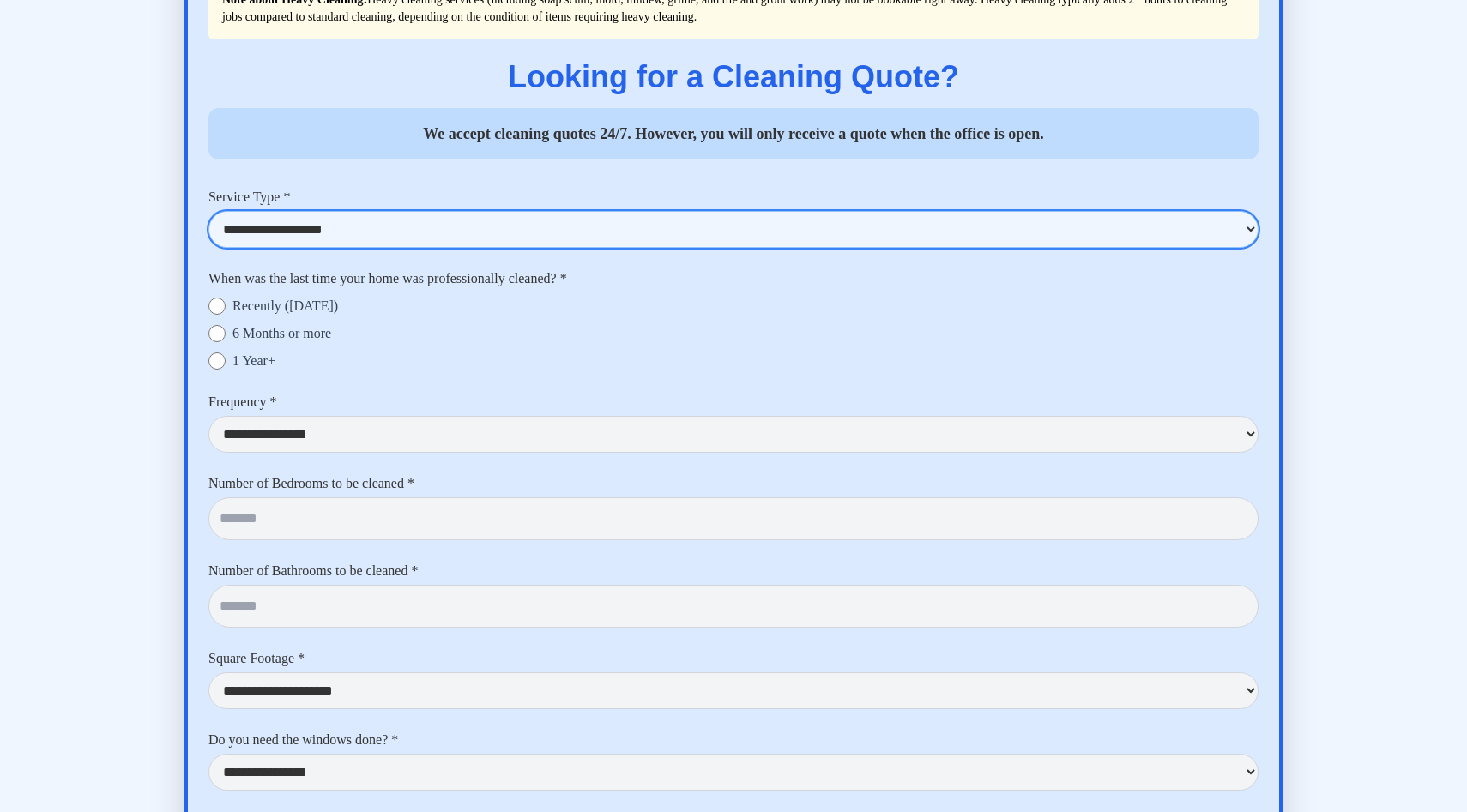 select on "**********" 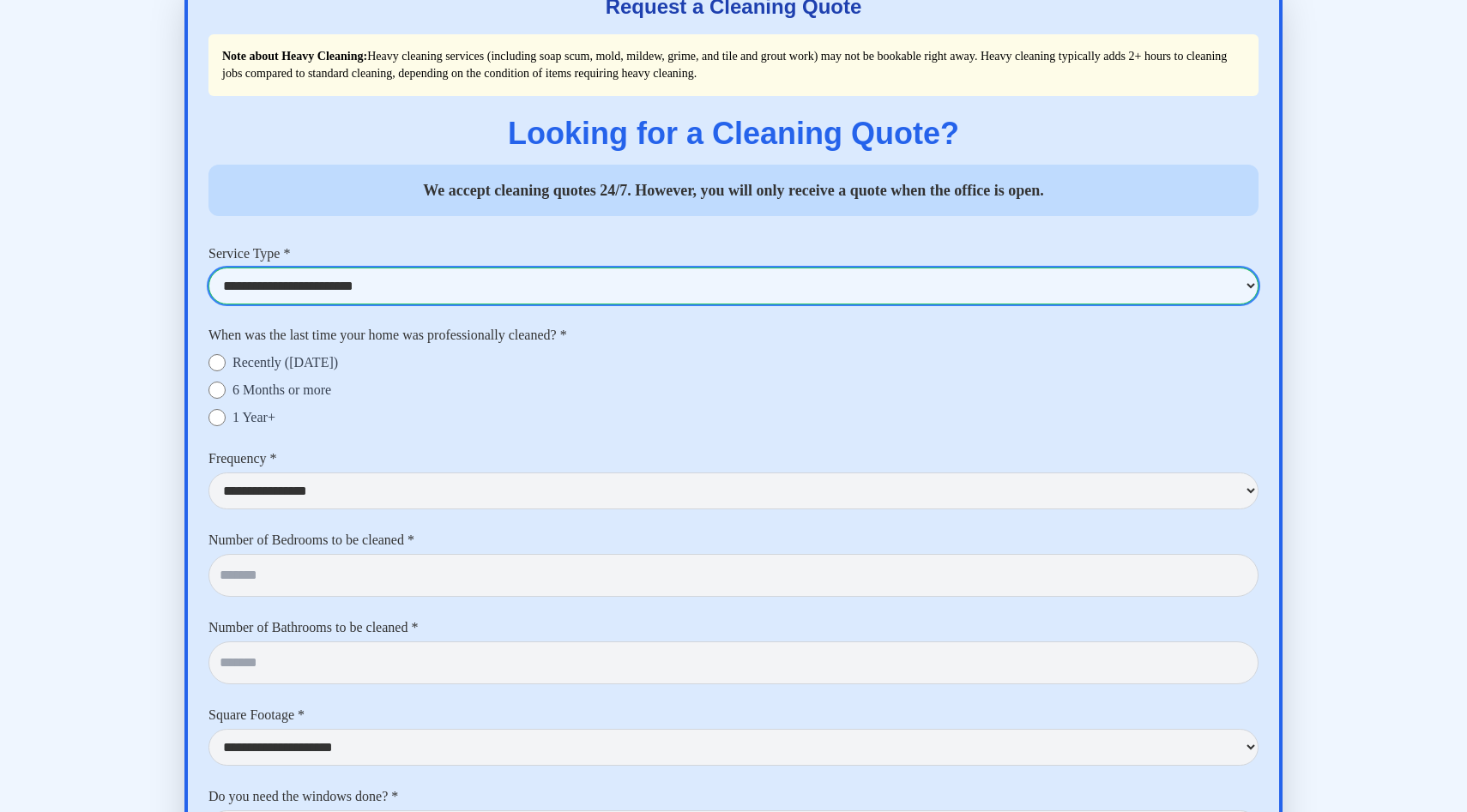 scroll, scrollTop: 3886, scrollLeft: 0, axis: vertical 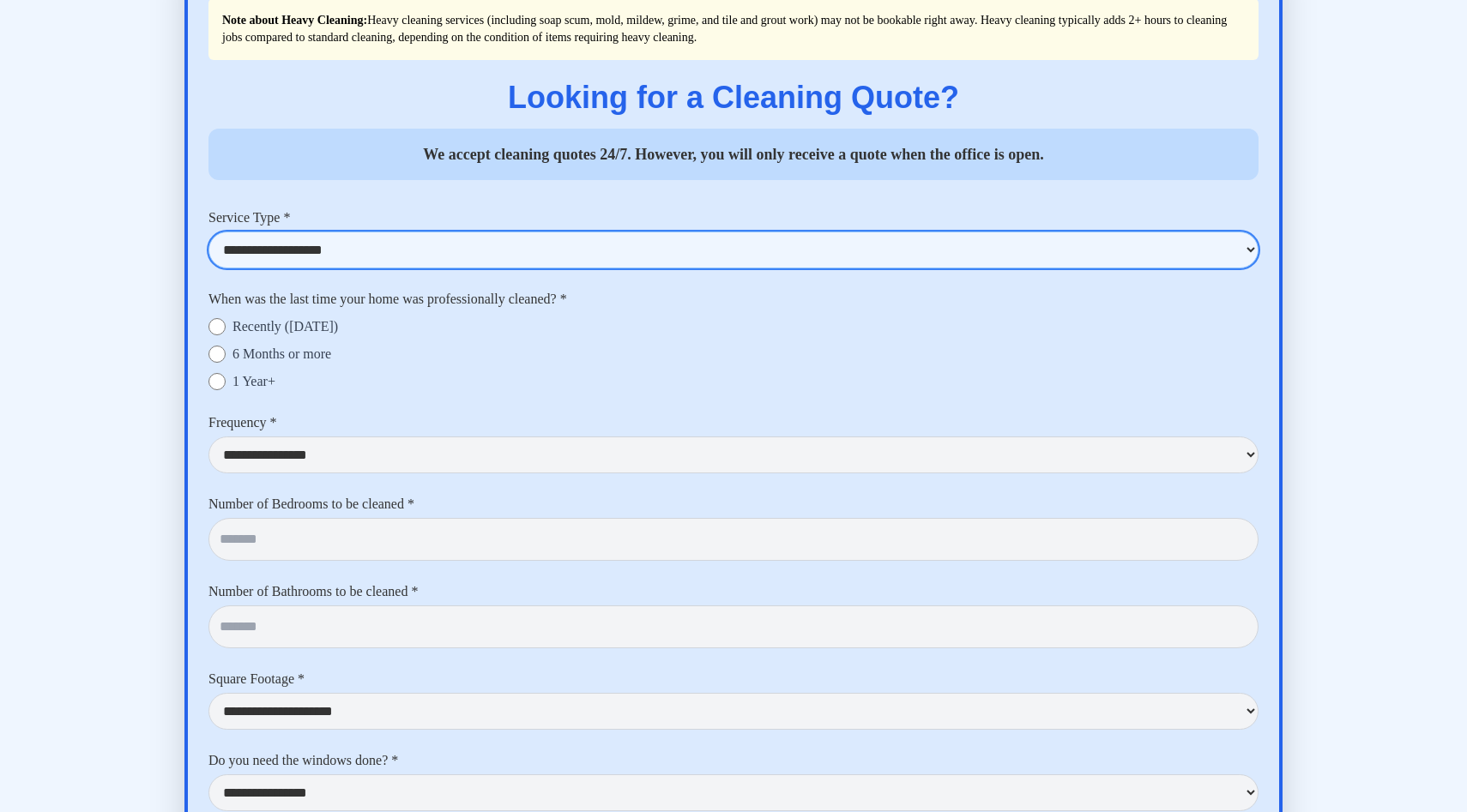 click on "**********" at bounding box center [734, 250] 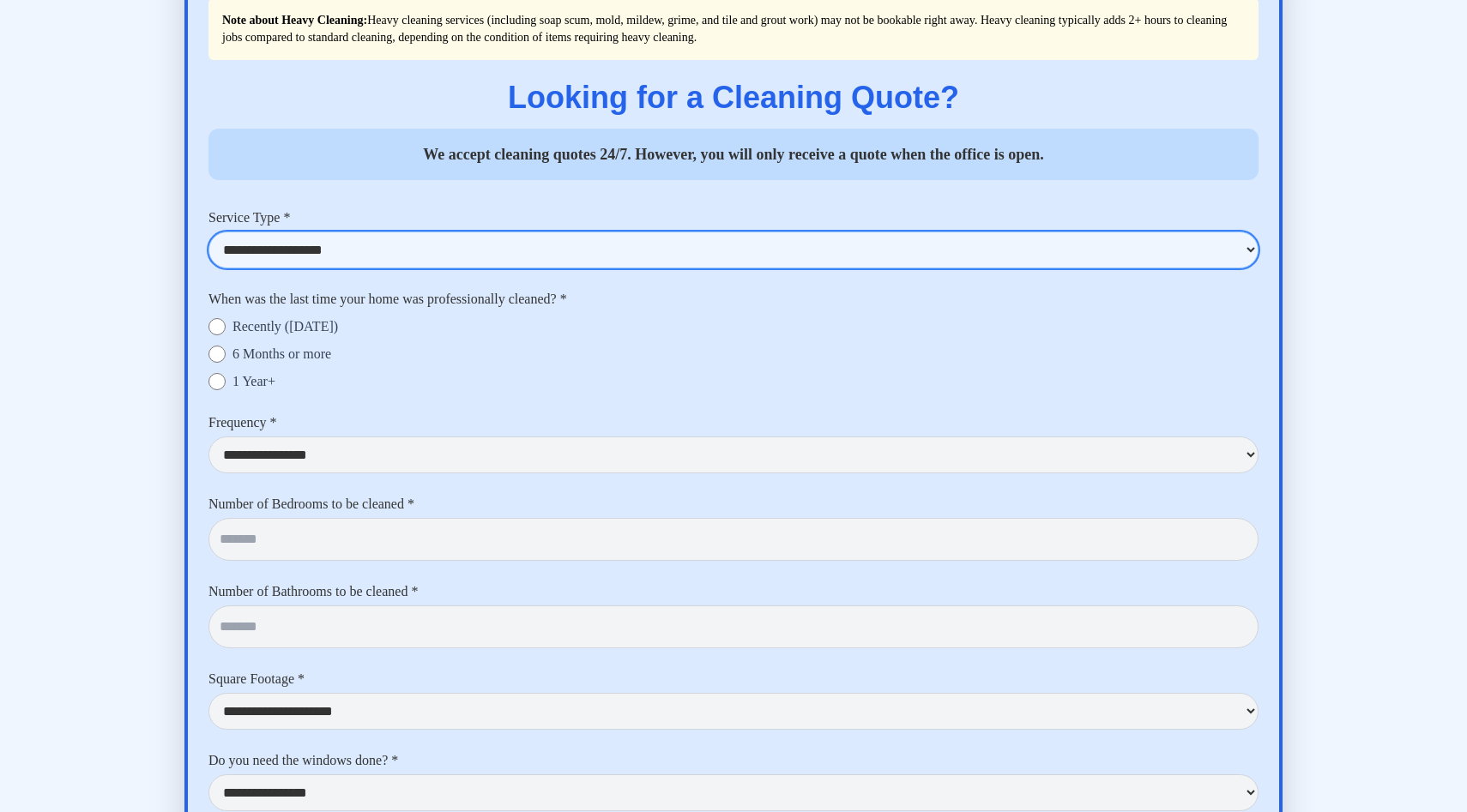 select on "**********" 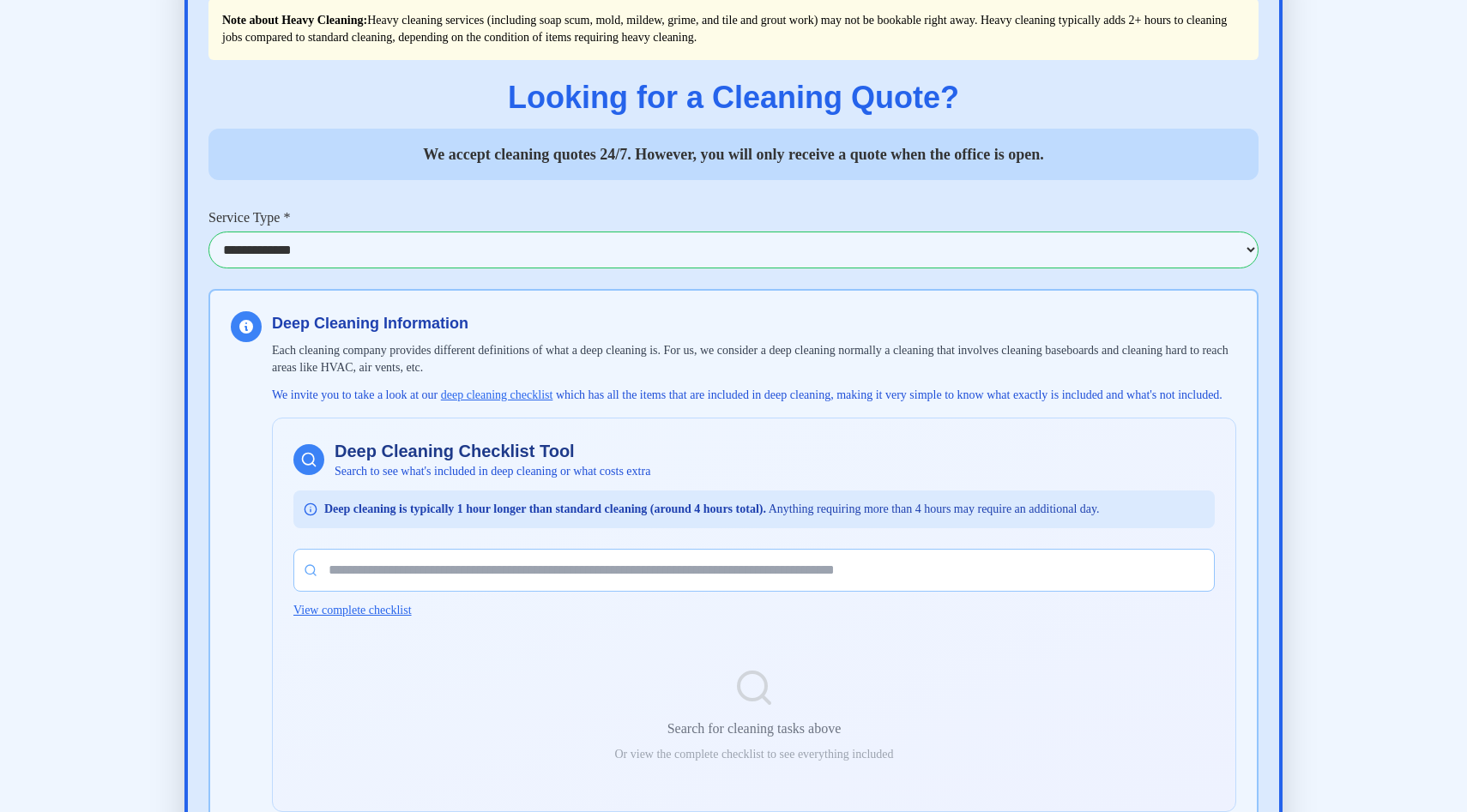 click on "**********" at bounding box center [734, 2038] 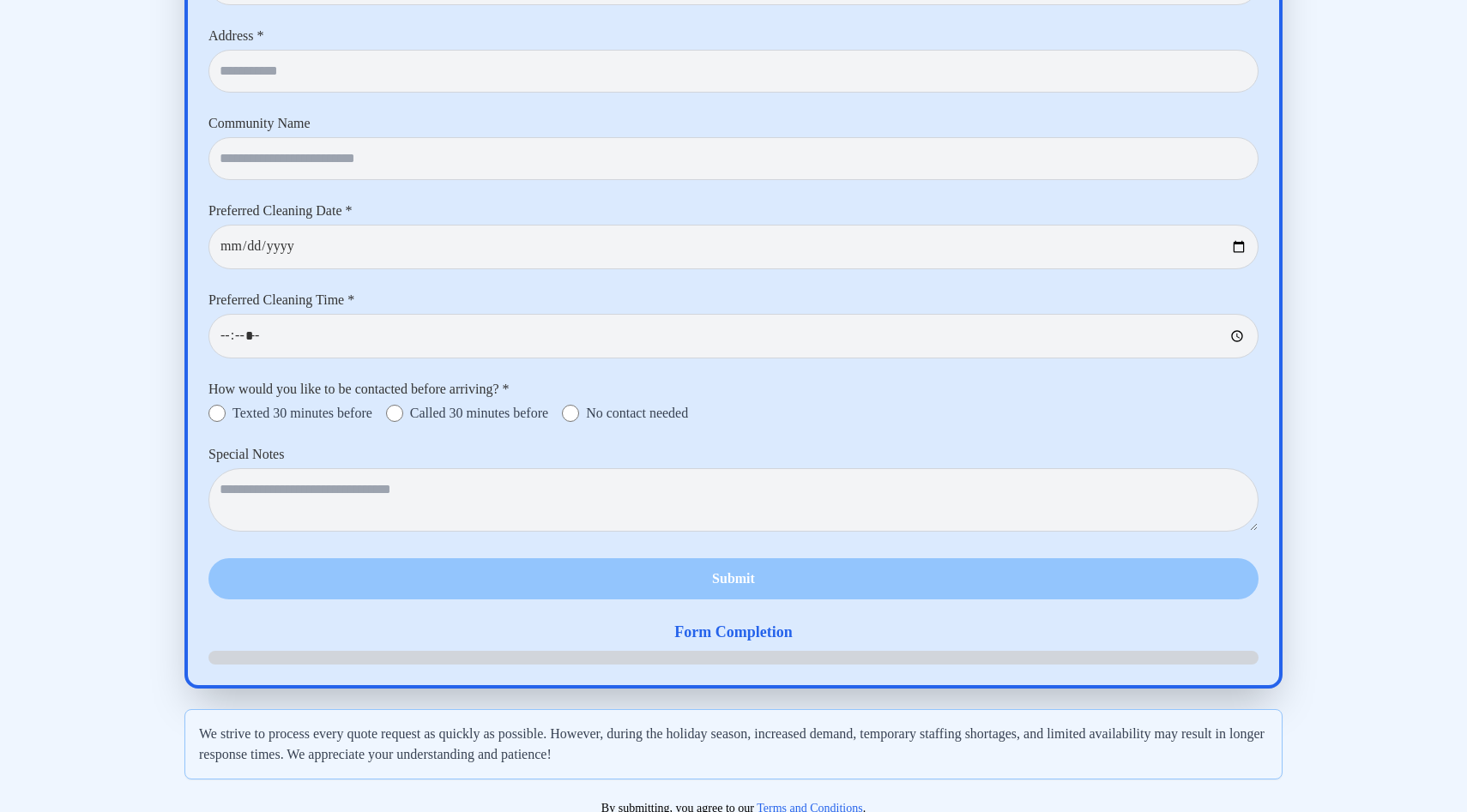 scroll, scrollTop: 8947, scrollLeft: 0, axis: vertical 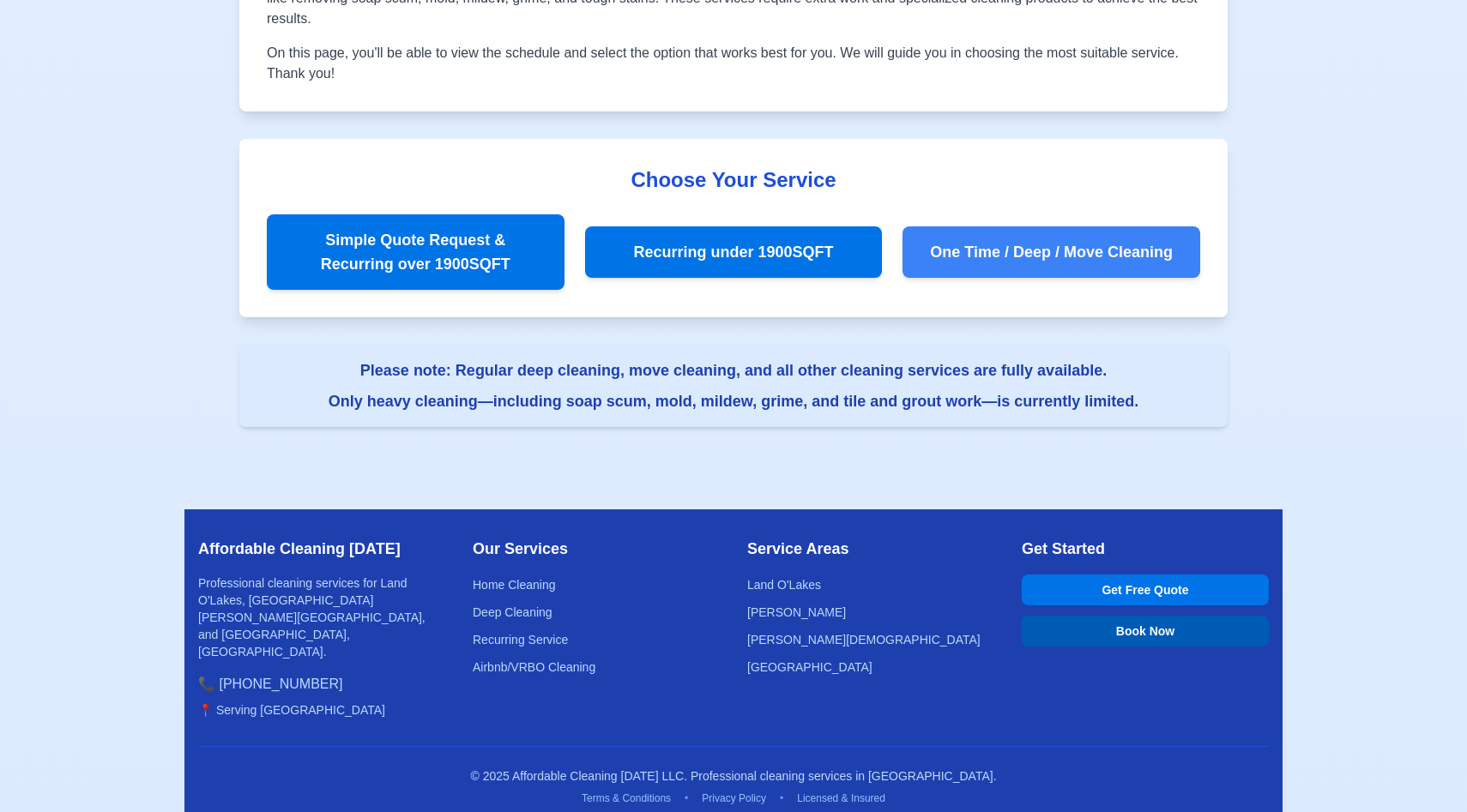 click on "One Time / Deep / Move Cleaning" at bounding box center [1051, 252] 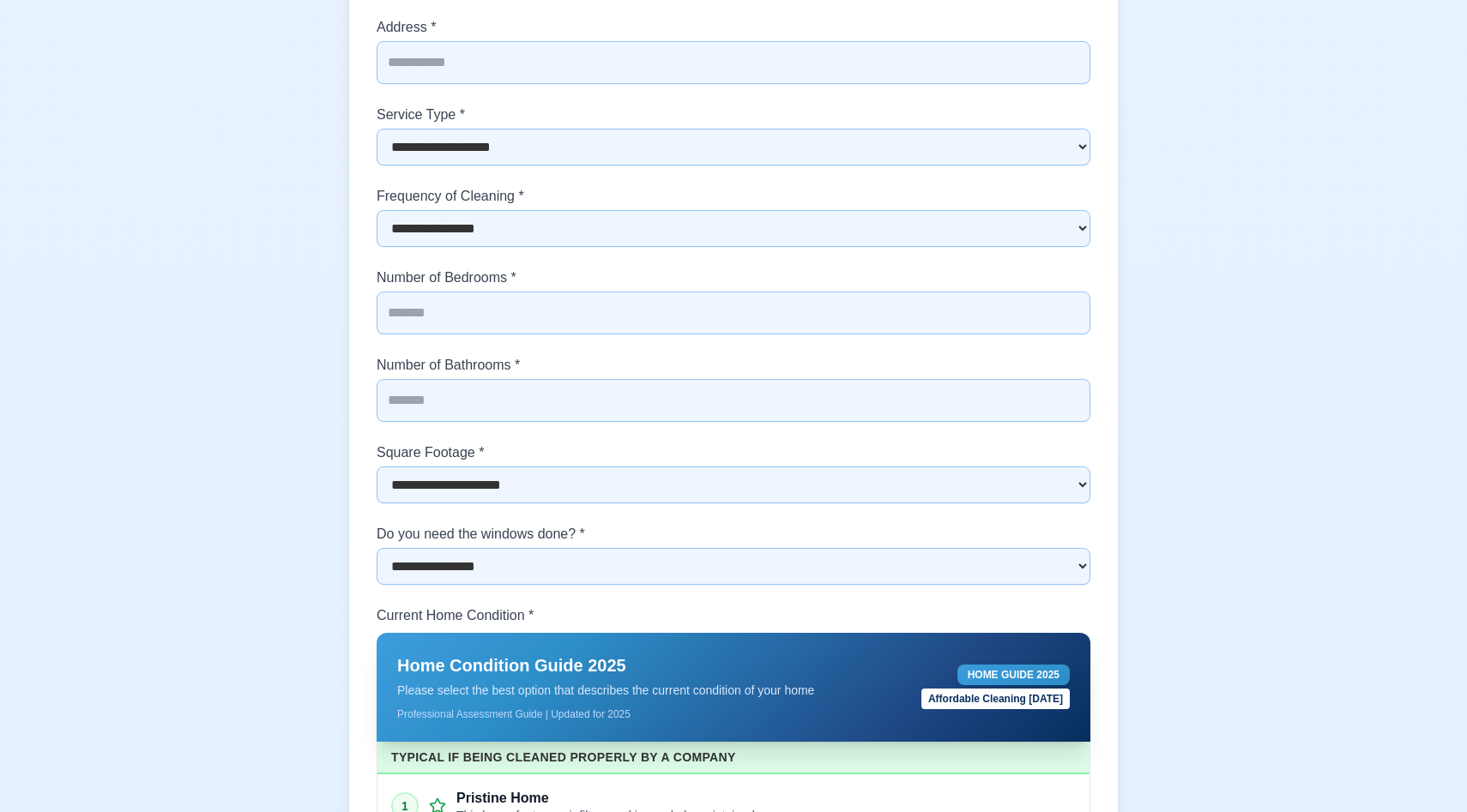 scroll, scrollTop: 3051, scrollLeft: 0, axis: vertical 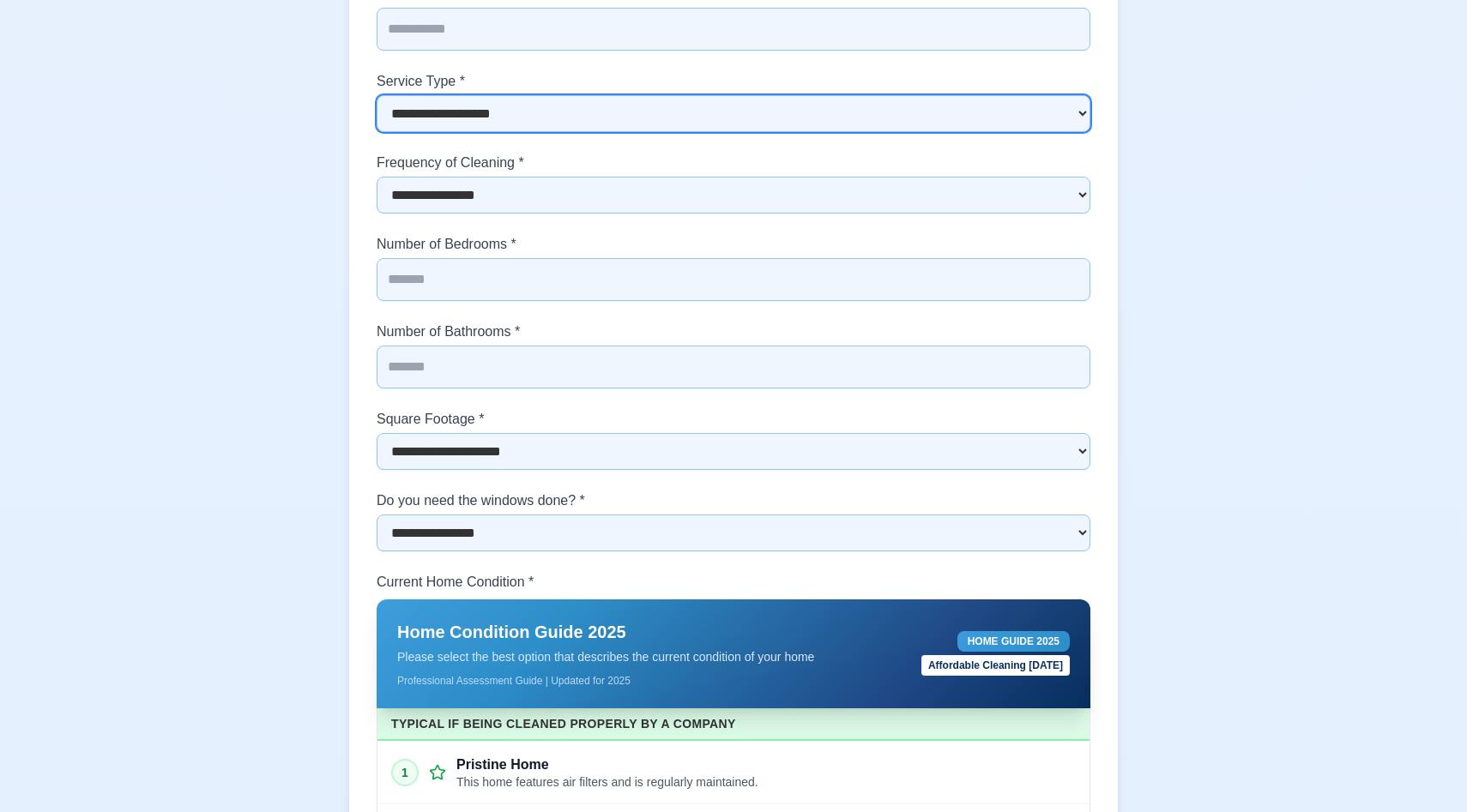 click on "**********" at bounding box center [734, 113] 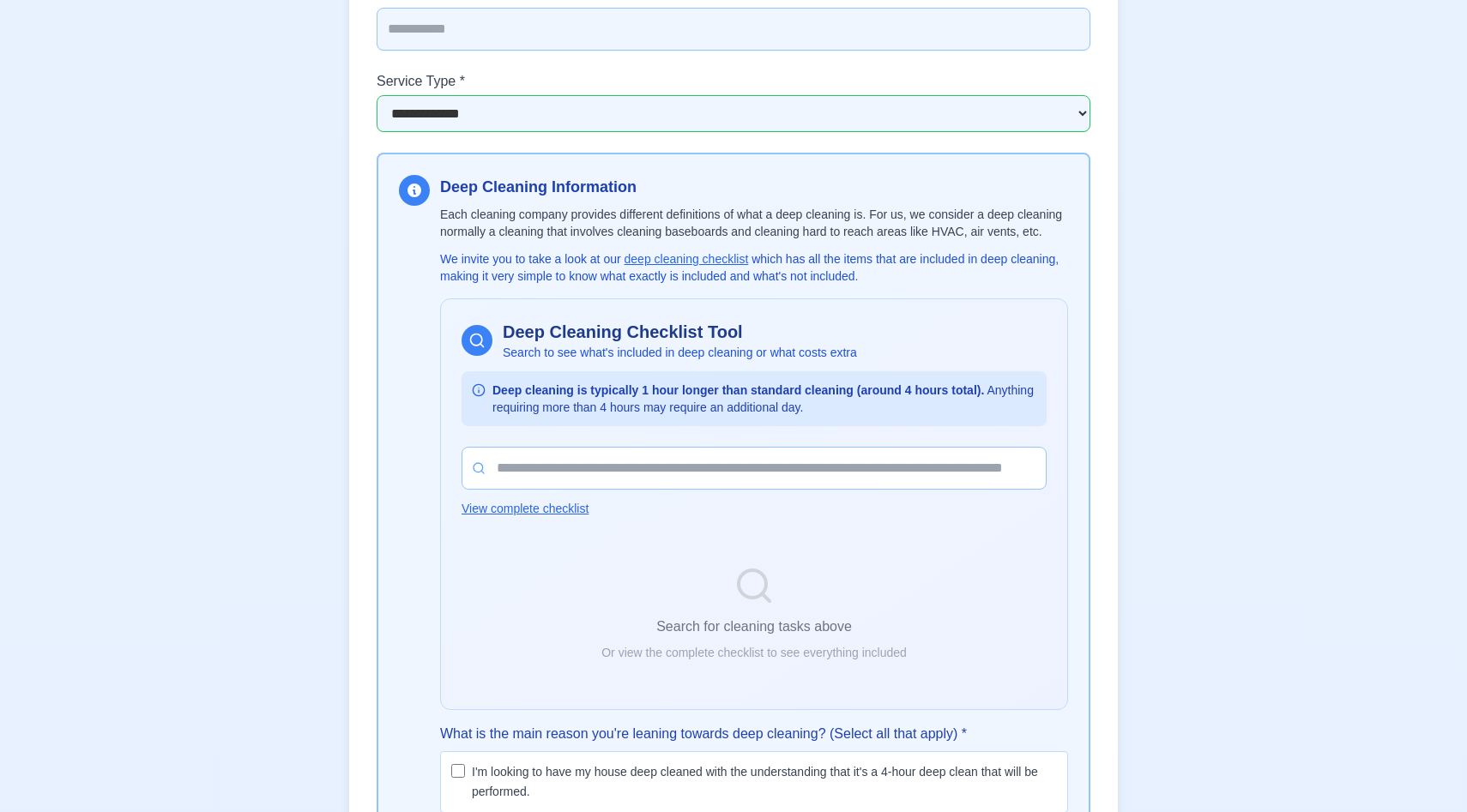 click on "Phone Bookings Limited Existing Booking Self-Service New Booking  Limited Status  Status Normal Our Pricing at a Glance Transparent rates for a sparkling clean home All pricing is done hourly.  Estimates provided are a range and may vary depending on the homes condition. Recurring Cleaning Under 1,800 sqft $170+ $170+ Regular maintenance for smaller homes. Under 1,900 sqft $190+ $190+ Regular maintenance for mid-sized homes. Larger sqft 2000+ to 3000 sqft $200+ $300+ Regular maintenance for larger homes. Deep Cleaning Price Range $250+ $400+ Comprehensive cleaning, including baseboards and dusting. View Deep Cleaning Checklist Heavy Cleaning Price Range $400+ $800+ For homes needing extra attention: soap scum, mold, mildew, and tile/grout cleaning. Meet Our Team All Pricing is hourly and estimates and vary based on specific homes condition. Terms and Conditions Hours of Operation: 10 AM to 6 PM, Monday through Friday, and Saturdays from 12 PM to 4 PM Current Time: 1:17 AM  EST Current Office Status: Closed" at bounding box center (734, 1546) 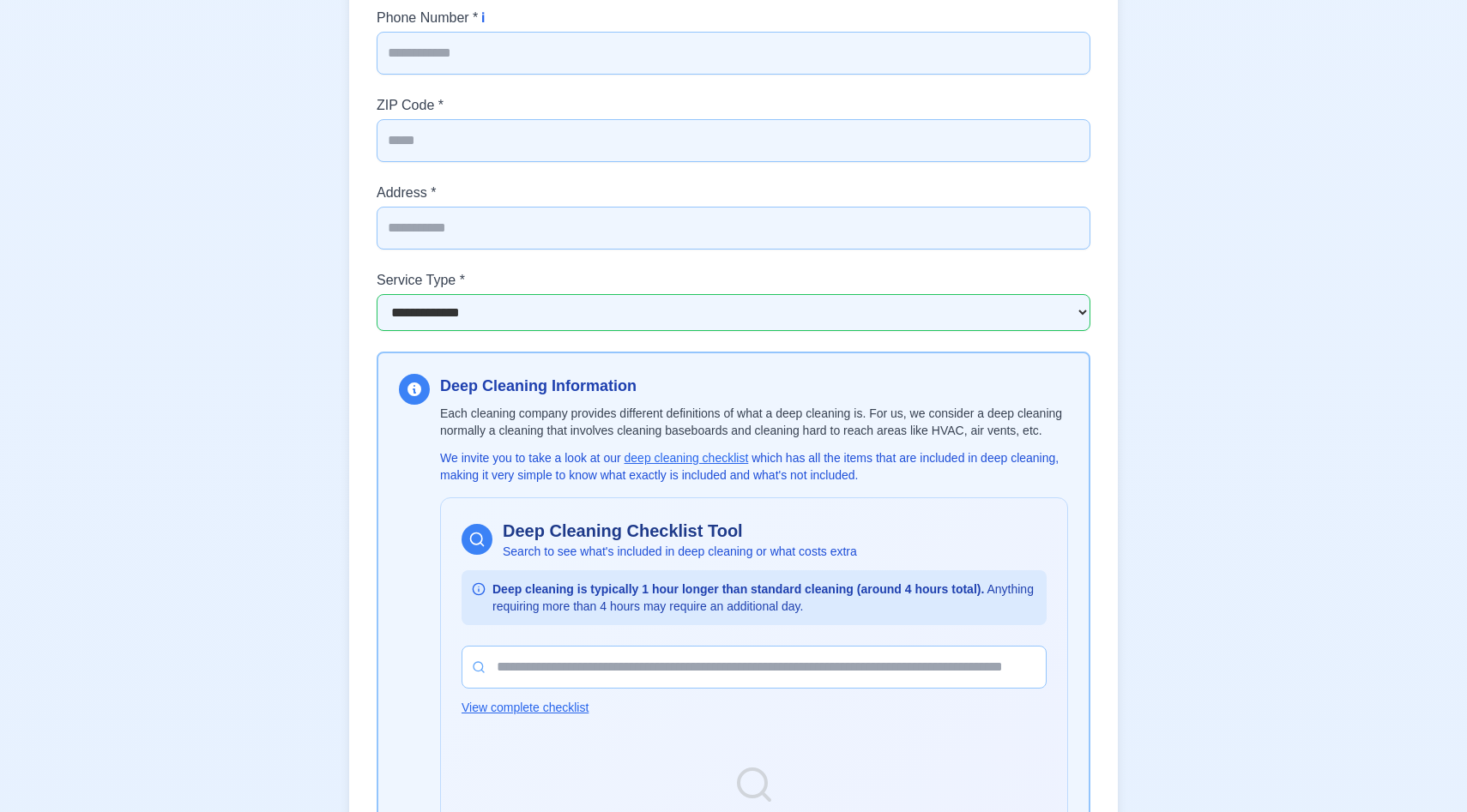 scroll, scrollTop: 2918, scrollLeft: 0, axis: vertical 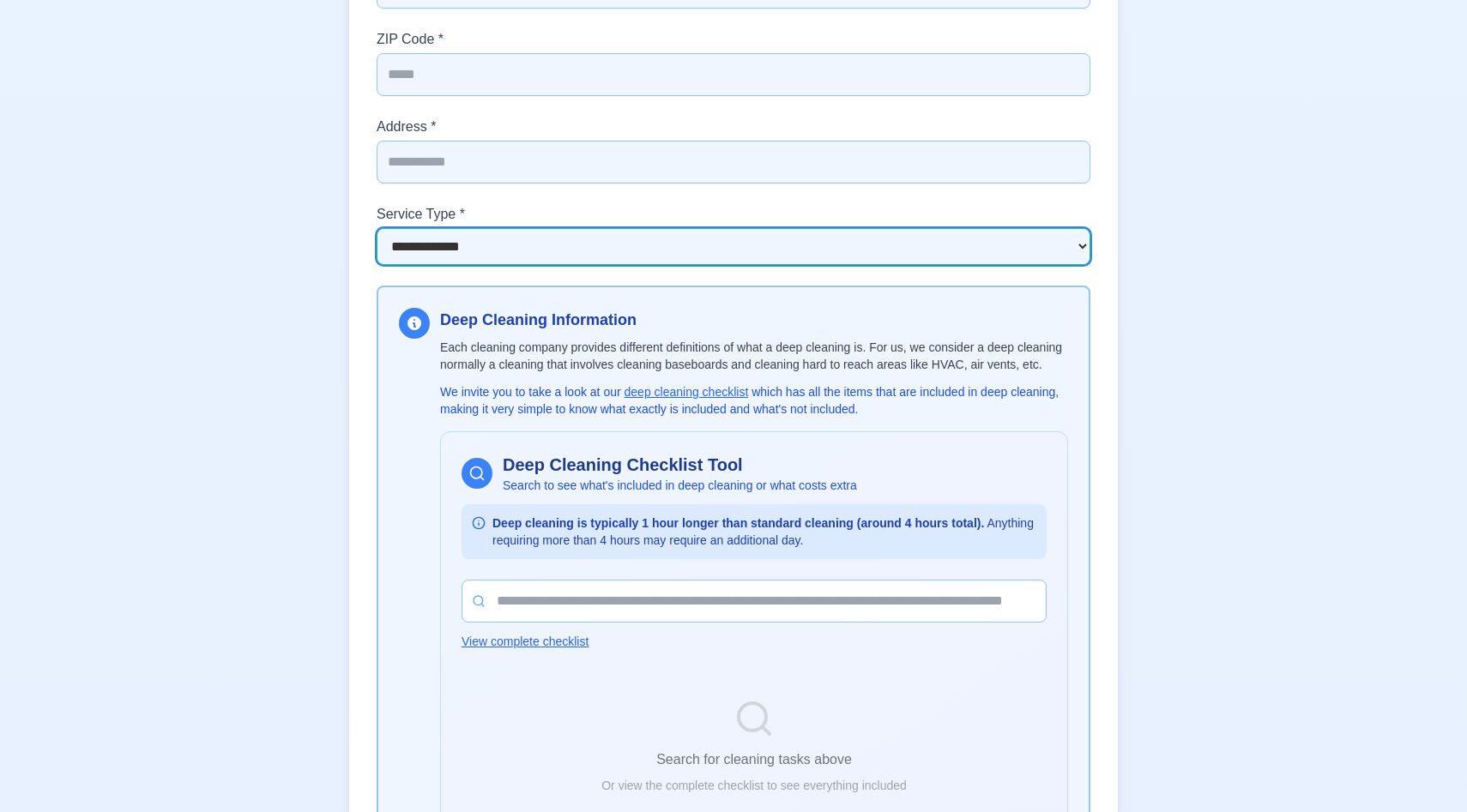click on "**********" at bounding box center (734, 246) 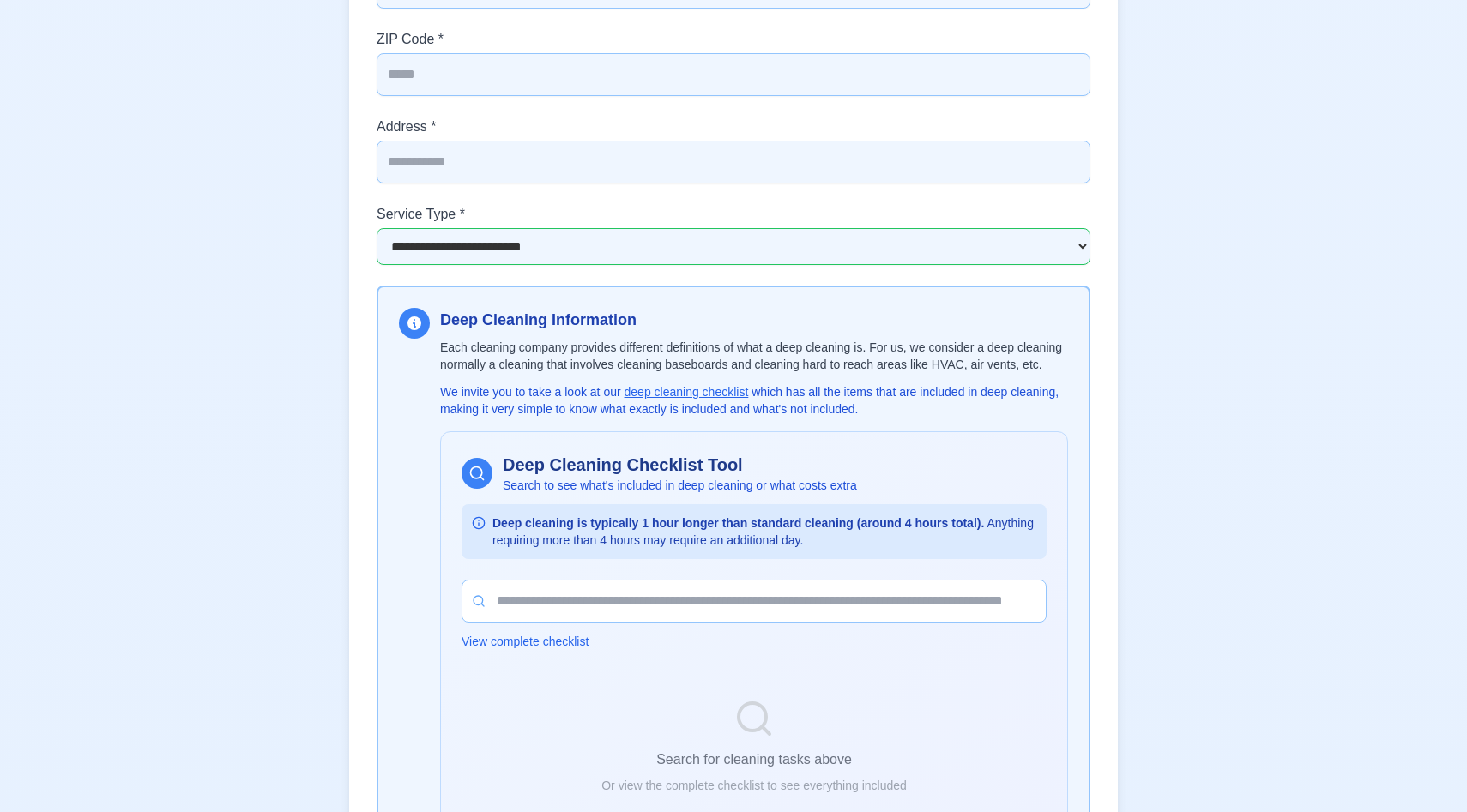 click on "Phone Bookings Limited Existing Booking Self-Service New Booking  Limited Status  Status Normal Our Pricing at a Glance Transparent rates for a sparkling clean home All pricing is done hourly.  Estimates provided are a range and may vary depending on the homes condition. Recurring Cleaning Under 1,800 sqft $170+ $170+ Regular maintenance for smaller homes. Under 1,900 sqft $190+ $190+ Regular maintenance for mid-sized homes. Larger sqft 2000+ to 3000 sqft $200+ $300+ Regular maintenance for larger homes. Deep Cleaning Price Range $250+ $400+ Comprehensive cleaning, including baseboards and dusting. View Deep Cleaning Checklist Heavy Cleaning Price Range $400+ $800+ For homes needing extra attention: soap scum, mold, mildew, and tile/grout cleaning. Meet Our Team All Pricing is hourly and estimates and vary based on specific homes condition. Terms and Conditions Hours of Operation: 10 AM to 6 PM, Monday through Friday, and Saturdays from 12 PM to 4 PM Current Time: 1:17 AM  EST Current Office Status: Closed" at bounding box center [734, 1730] 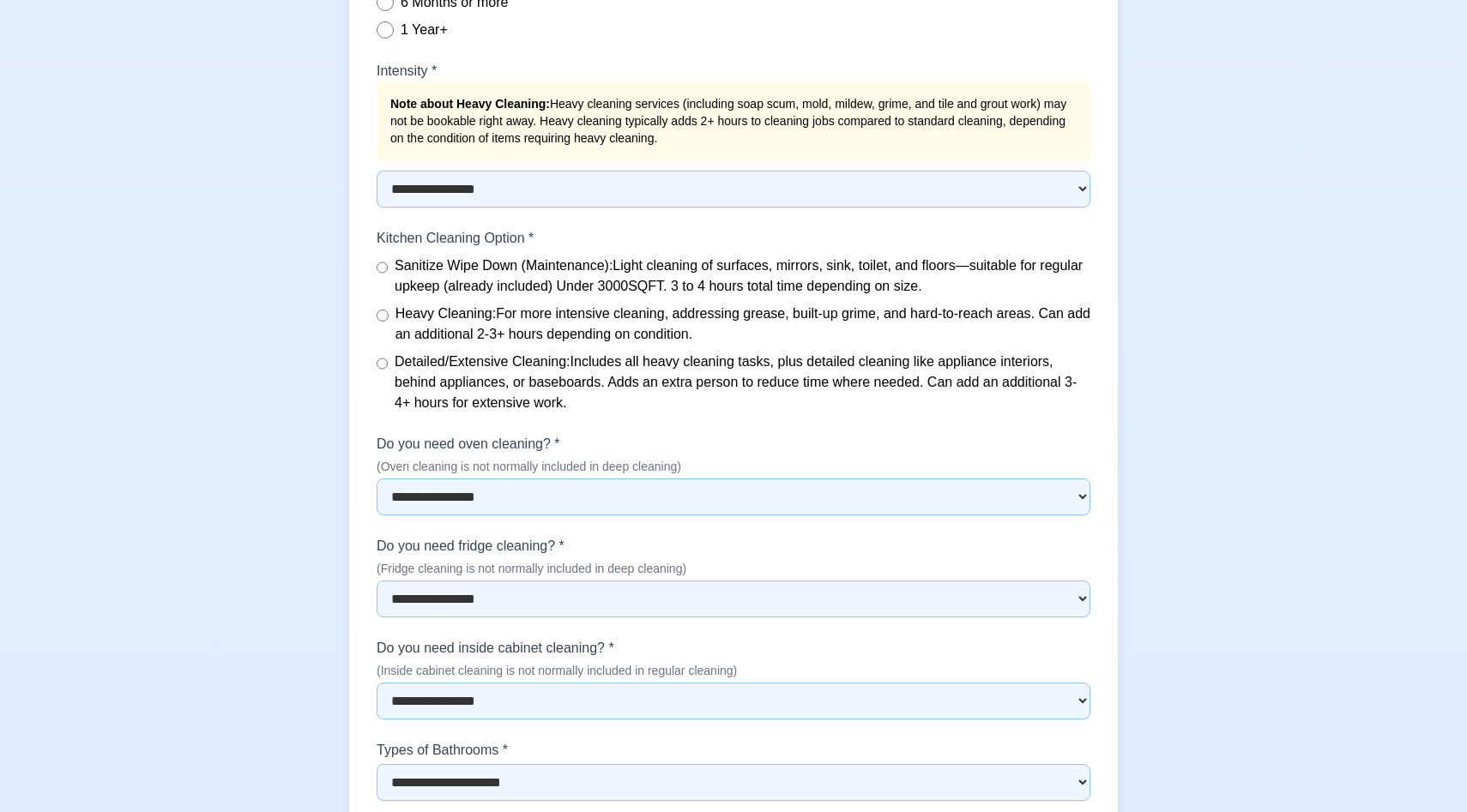 scroll, scrollTop: 6173, scrollLeft: 0, axis: vertical 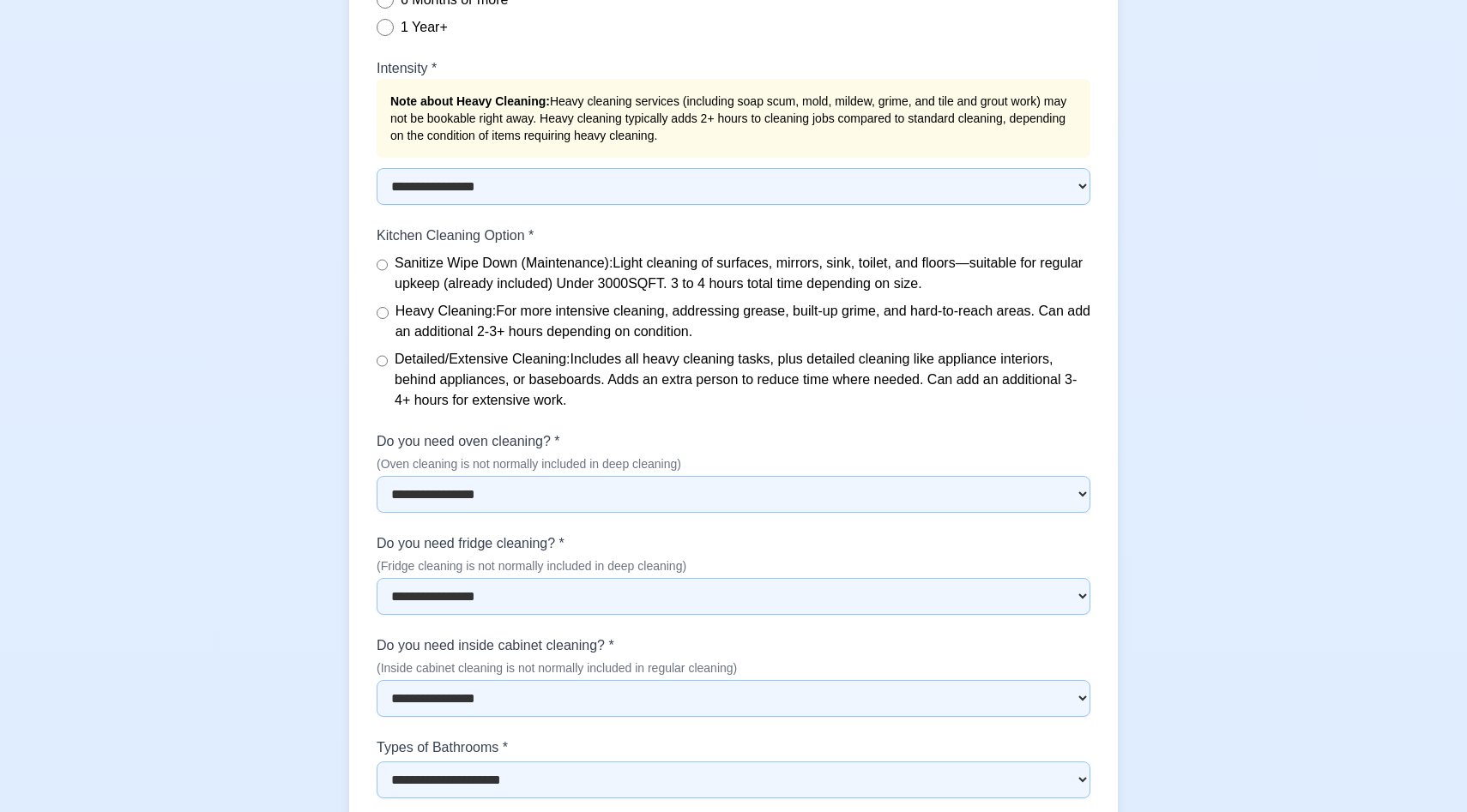 click on "Phone Bookings Limited Existing Booking Self-Service New Booking  Limited Status  Status Normal Our Pricing at a Glance Transparent rates for a sparkling clean home All pricing is done hourly.  Estimates provided are a range and may vary depending on the homes condition. Recurring Cleaning Under 1,800 sqft $170+ $170+ Regular maintenance for smaller homes. Under 1,900 sqft $190+ $190+ Regular maintenance for mid-sized homes. Larger sqft 2000+ to 3000 sqft $200+ $300+ Regular maintenance for larger homes. Deep Cleaning Price Range $250+ $400+ Comprehensive cleaning, including baseboards and dusting. View Deep Cleaning Checklist Heavy Cleaning Price Range $400+ $800+ For homes needing extra attention: soap scum, mold, mildew, and tile/grout cleaning. Meet Our Team All Pricing is hourly and estimates and vary based on specific homes condition. Terms and Conditions Hours of Operation: 10 AM to 6 PM, Monday through Friday, and Saturdays from 12 PM to 4 PM Current Time: 1:32 AM  EST Current Office Status: Closed" at bounding box center [734, -1525] 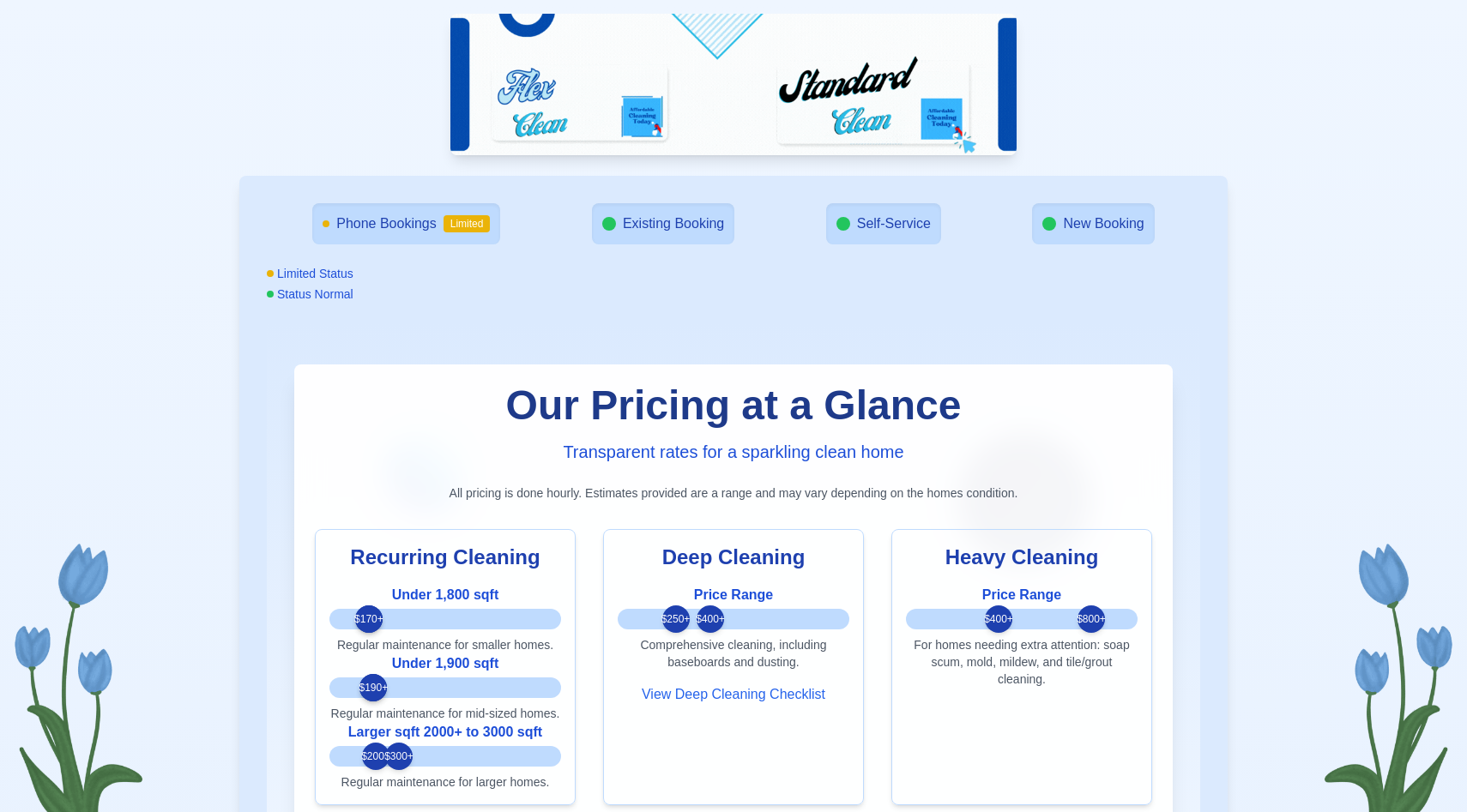 scroll, scrollTop: 1964, scrollLeft: 0, axis: vertical 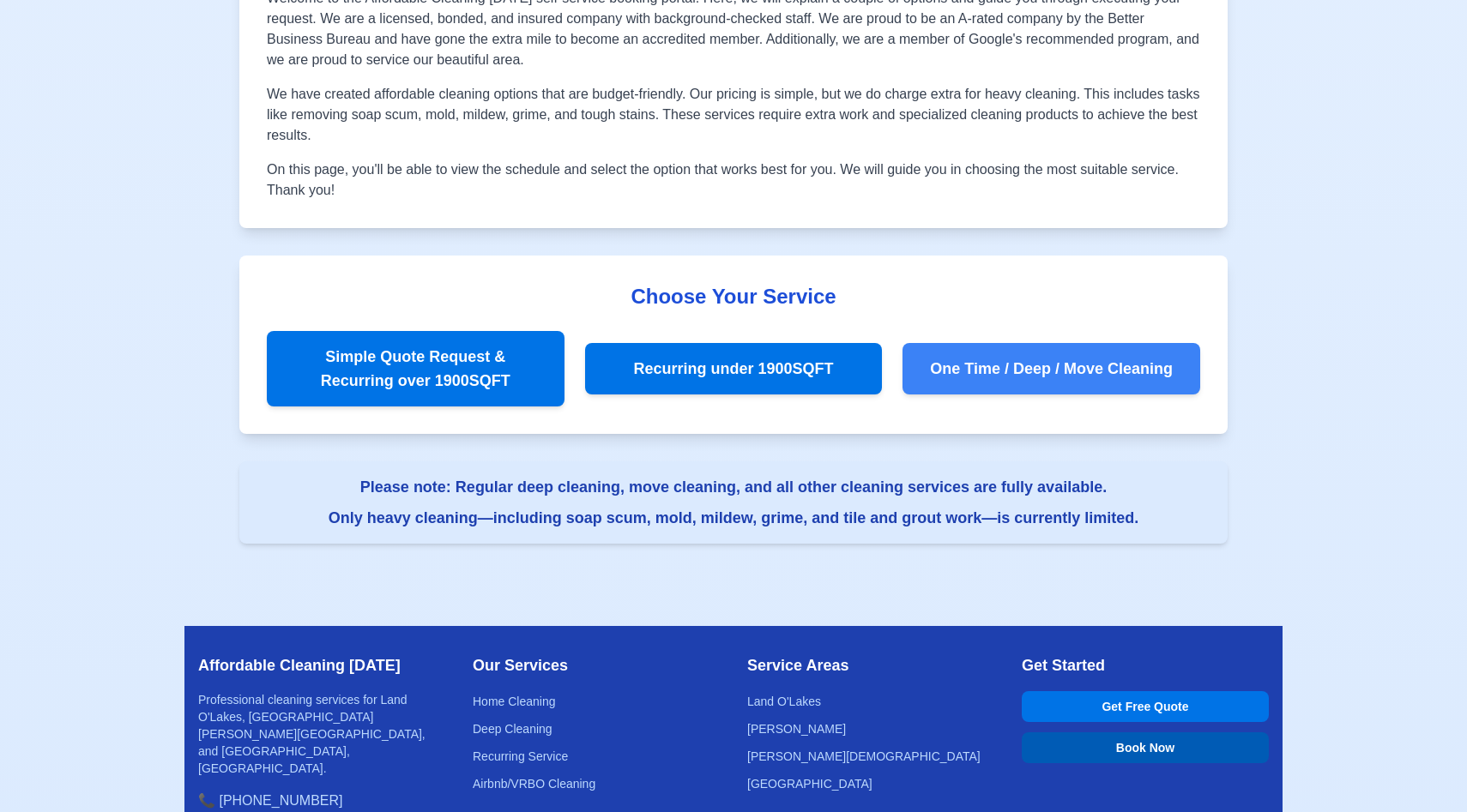 click on "One Time / Deep / Move Cleaning" at bounding box center [1051, 369] 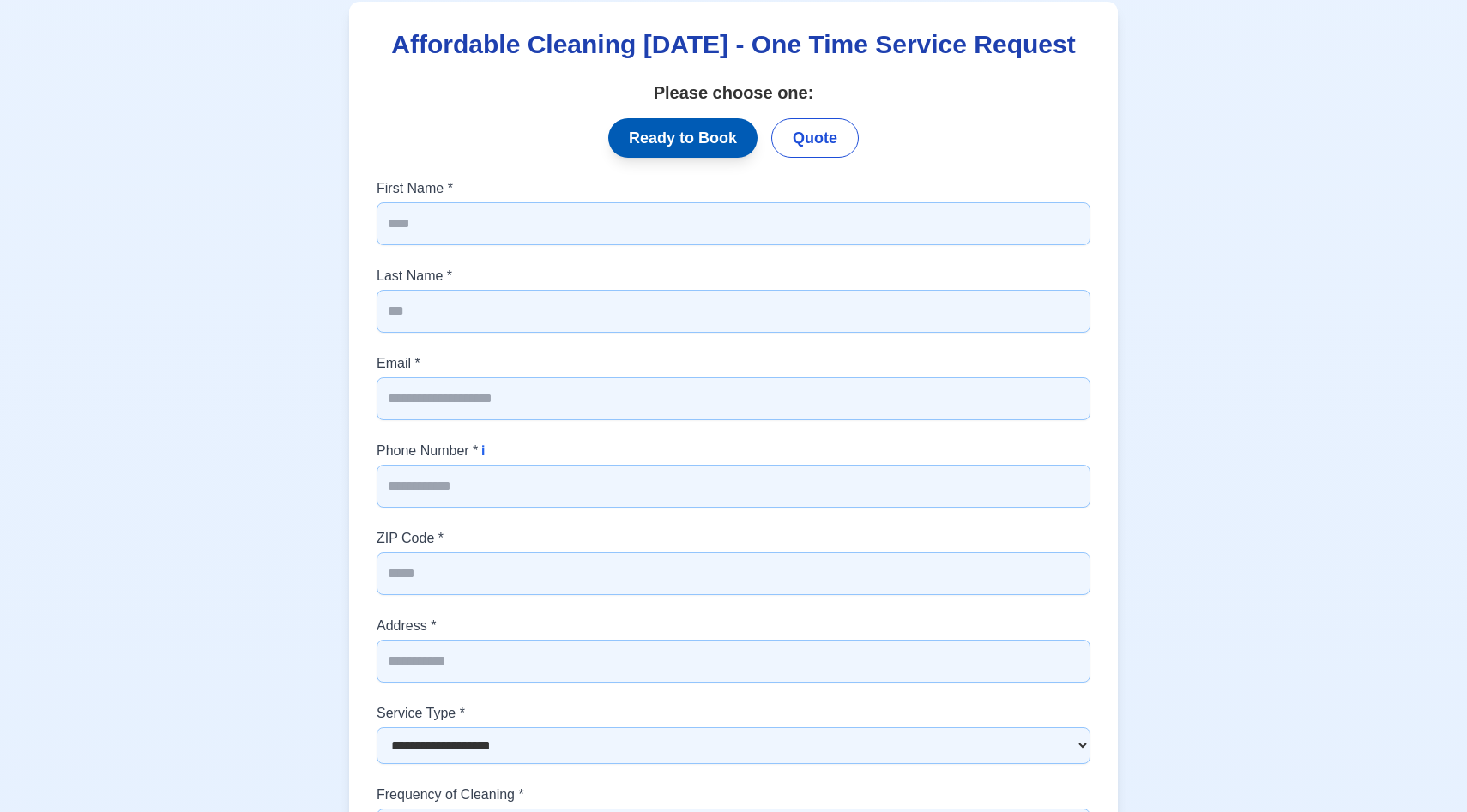 scroll, scrollTop: 2421, scrollLeft: 0, axis: vertical 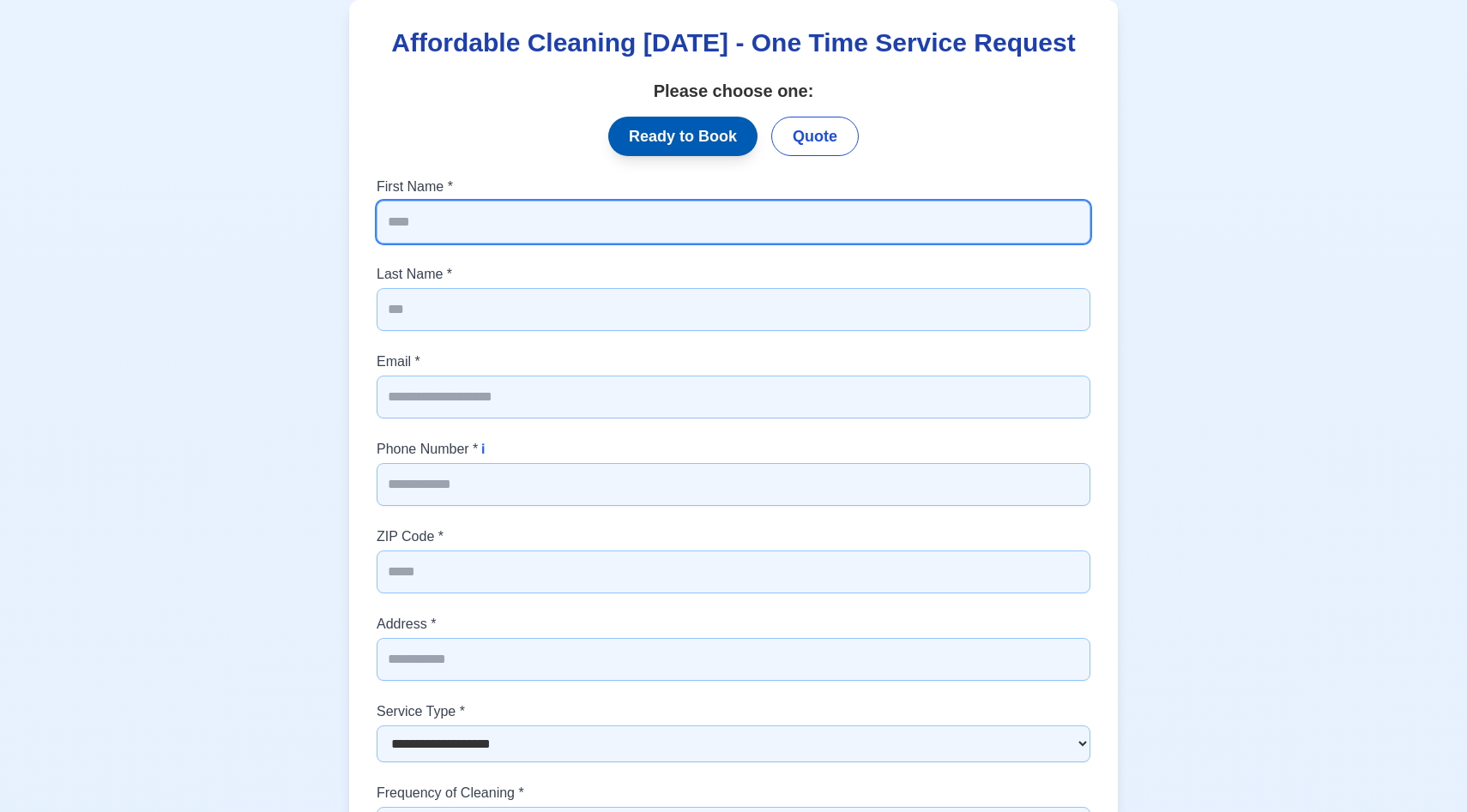 click on "First Name *" at bounding box center [734, 222] 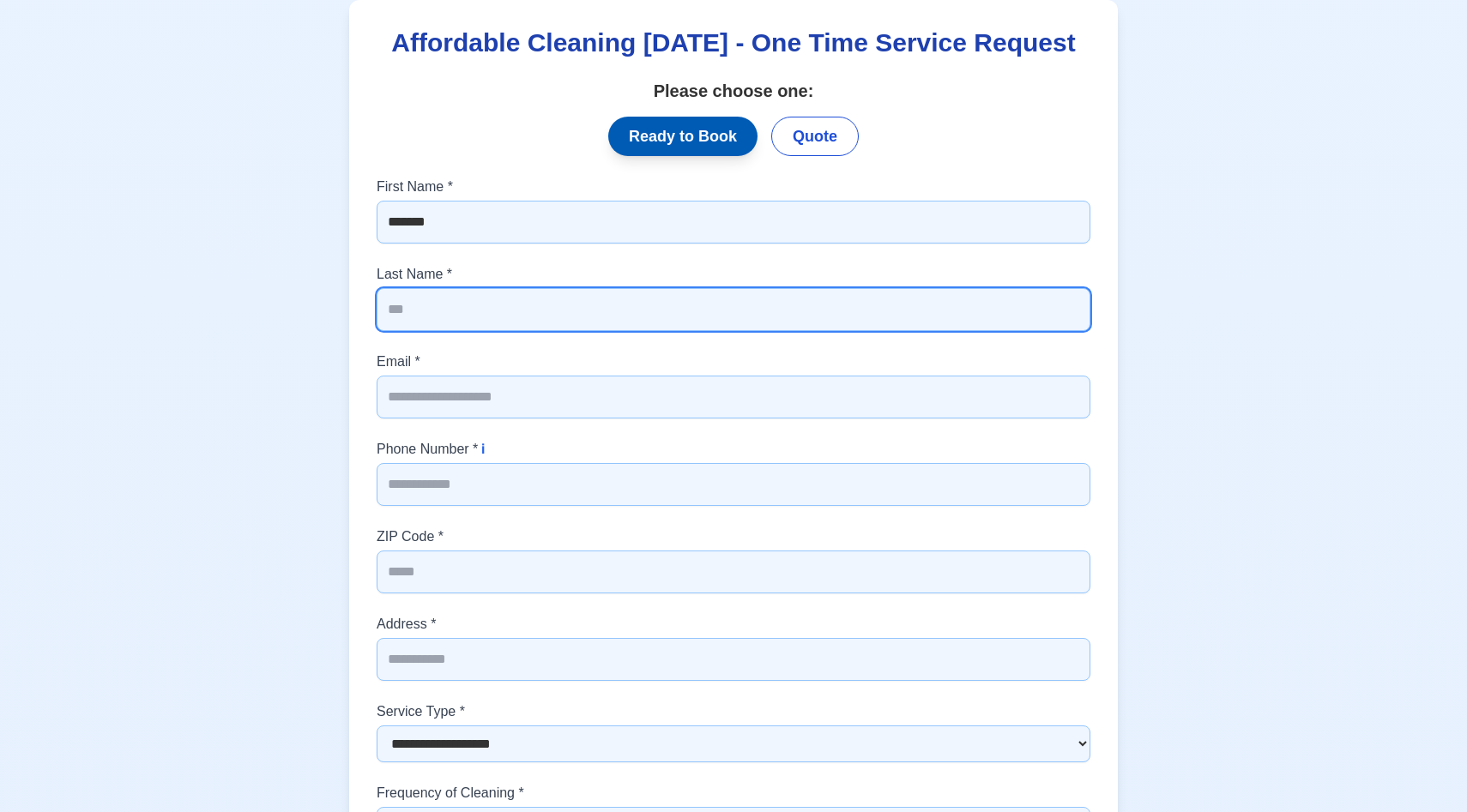 type on "*****" 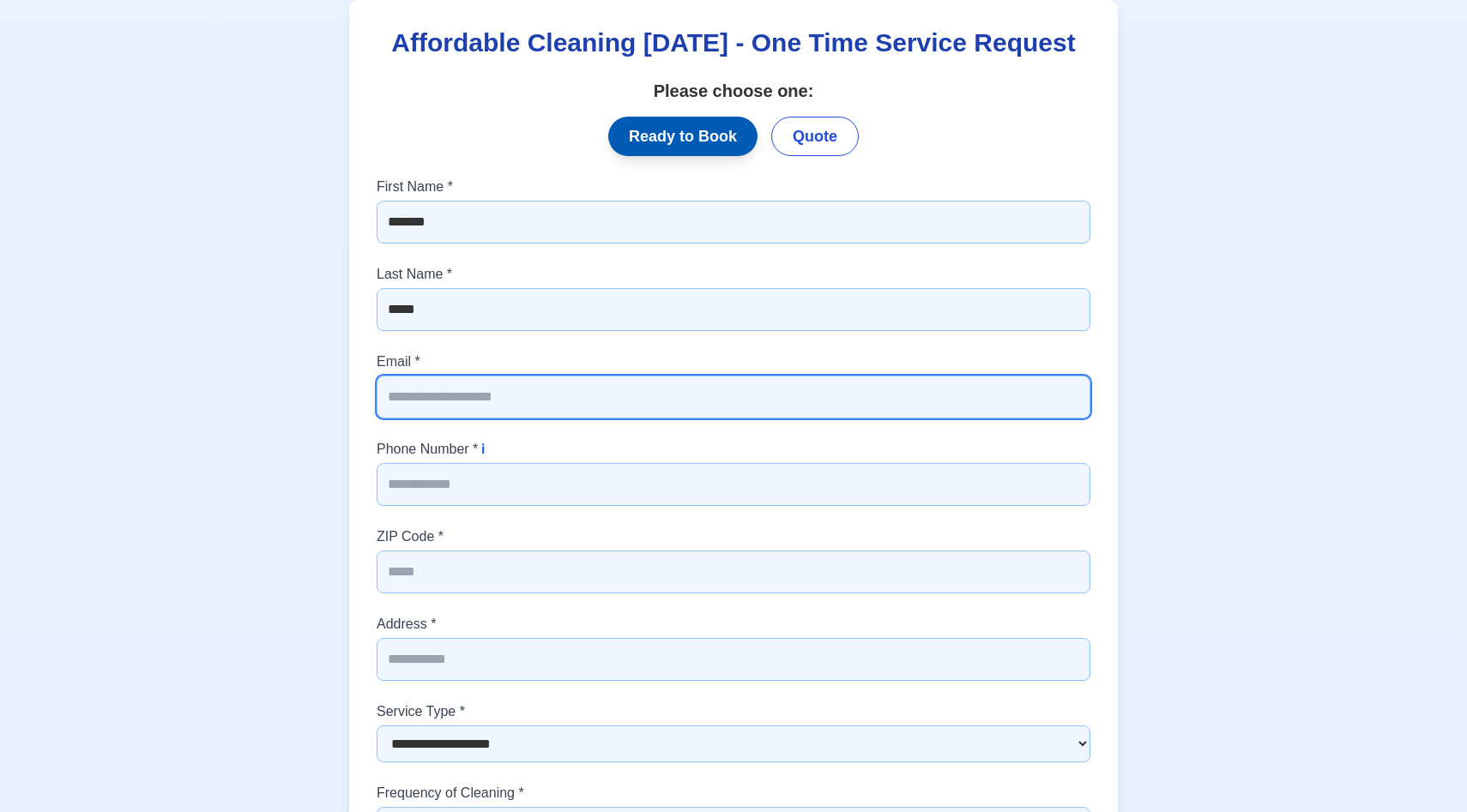 type on "**********" 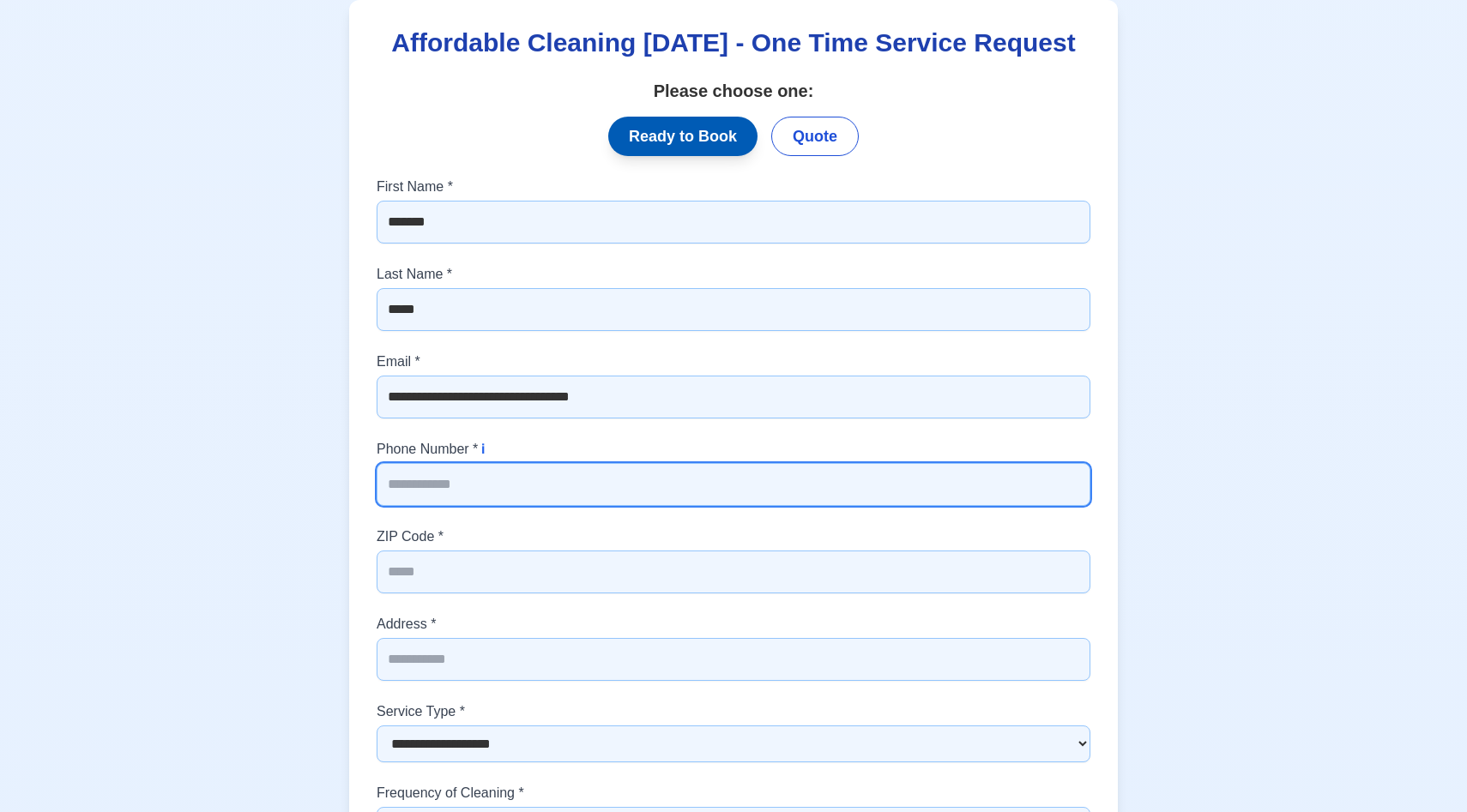 type on "**********" 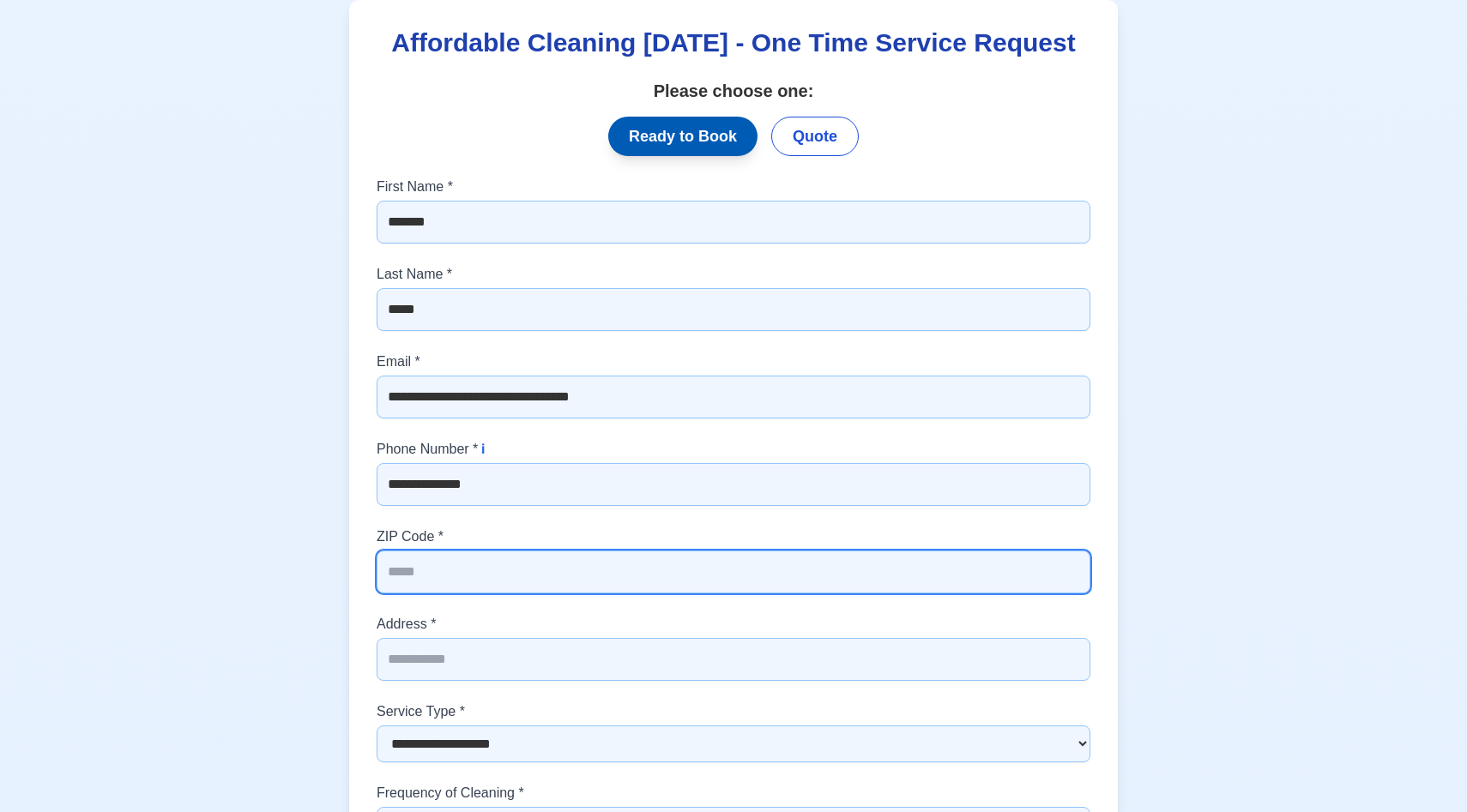 type on "*****" 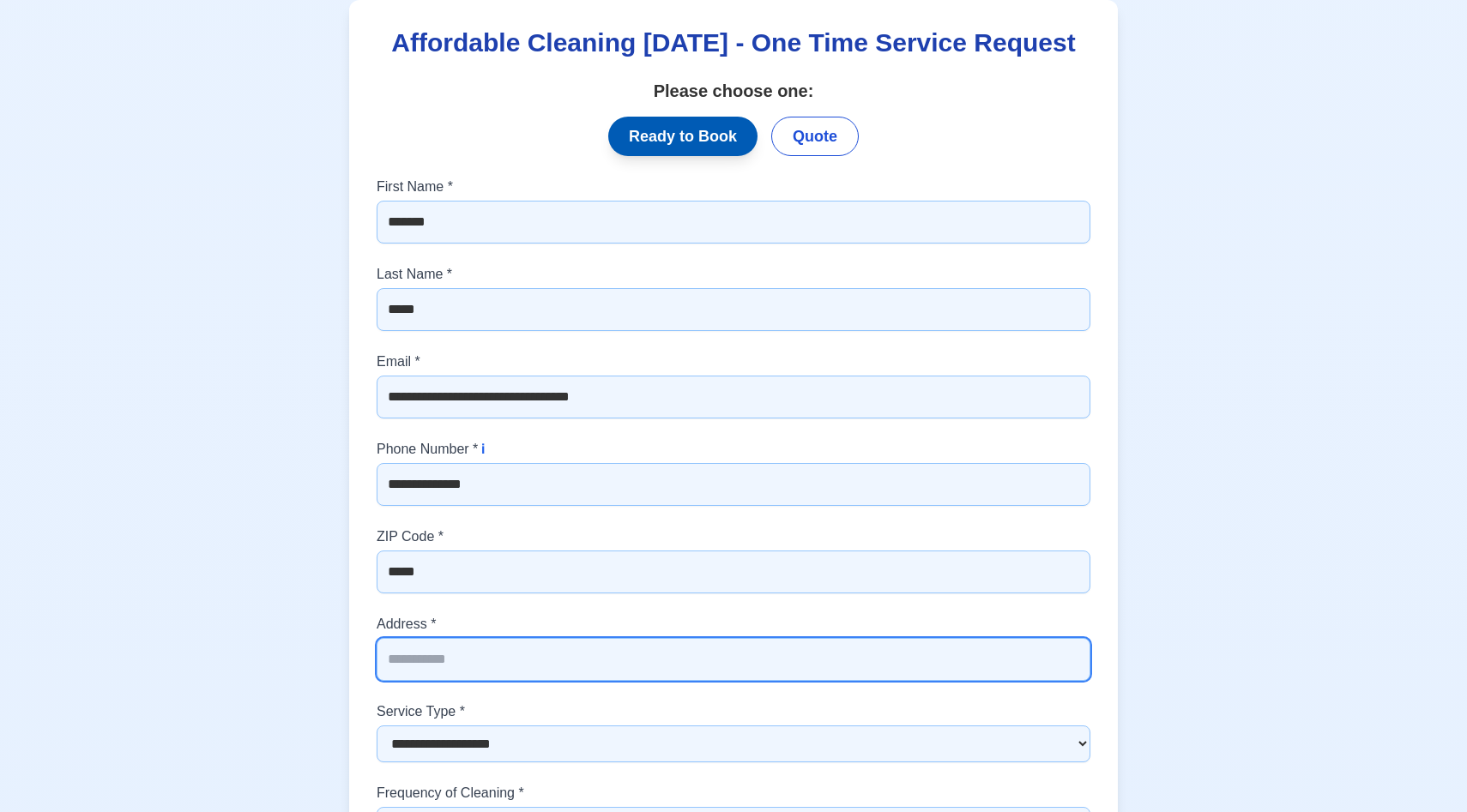 type on "**********" 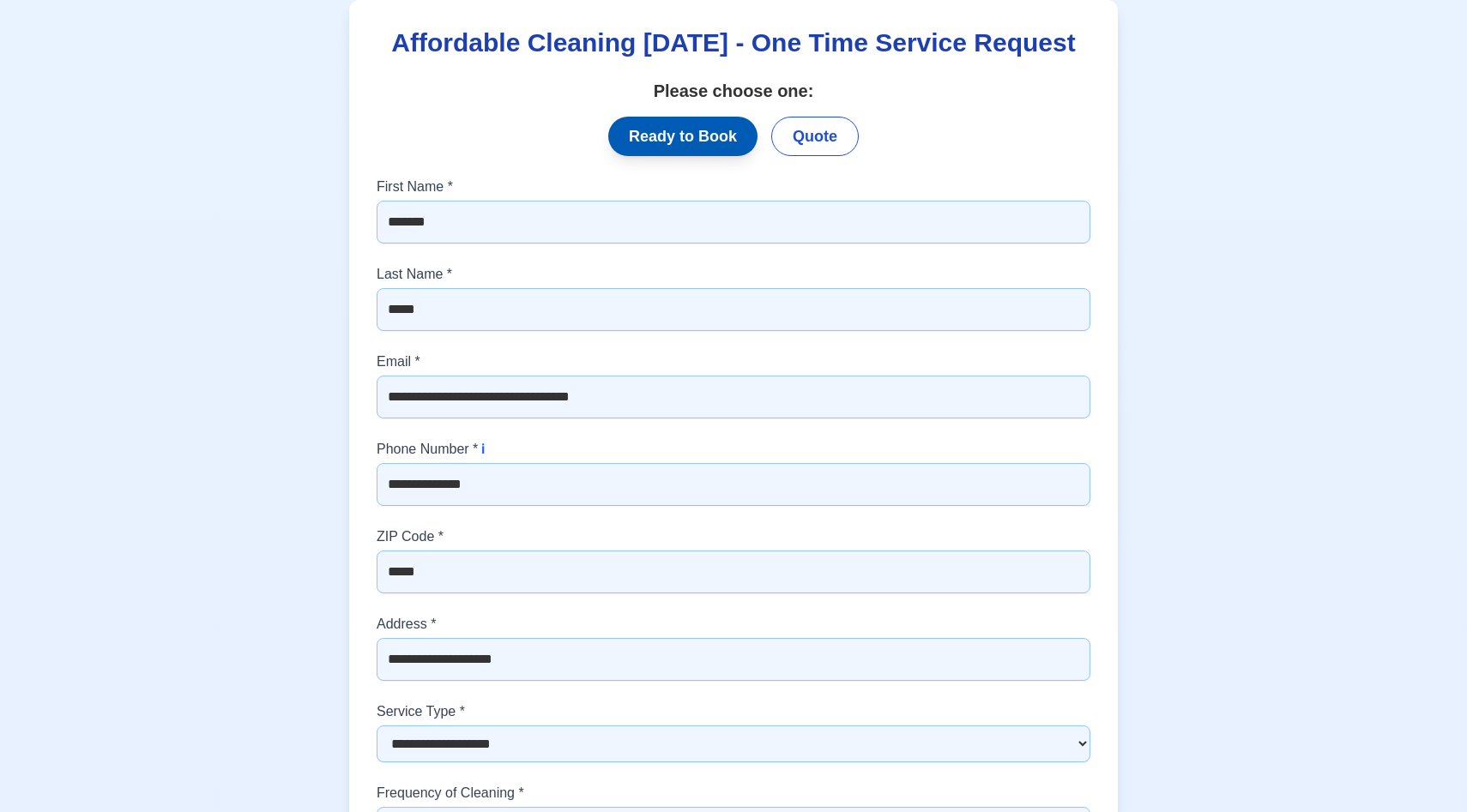 type on "**********" 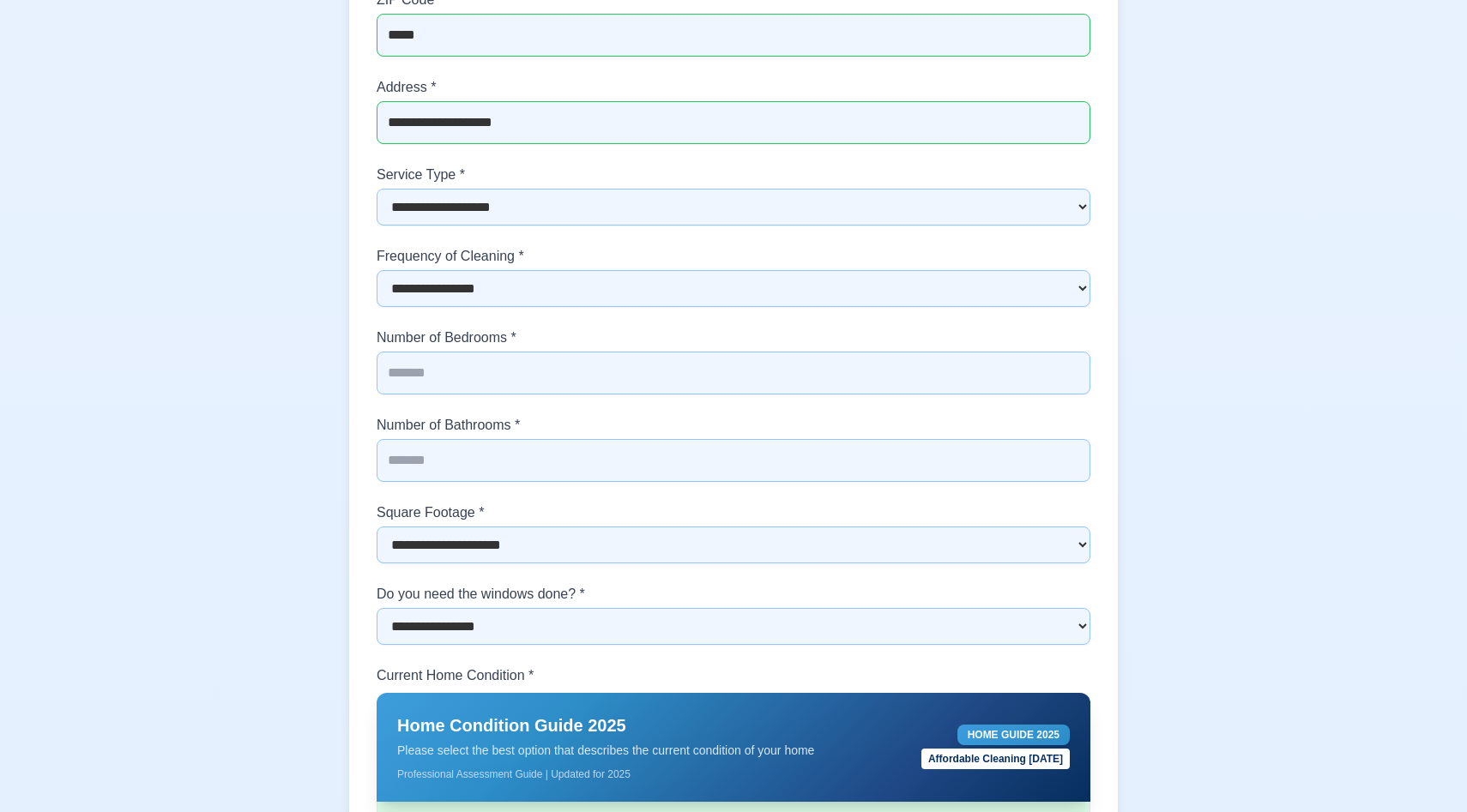scroll, scrollTop: 2988, scrollLeft: 0, axis: vertical 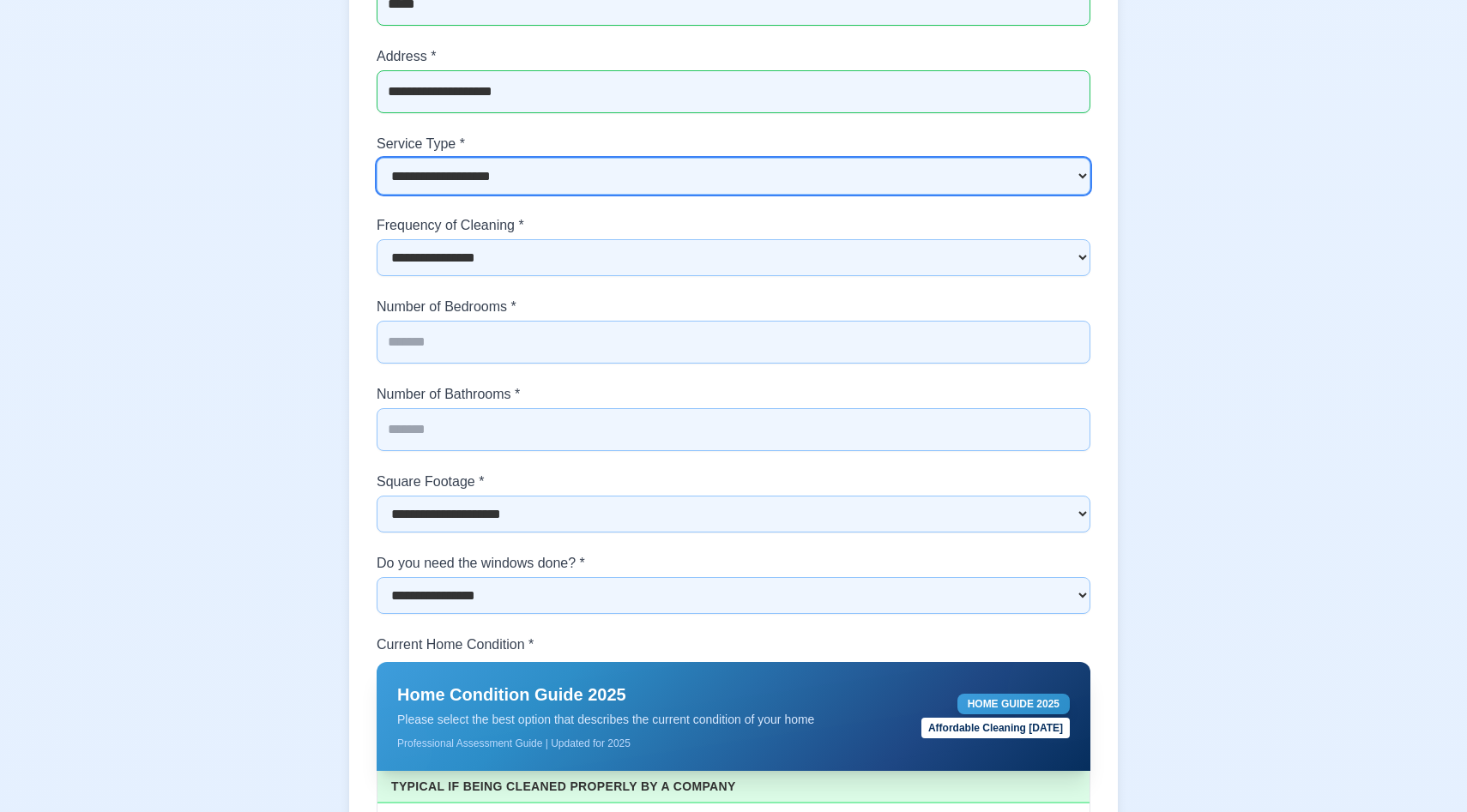 click on "**********" at bounding box center [734, 176] 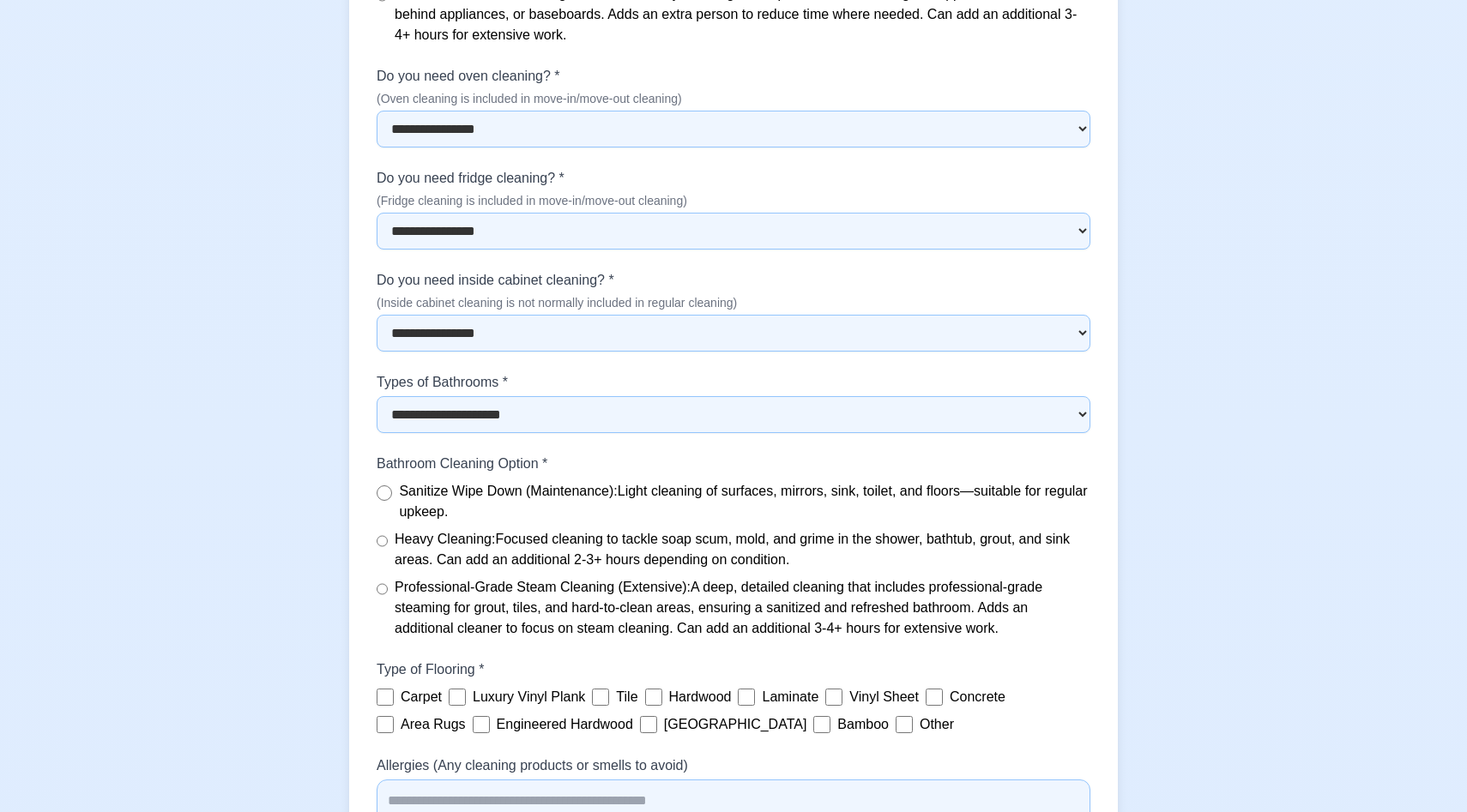 scroll, scrollTop: 6534, scrollLeft: 0, axis: vertical 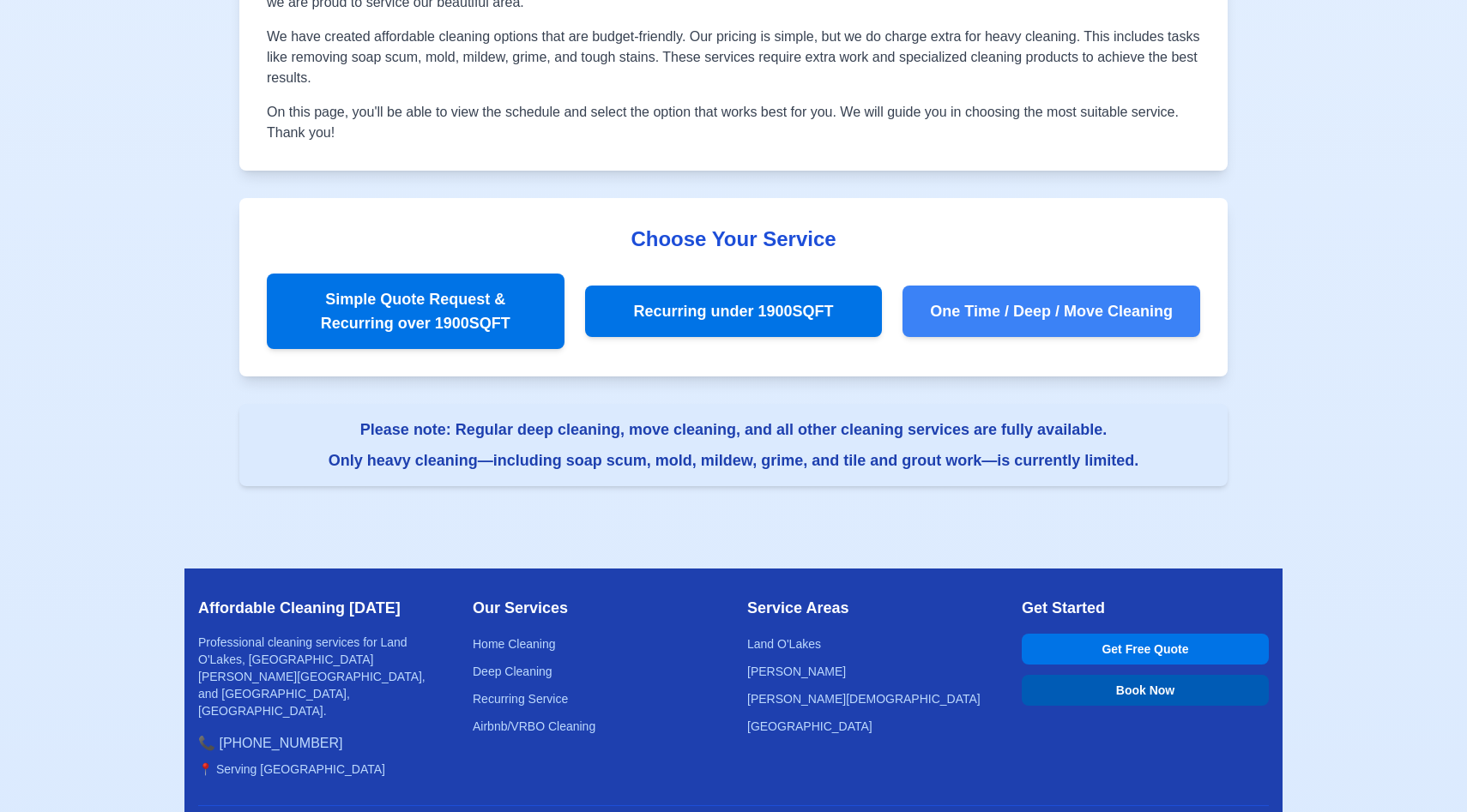 click on "One Time / Deep / Move Cleaning" at bounding box center (1051, 311) 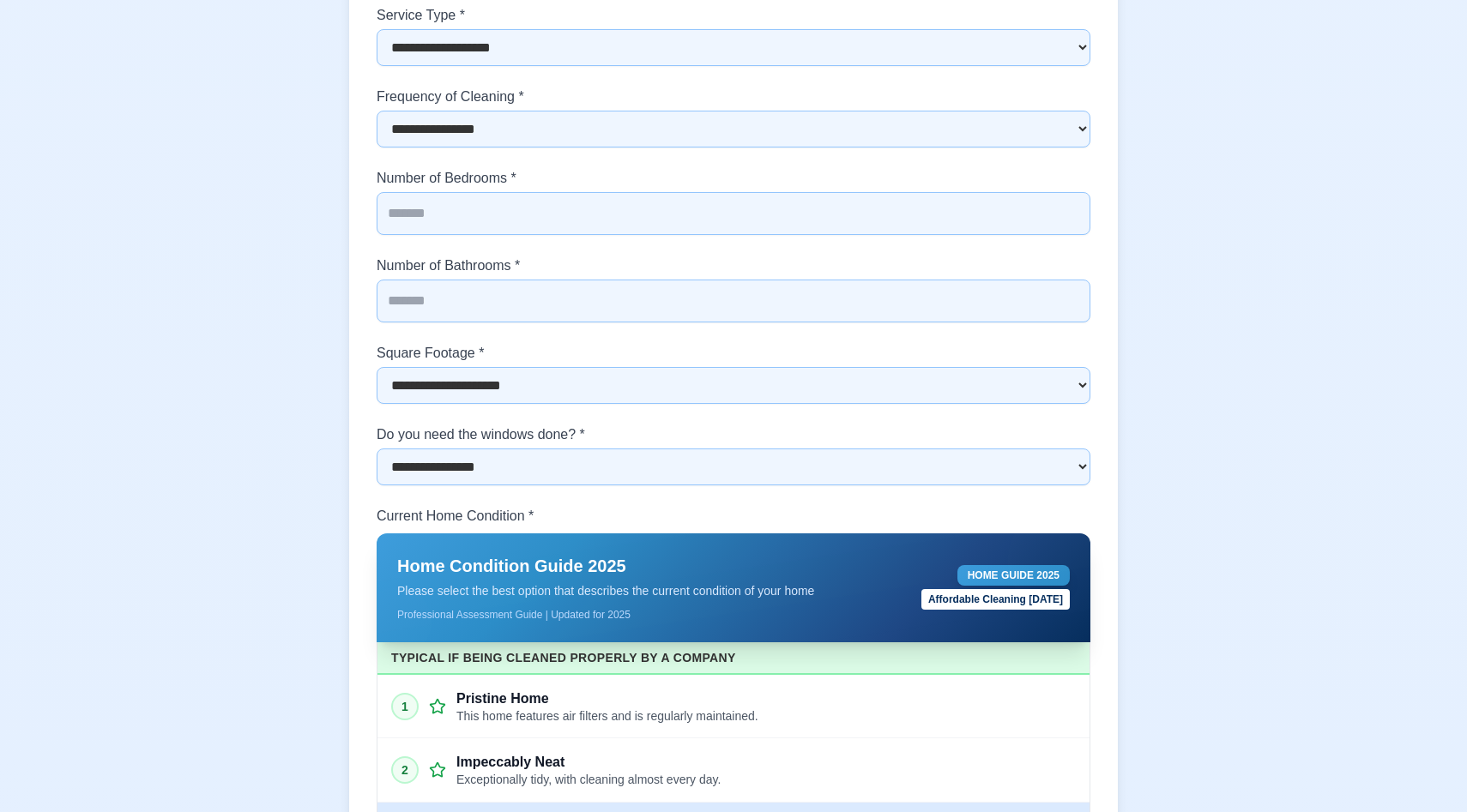 scroll, scrollTop: 3125, scrollLeft: 0, axis: vertical 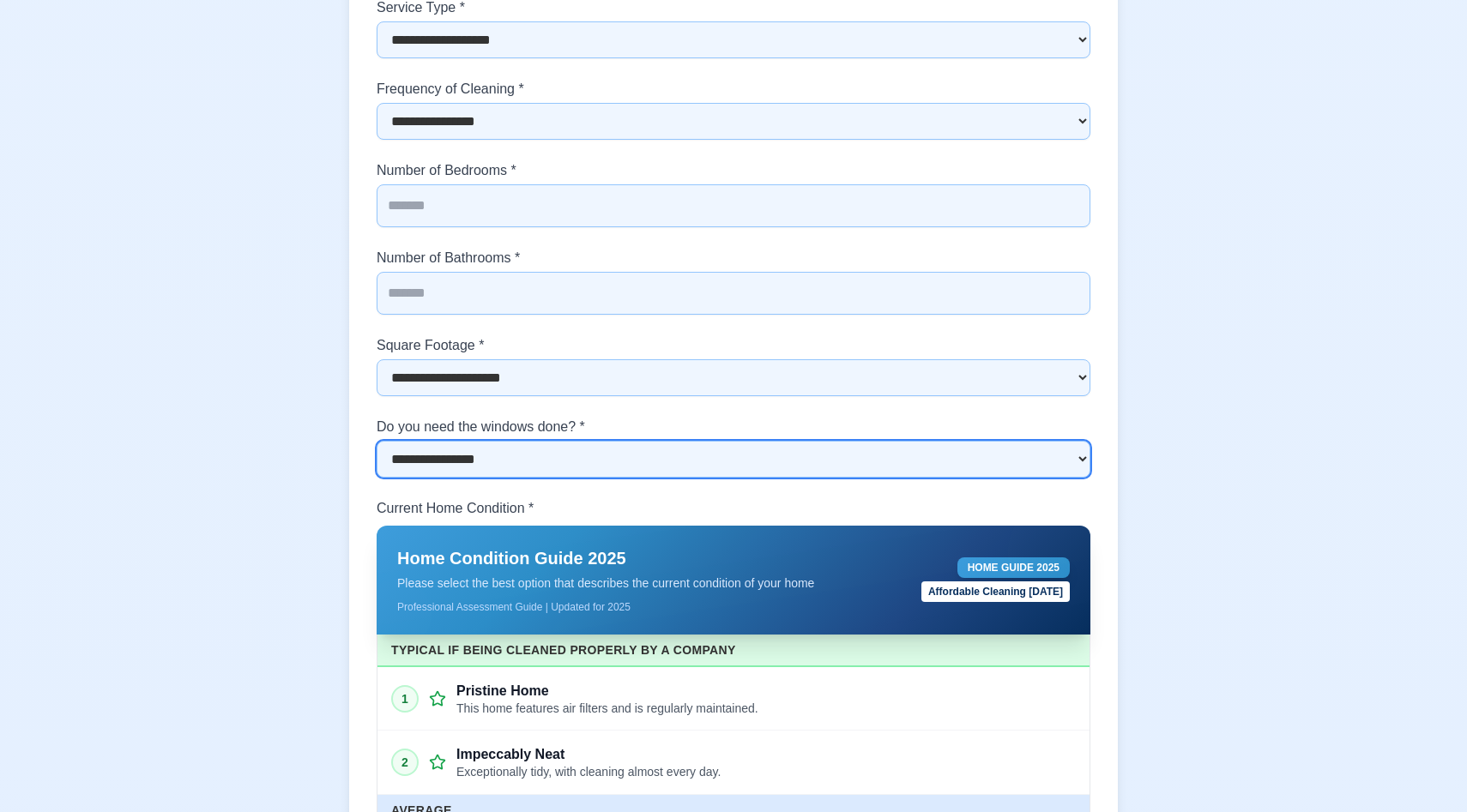 click on "**********" at bounding box center [734, 459] 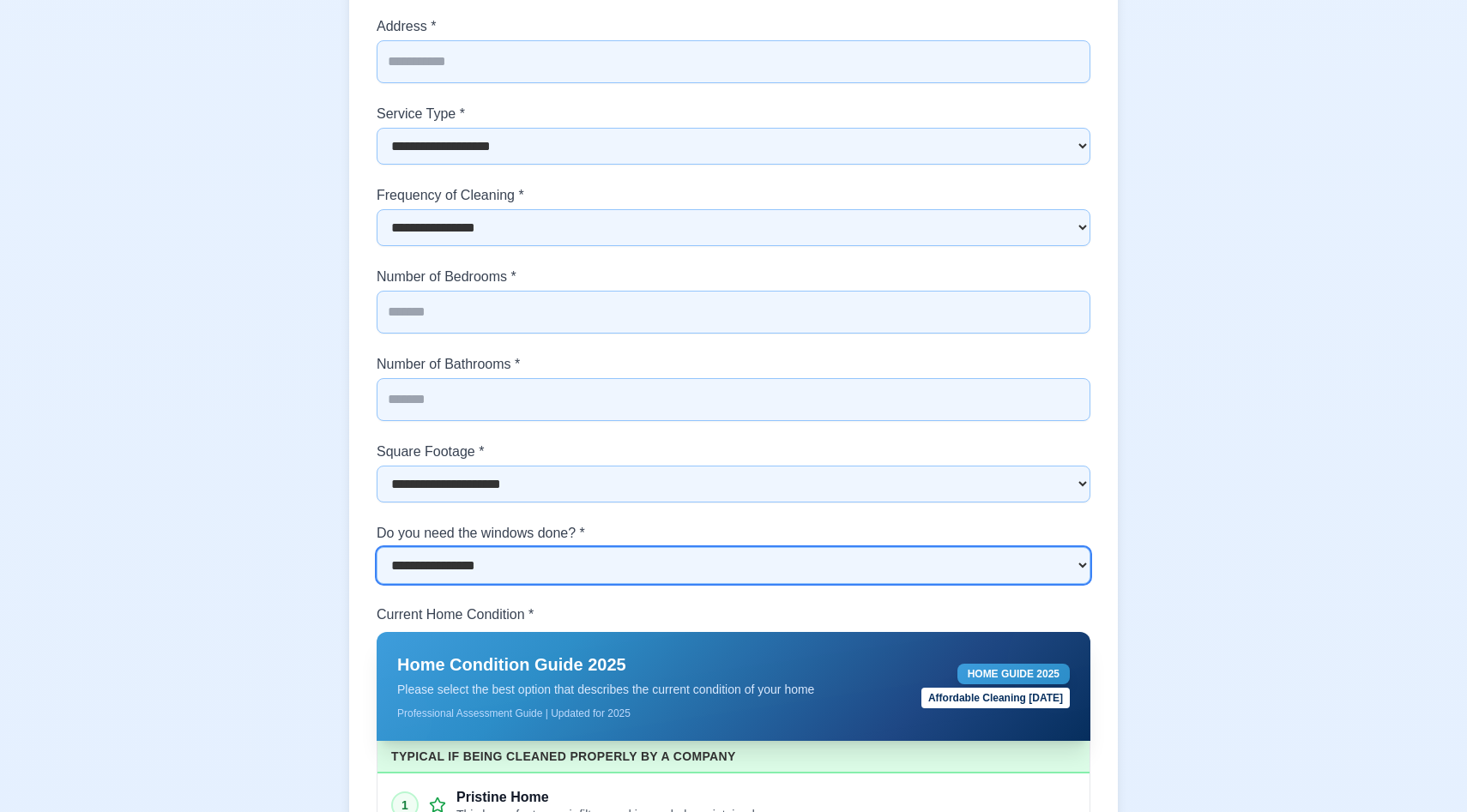 scroll, scrollTop: 2962, scrollLeft: 0, axis: vertical 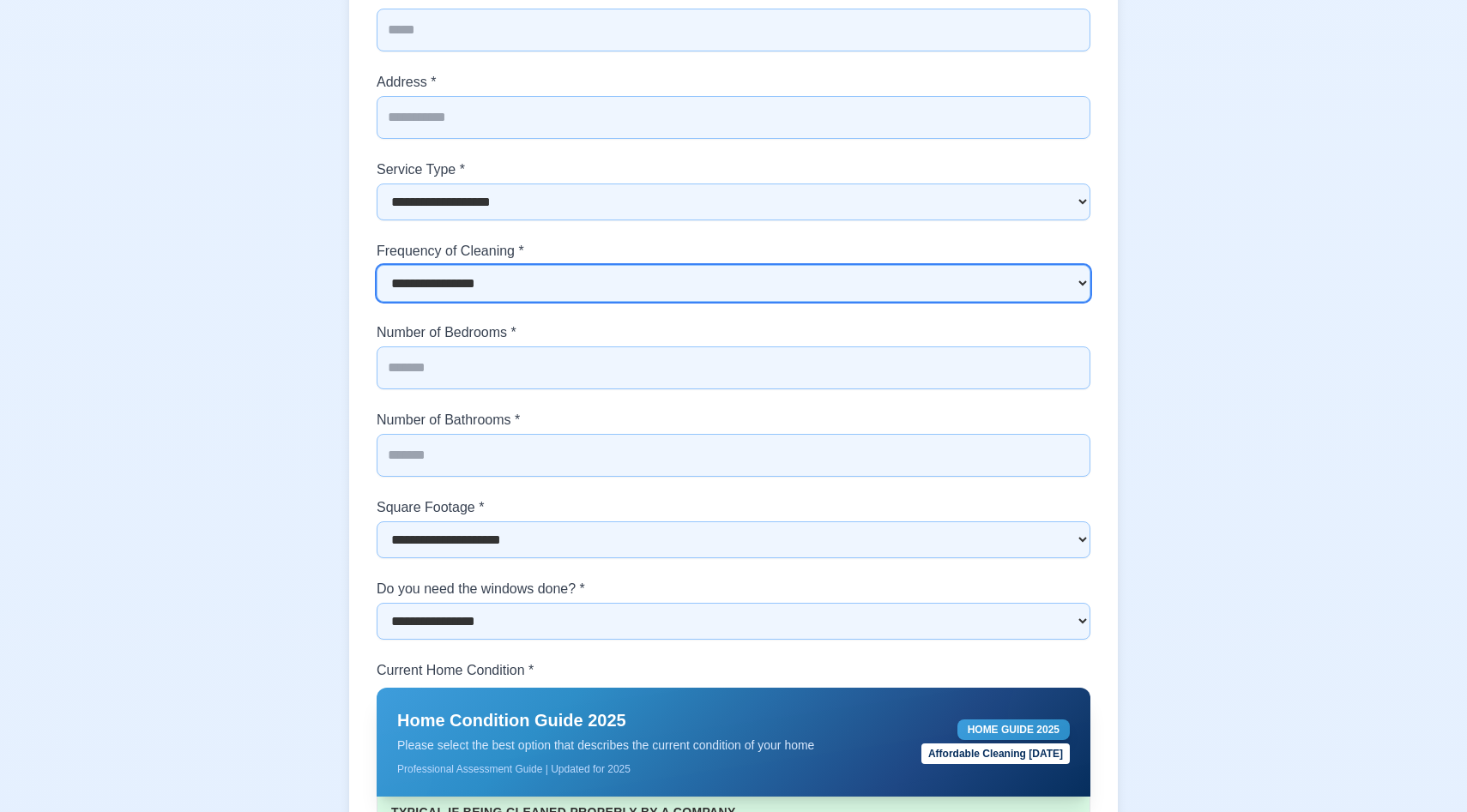 click on "**********" at bounding box center [734, 283] 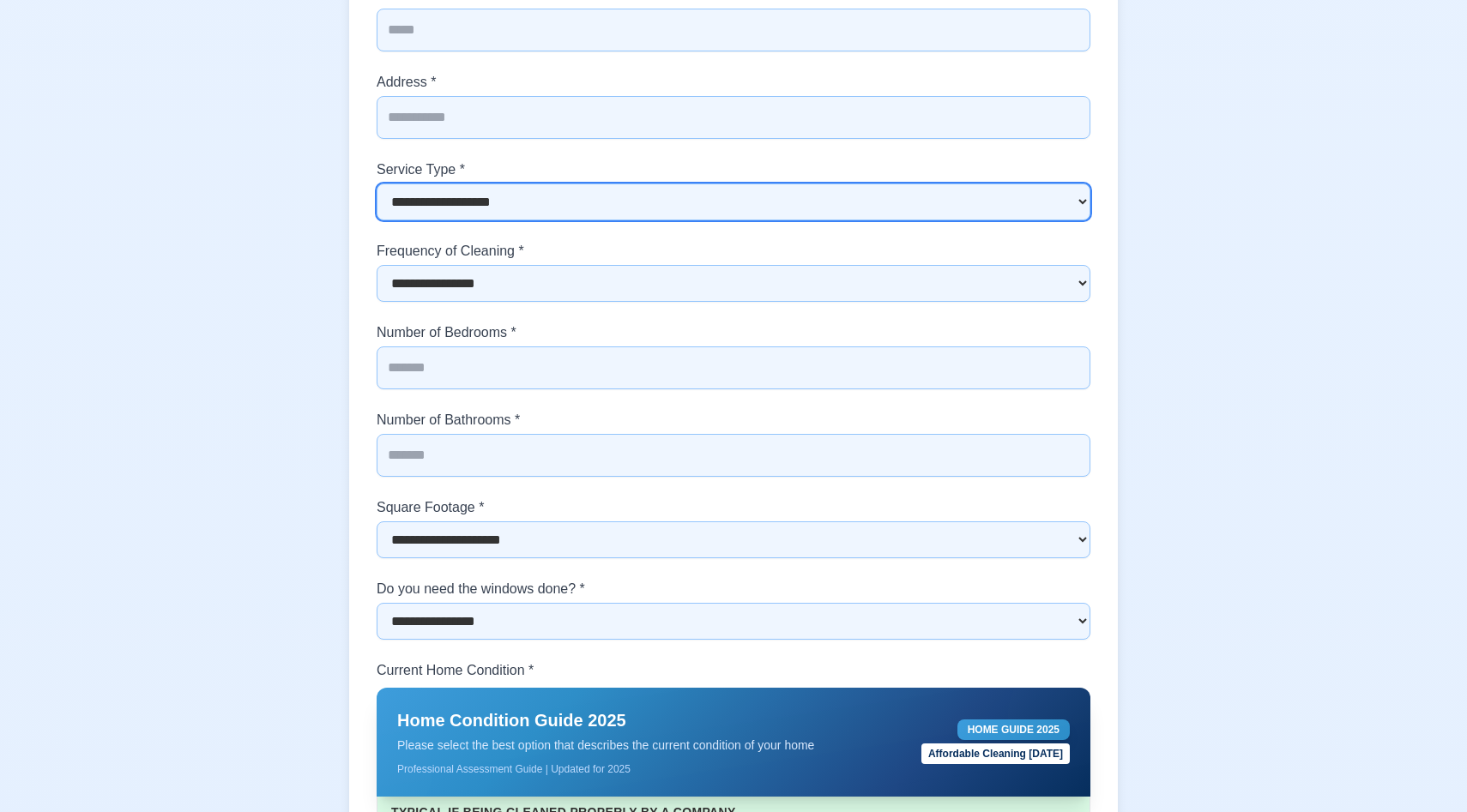 click on "**********" at bounding box center (734, 201) 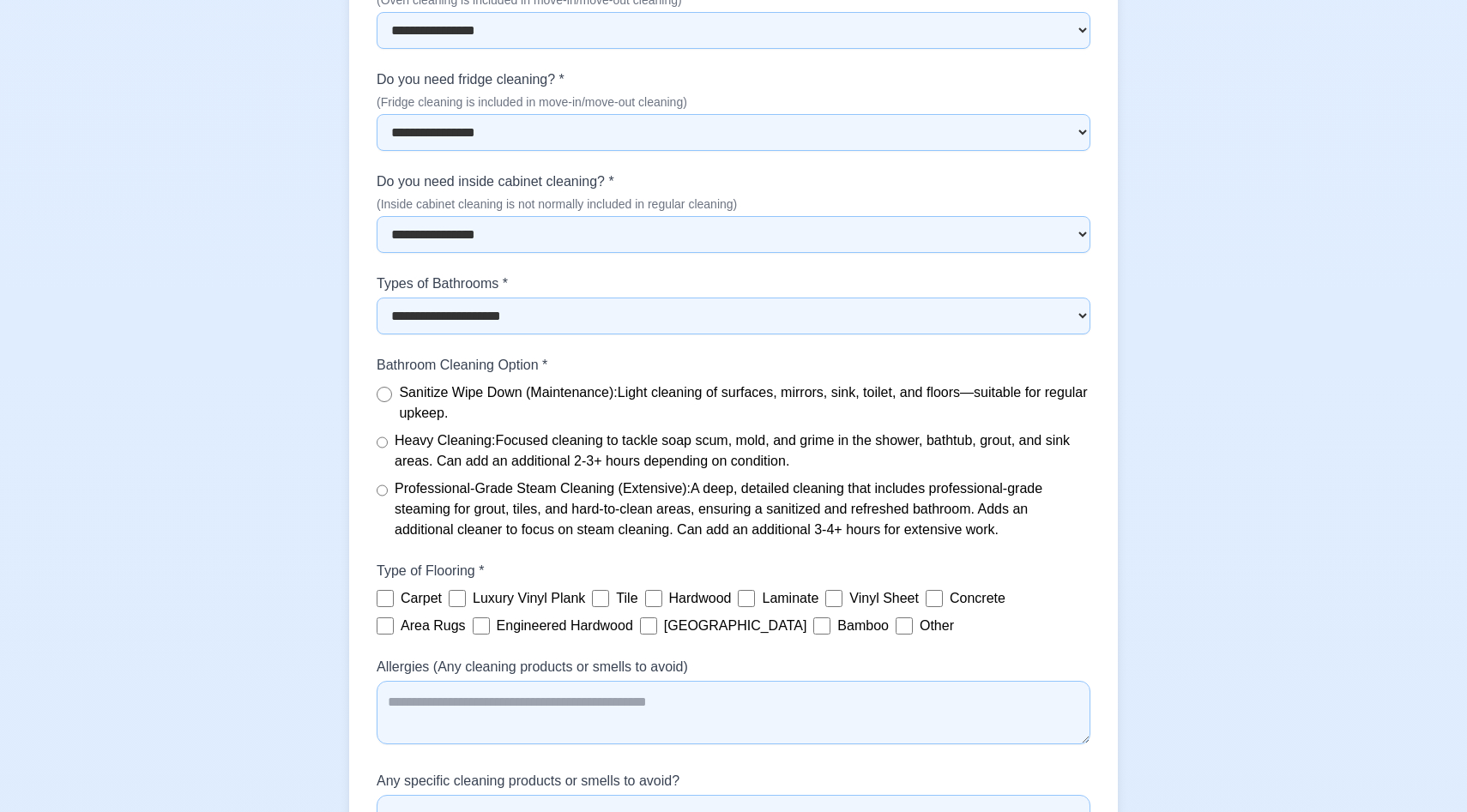 scroll, scrollTop: 6617, scrollLeft: 0, axis: vertical 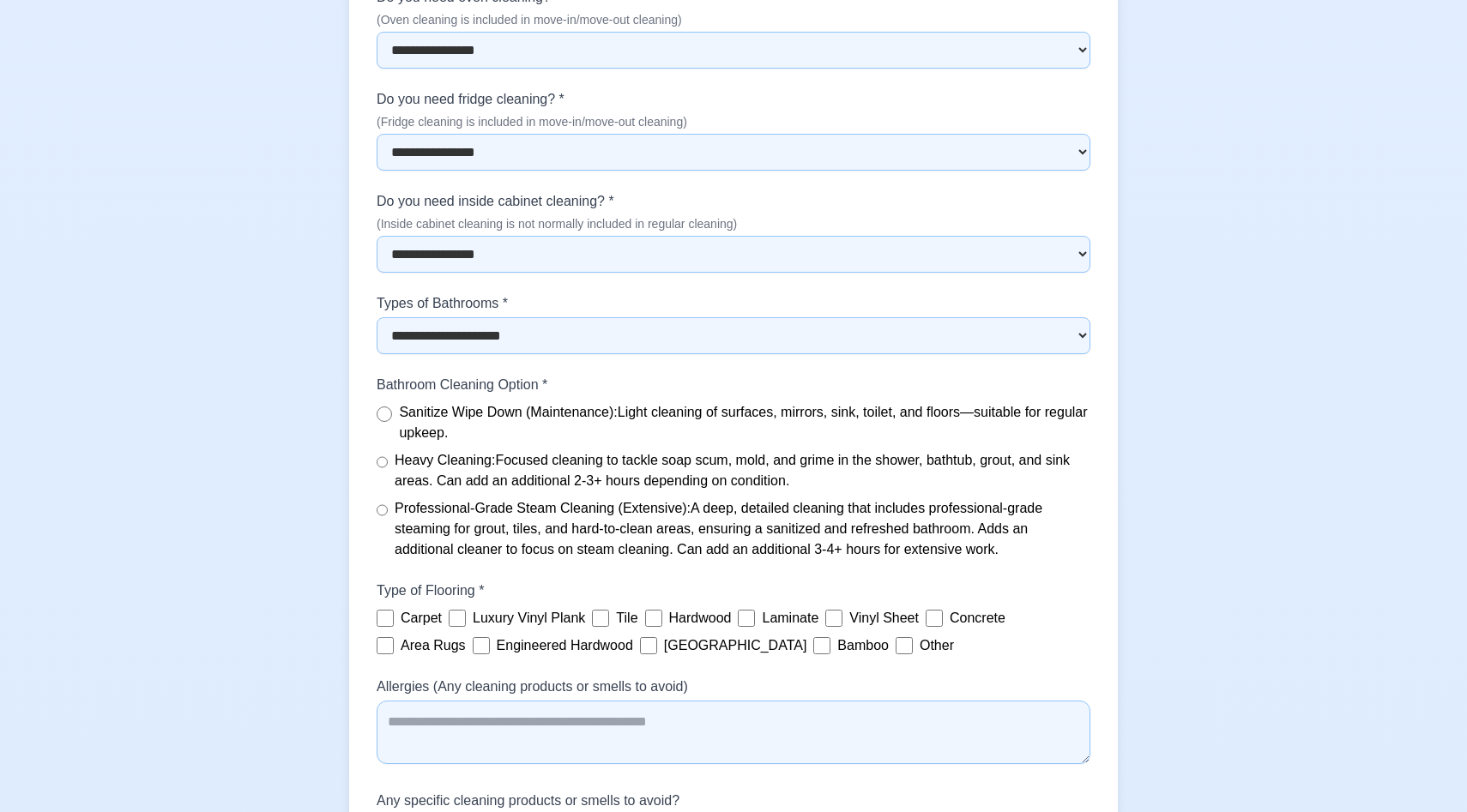 click on "(Fridge cleaning is included in move-in/move-out cleaning)" at bounding box center (734, 122) 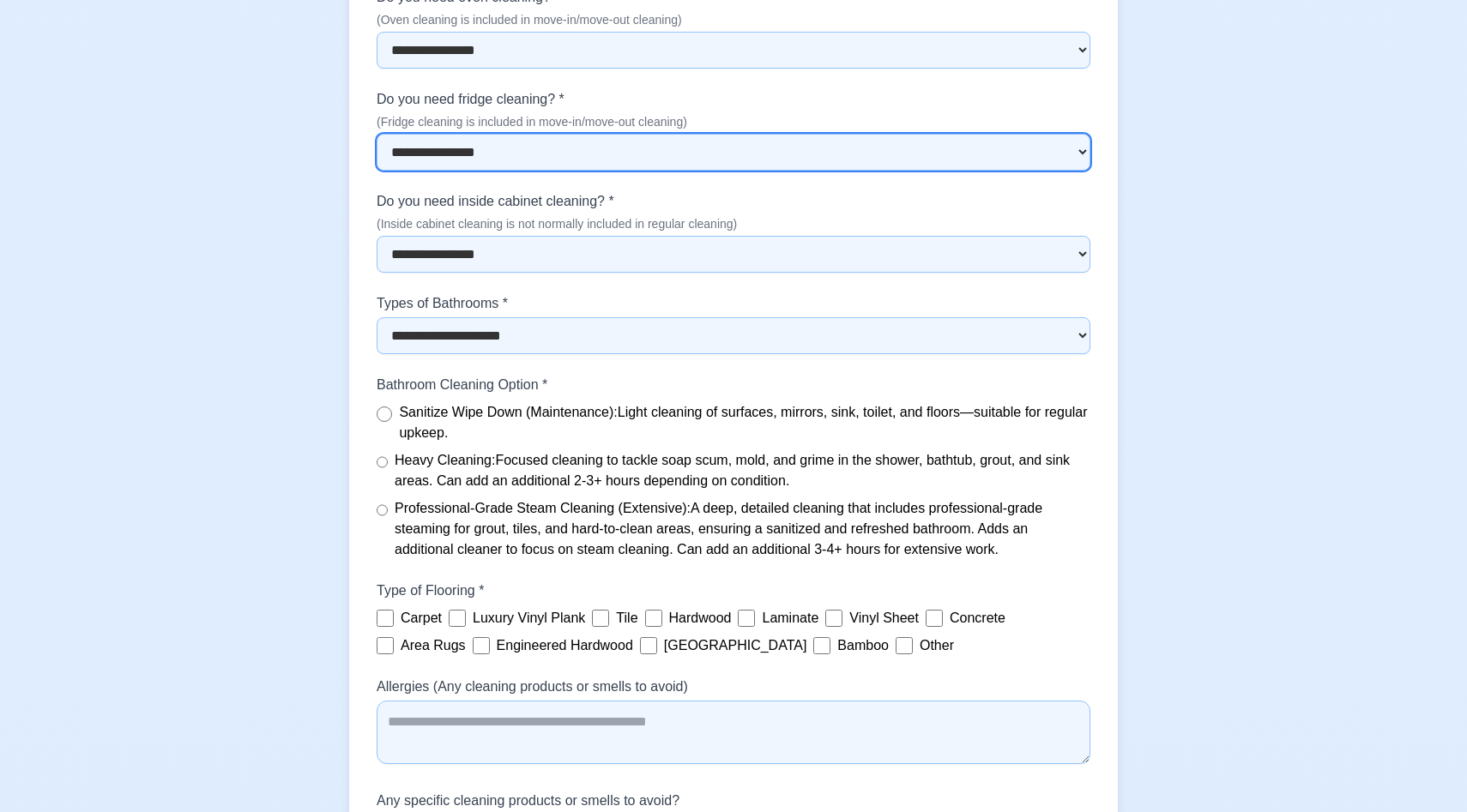 click on "**********" at bounding box center (734, 152) 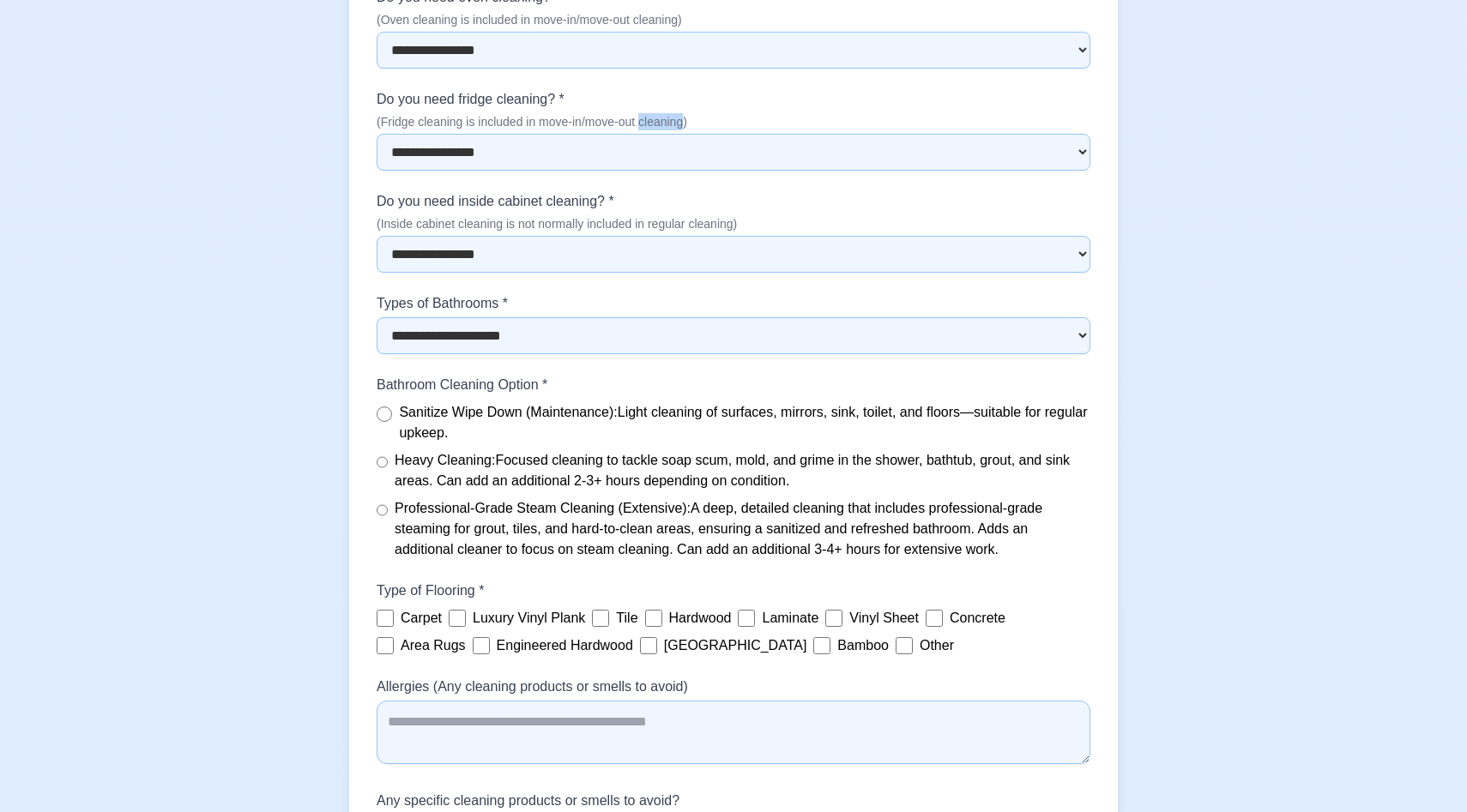 click on "(Fridge cleaning is included in move-in/move-out cleaning)" at bounding box center [734, 122] 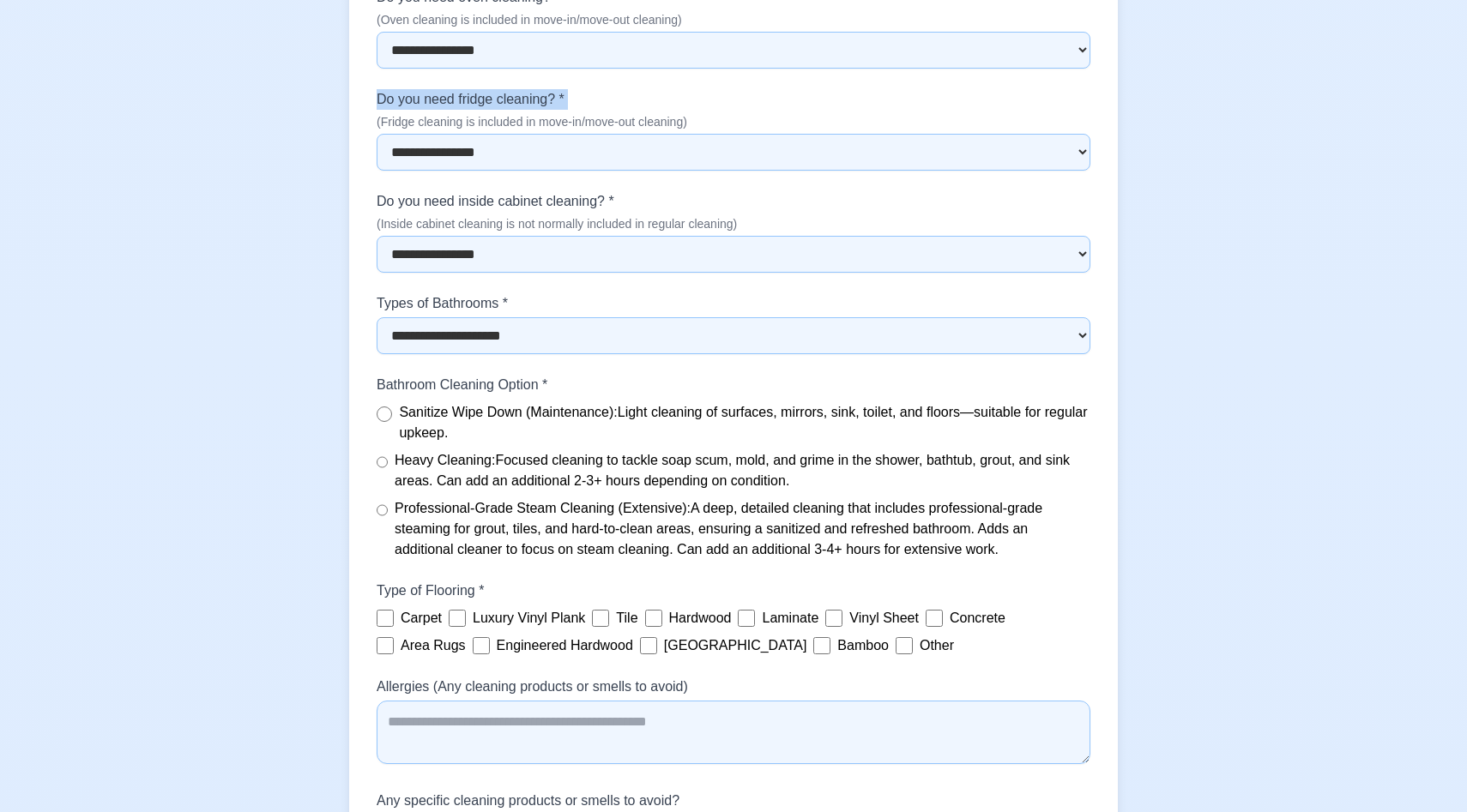 click on "(Fridge cleaning is included in move-in/move-out cleaning)" at bounding box center [734, 122] 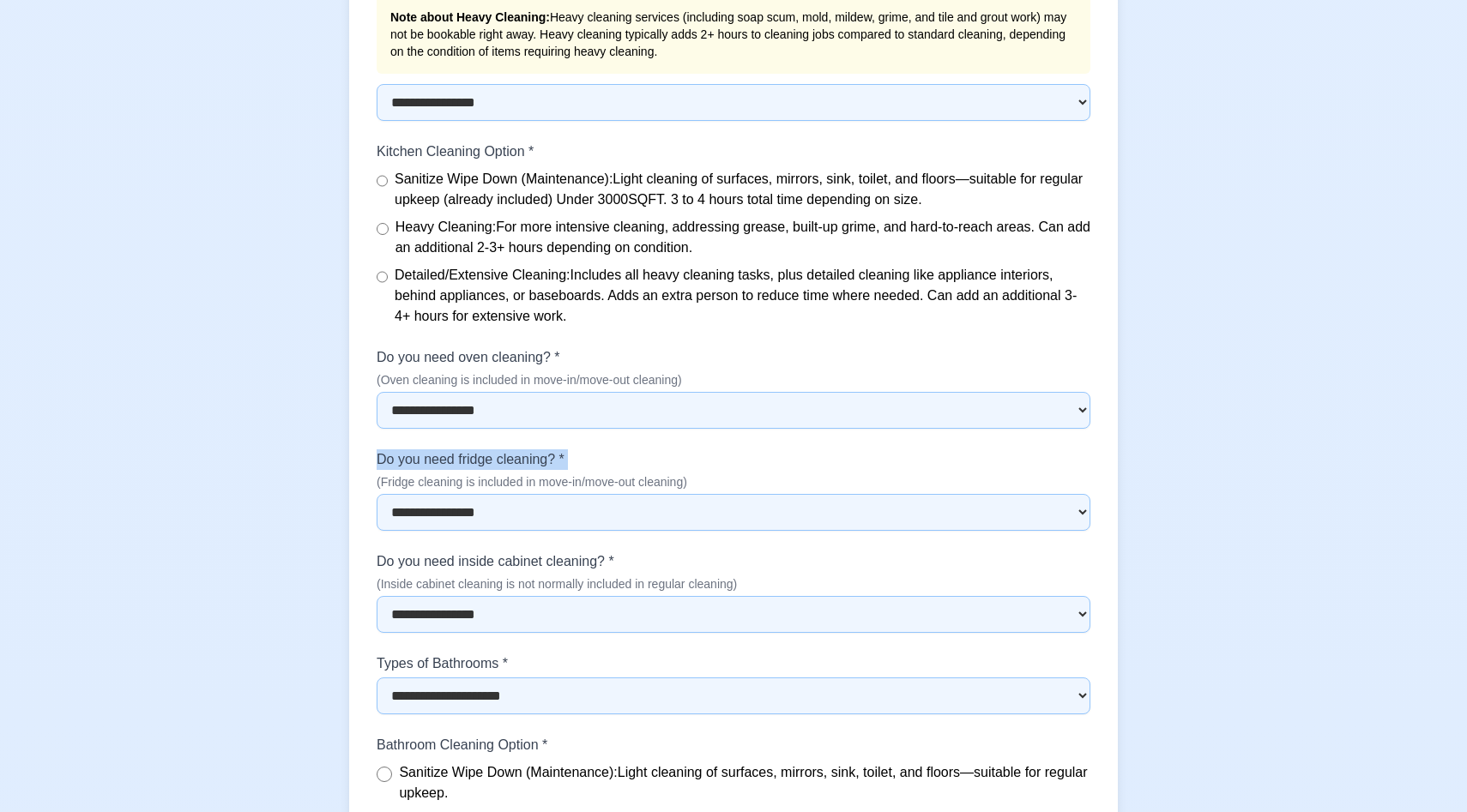 scroll, scrollTop: 5918, scrollLeft: 0, axis: vertical 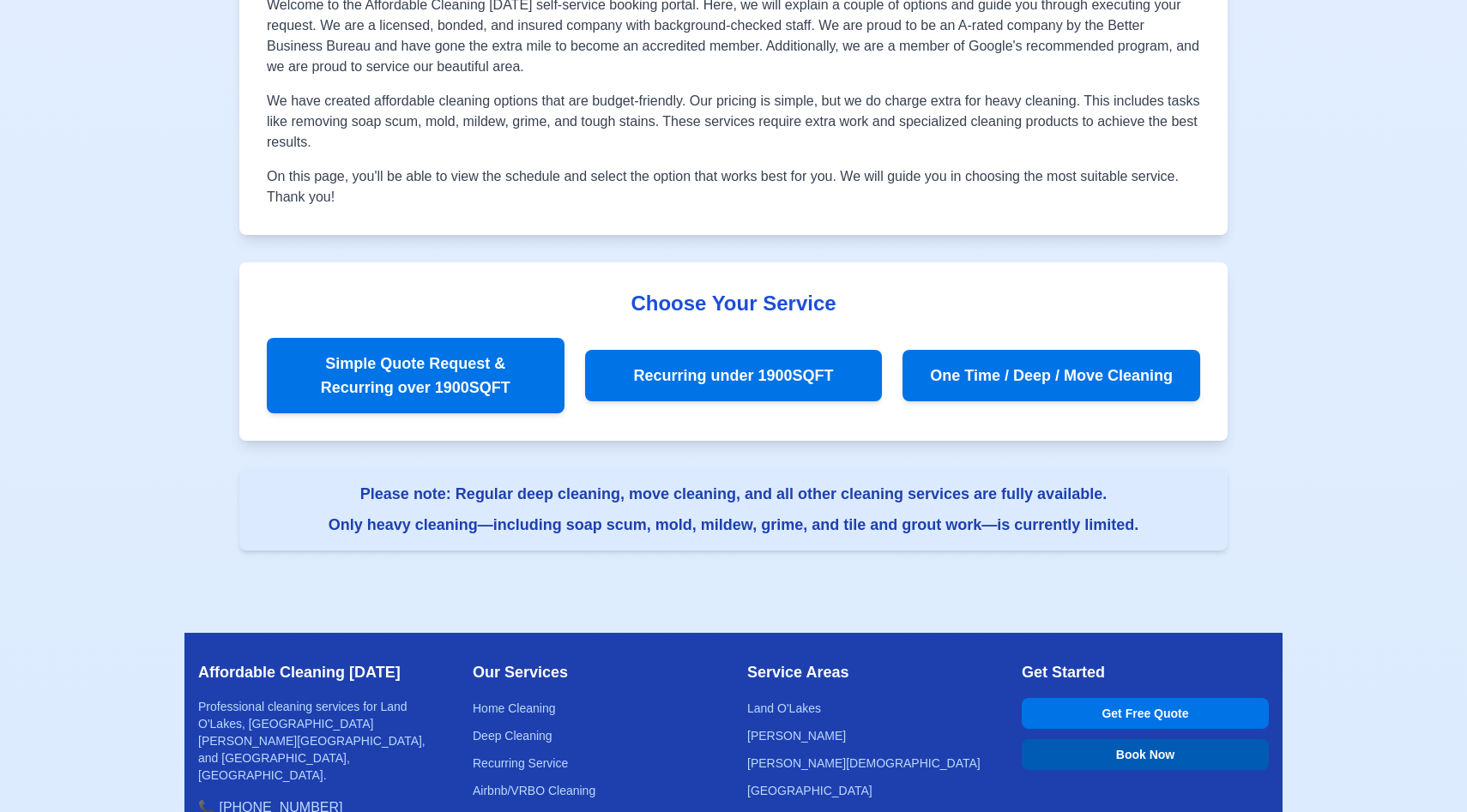 click on "Simple Quote Request & Recurring over 1900SQFT Recurring under 1900SQFT One Time / Deep / Move Cleaning" at bounding box center [734, 376] 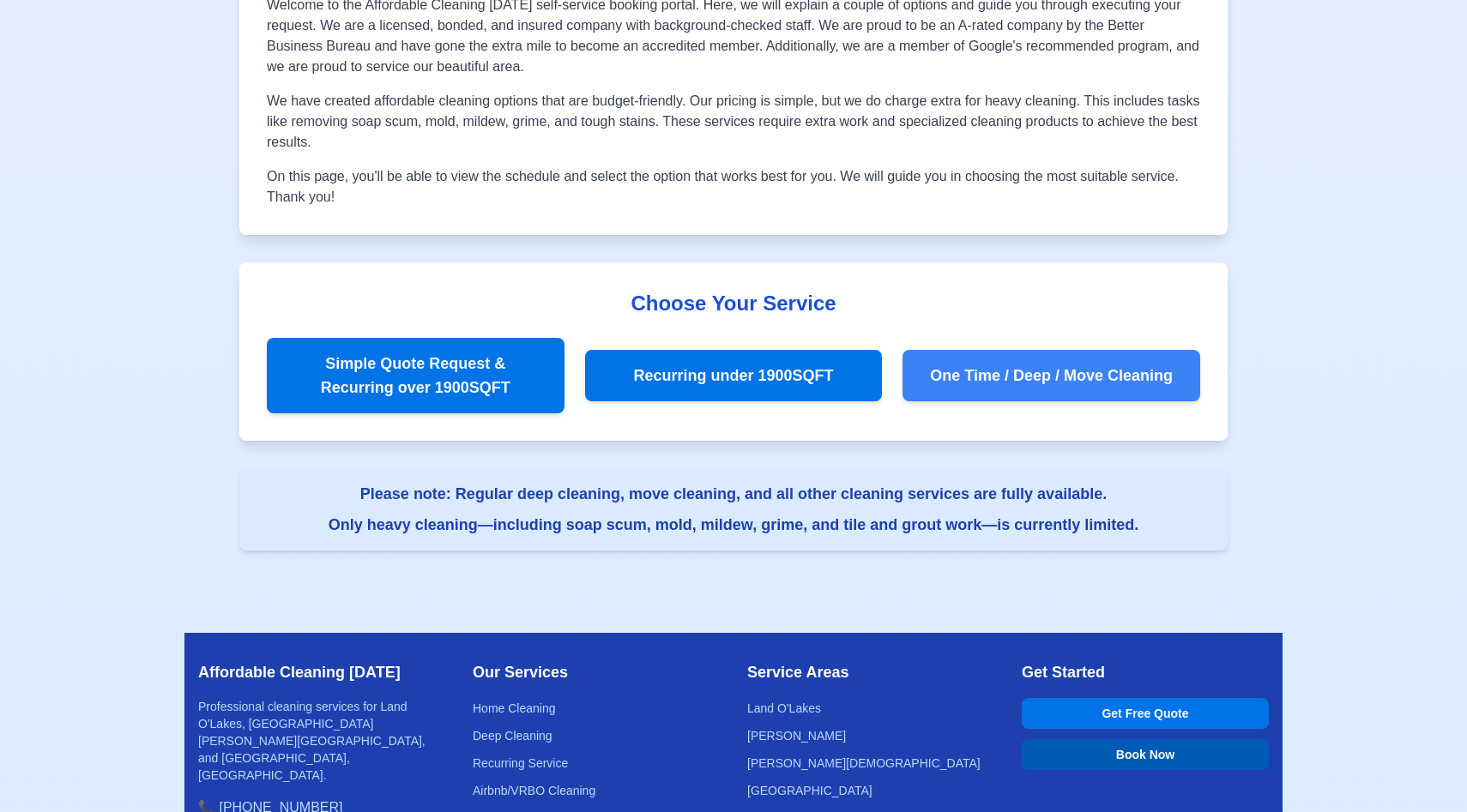 click on "One Time / Deep / Move Cleaning" at bounding box center [1051, 376] 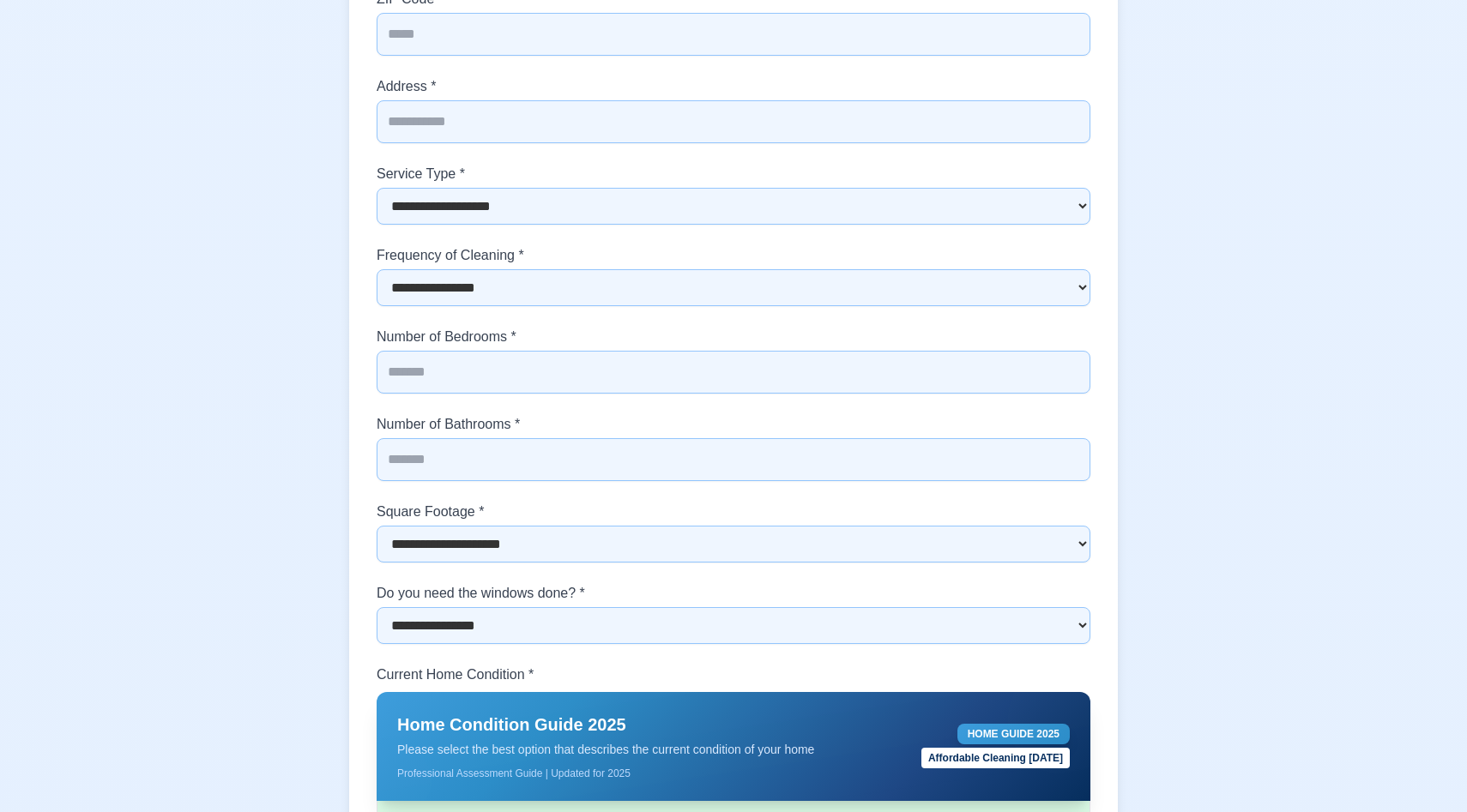 scroll, scrollTop: 2935, scrollLeft: 0, axis: vertical 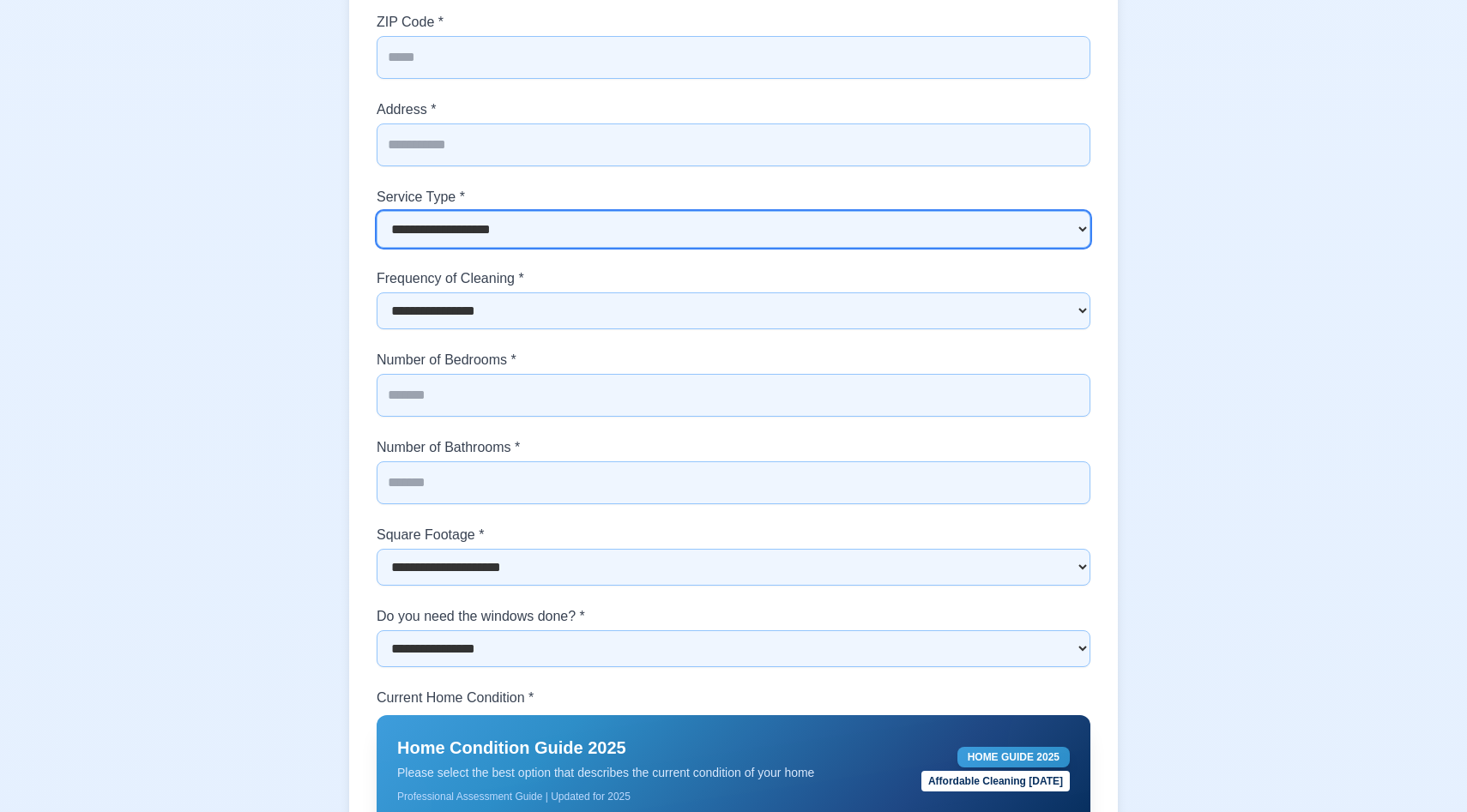 click on "**********" at bounding box center [734, 229] 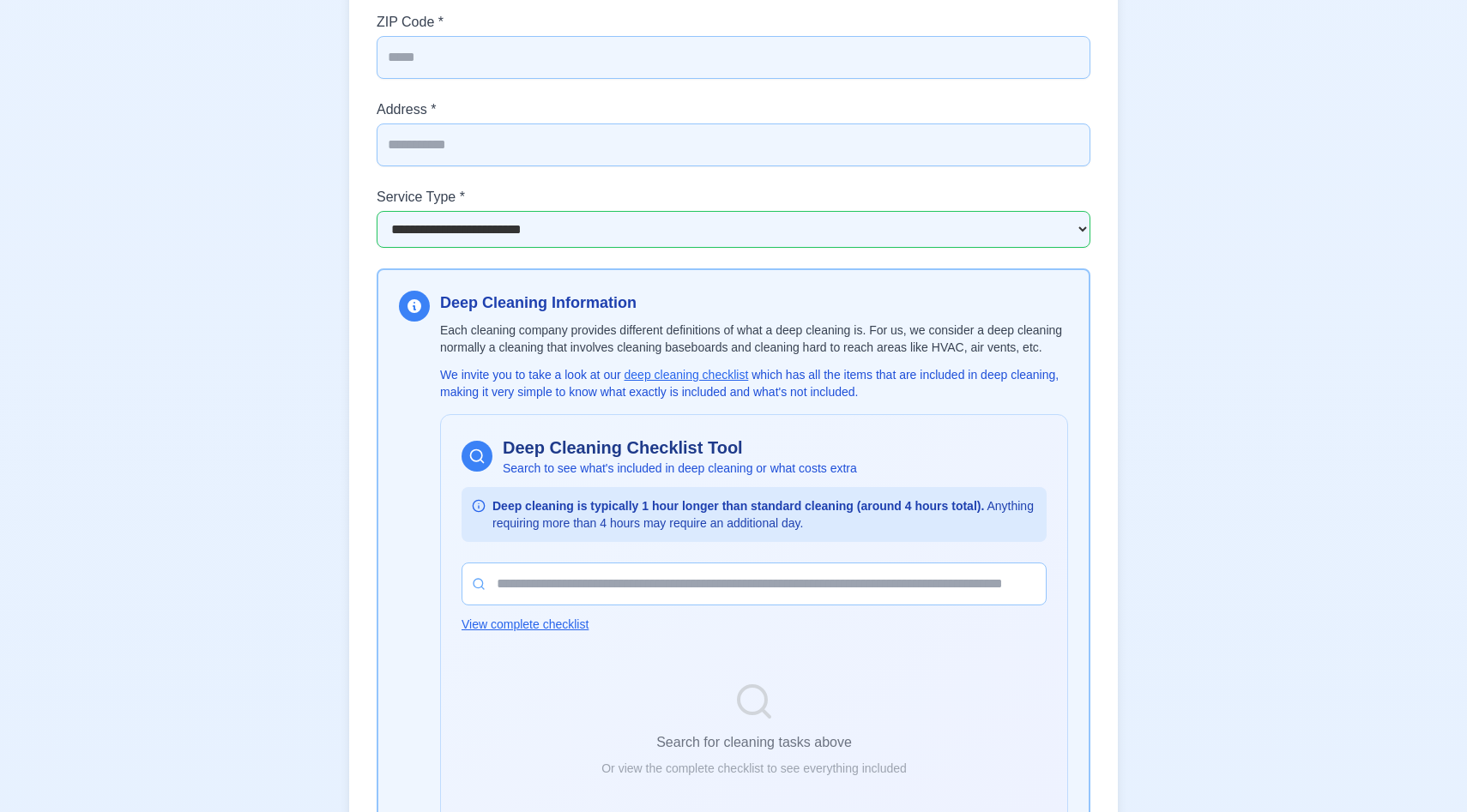 click on "Phone Bookings Limited Existing Booking Self-Service New Booking  Limited Status  Status Normal Our Pricing at a Glance Transparent rates for a sparkling clean home All pricing is done hourly.  Estimates provided are a range and may vary depending on the homes condition. Recurring Cleaning Under 1,800 sqft $170+ $170+ Regular maintenance for smaller homes. Under 1,900 sqft $190+ $190+ Regular maintenance for mid-sized homes. Larger sqft 2000+ to 3000 sqft $200+ $300+ Regular maintenance for larger homes. Deep Cleaning Price Range $250+ $400+ Comprehensive cleaning, including baseboards and dusting. View Deep Cleaning Checklist Heavy Cleaning Price Range $400+ $800+ For homes needing extra attention: soap scum, mold, mildew, and tile/grout cleaning. Meet Our Team All Pricing is hourly and estimates and vary based on specific homes condition. Terms and Conditions Hours of Operation: 10 AM to 6 PM, Monday through Friday, and Saturdays from 12 PM to 4 PM Current Time: 1:36 AM  EST Current Office Status: Closed" at bounding box center [734, 1713] 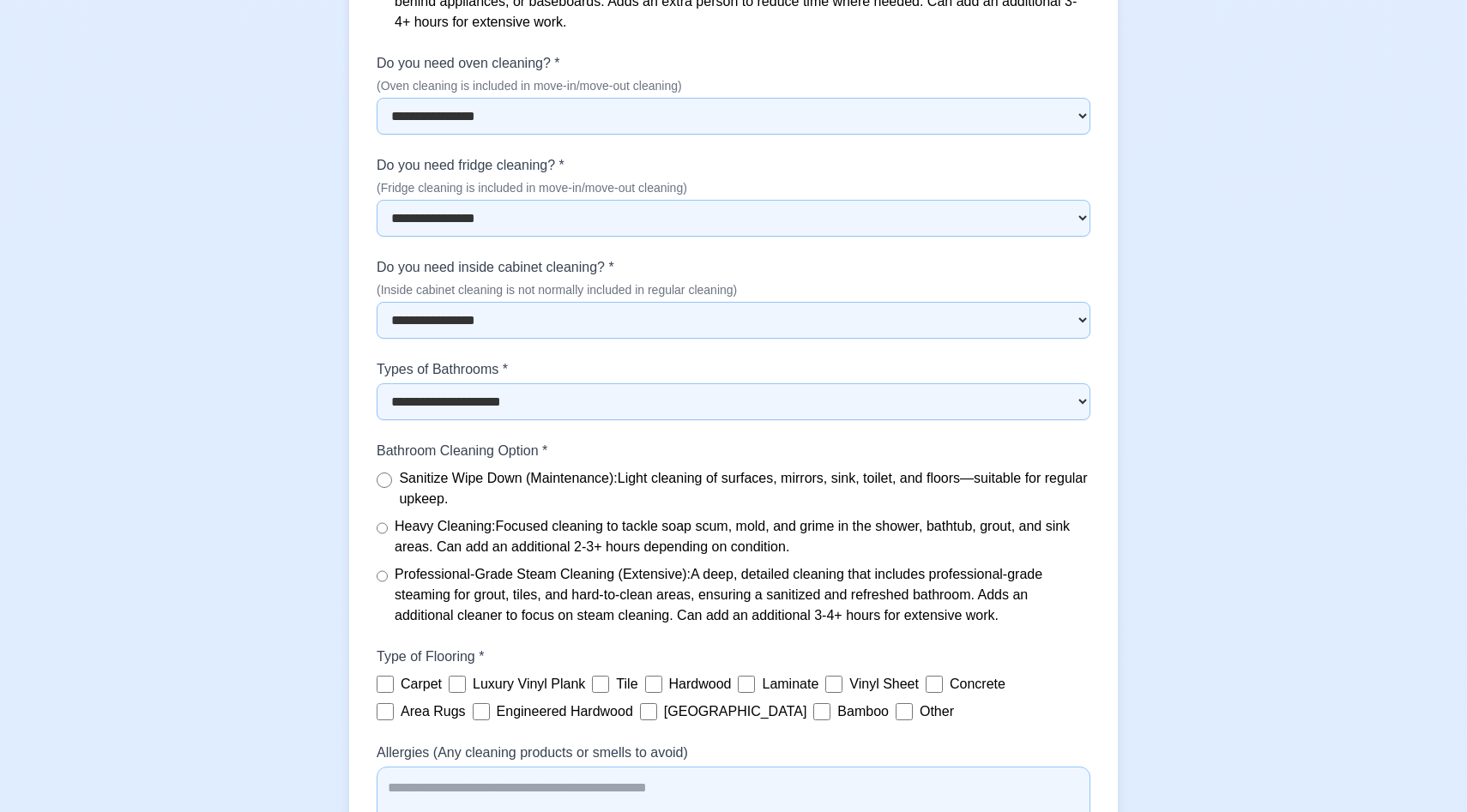 scroll, scrollTop: 6541, scrollLeft: 0, axis: vertical 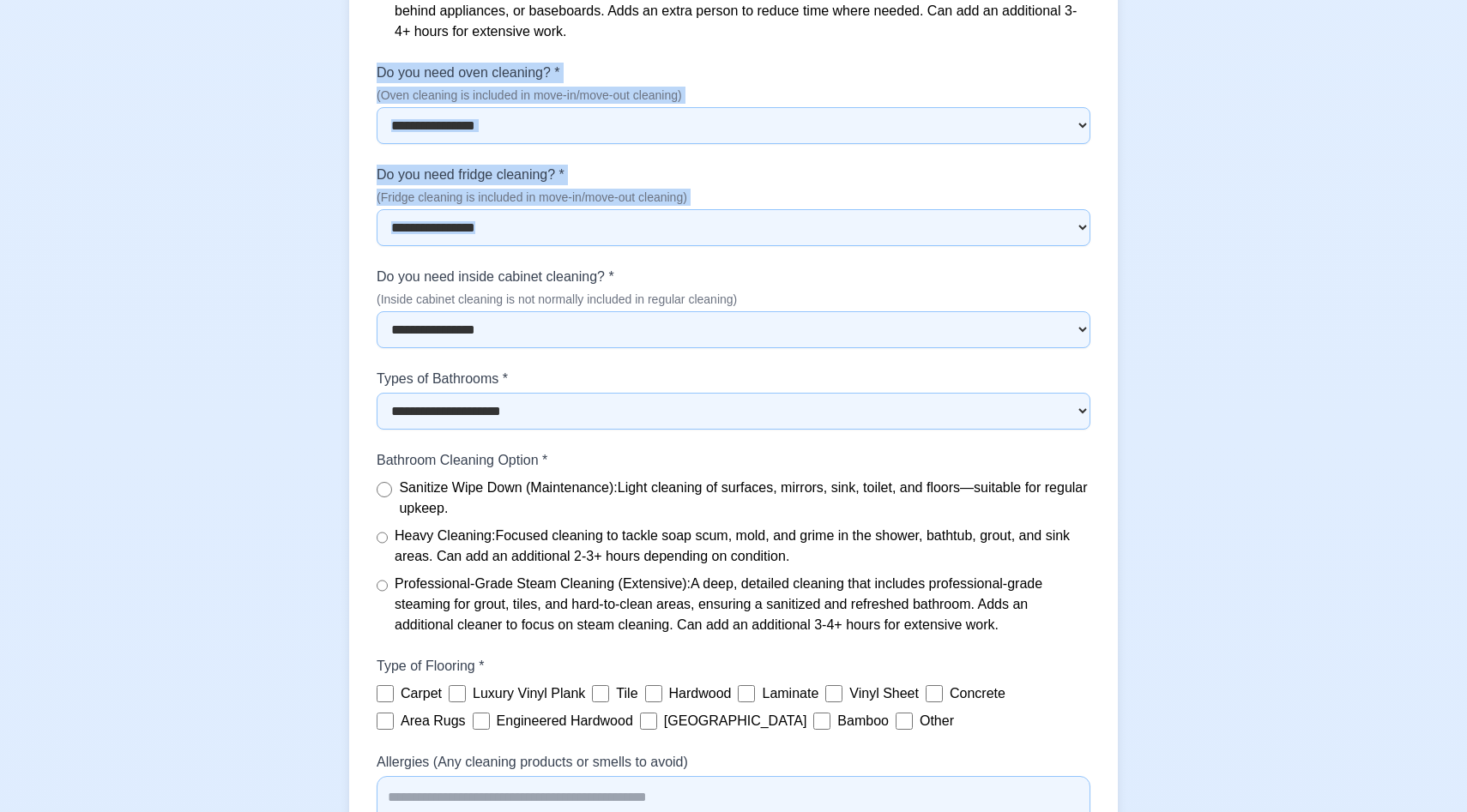 drag, startPoint x: 363, startPoint y: 83, endPoint x: 770, endPoint y: 336, distance: 479.2265 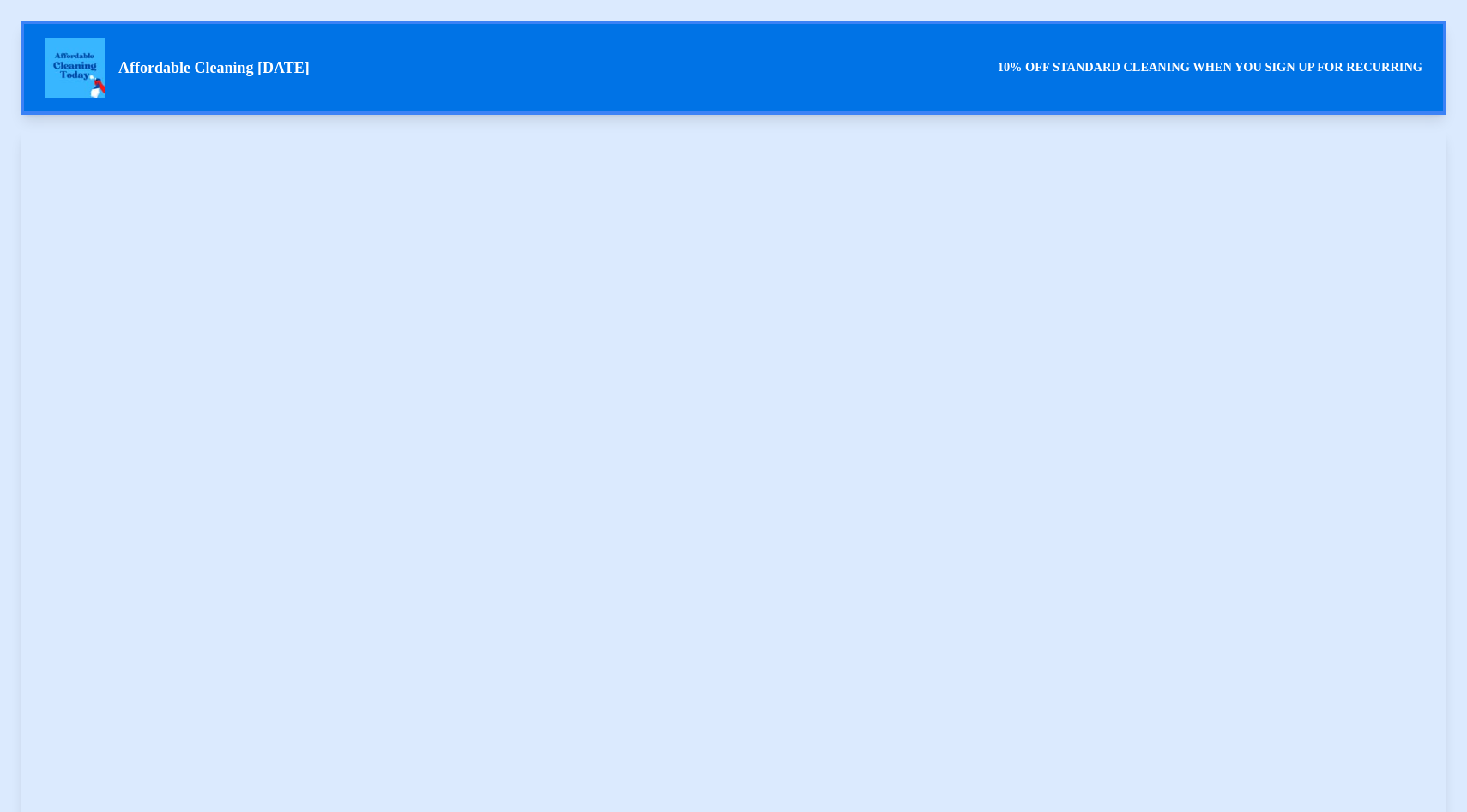 scroll, scrollTop: 0, scrollLeft: 0, axis: both 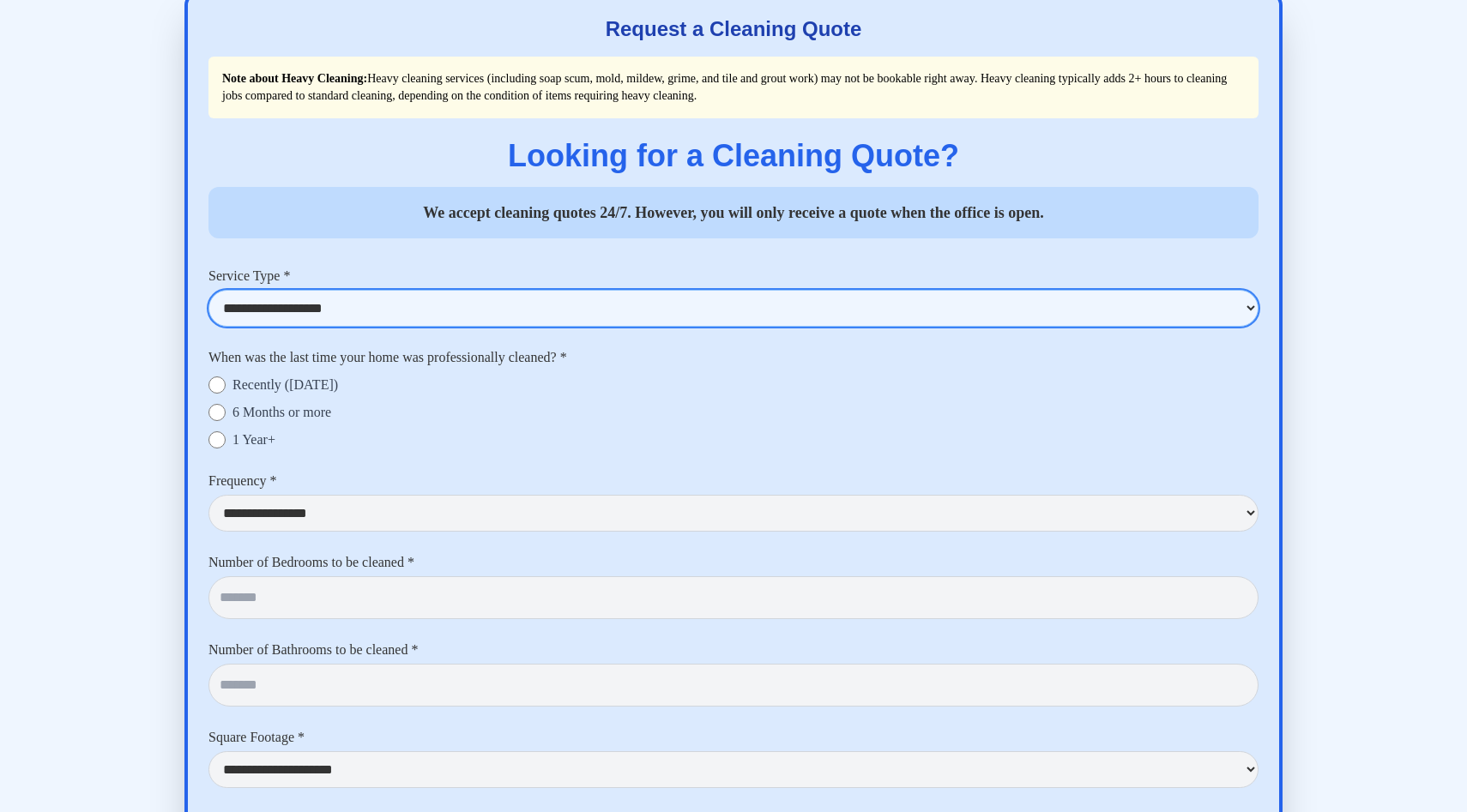 click on "**********" at bounding box center [734, 308] 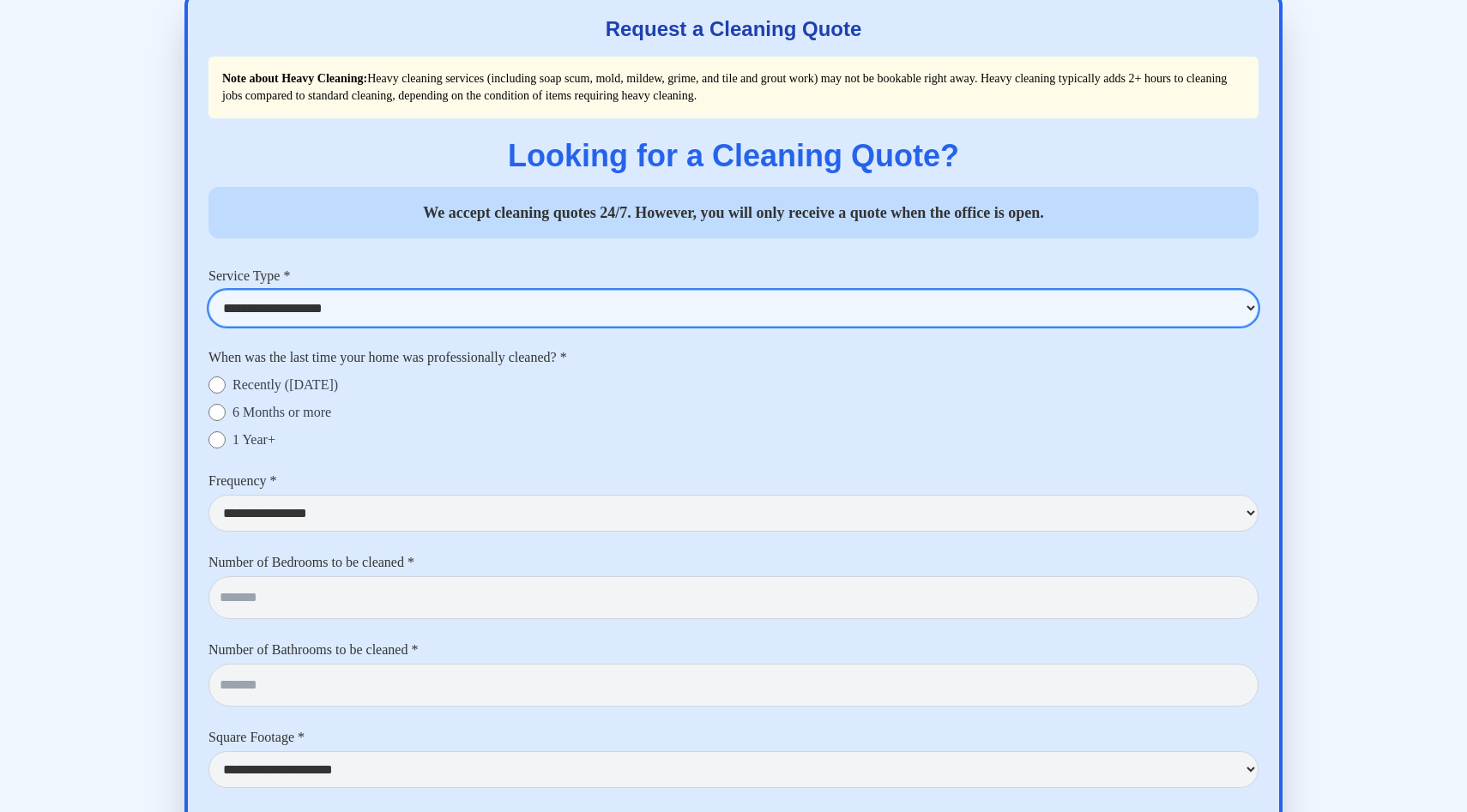 select on "**********" 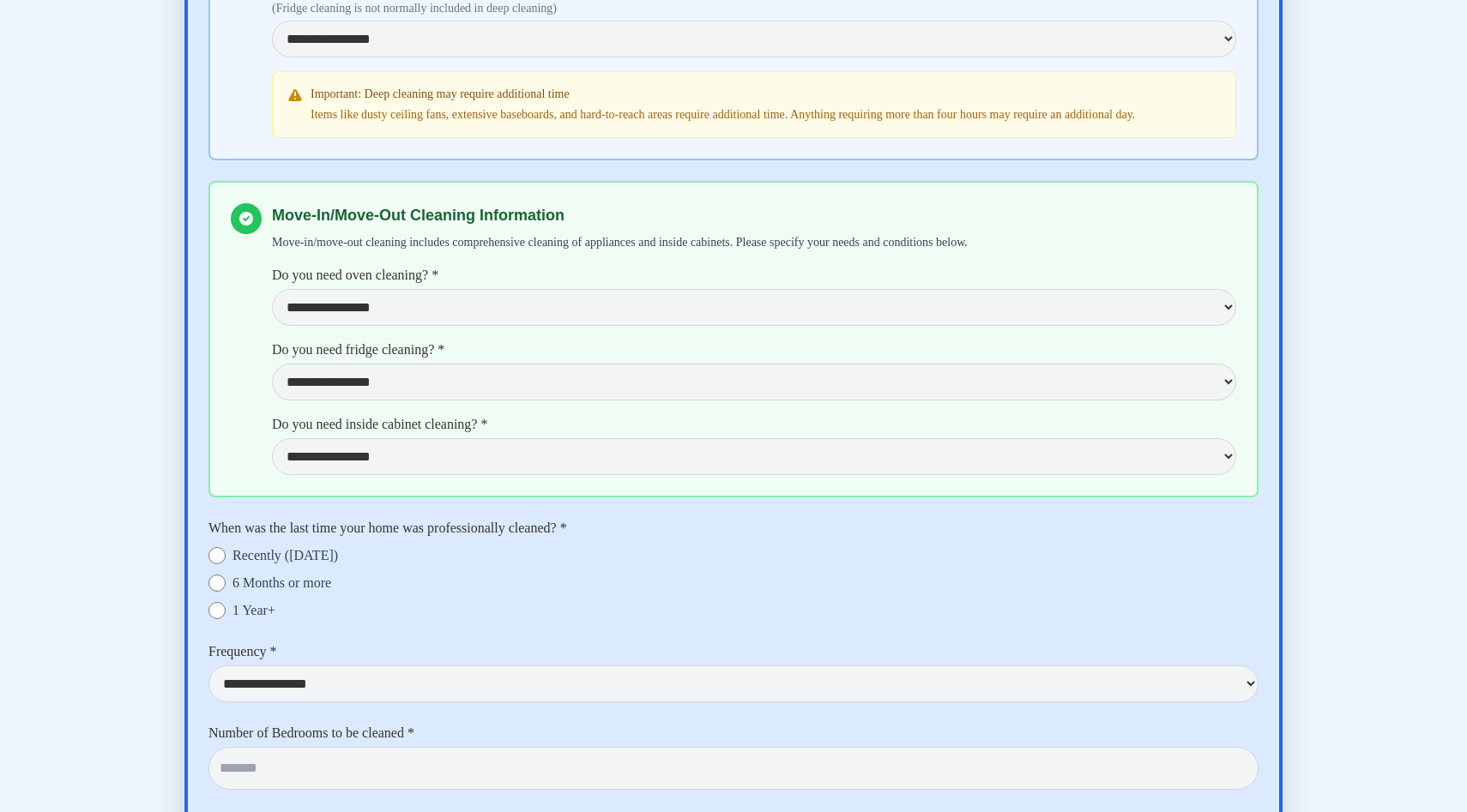 scroll, scrollTop: 5392, scrollLeft: 0, axis: vertical 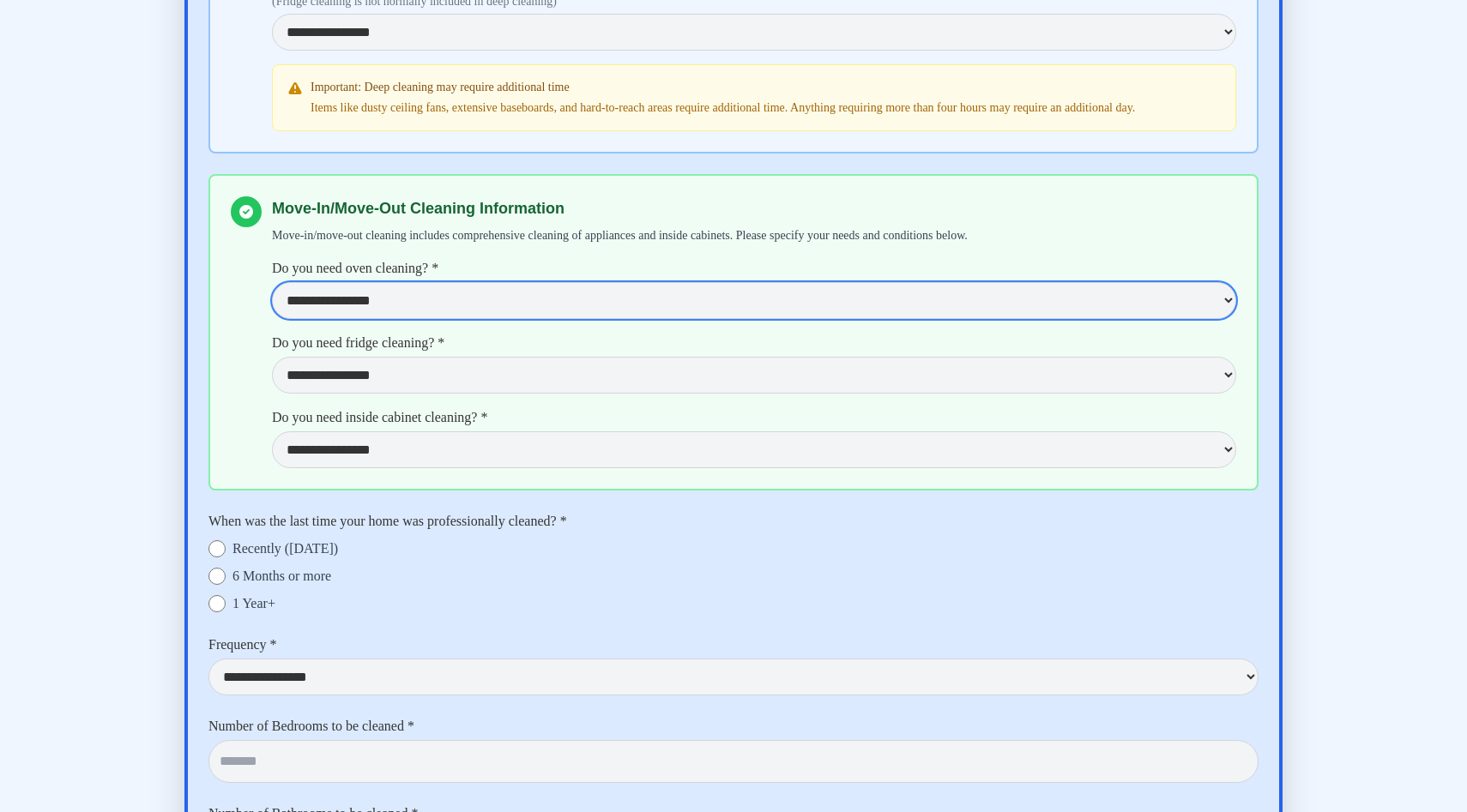 click on "**********" at bounding box center (754, 300) 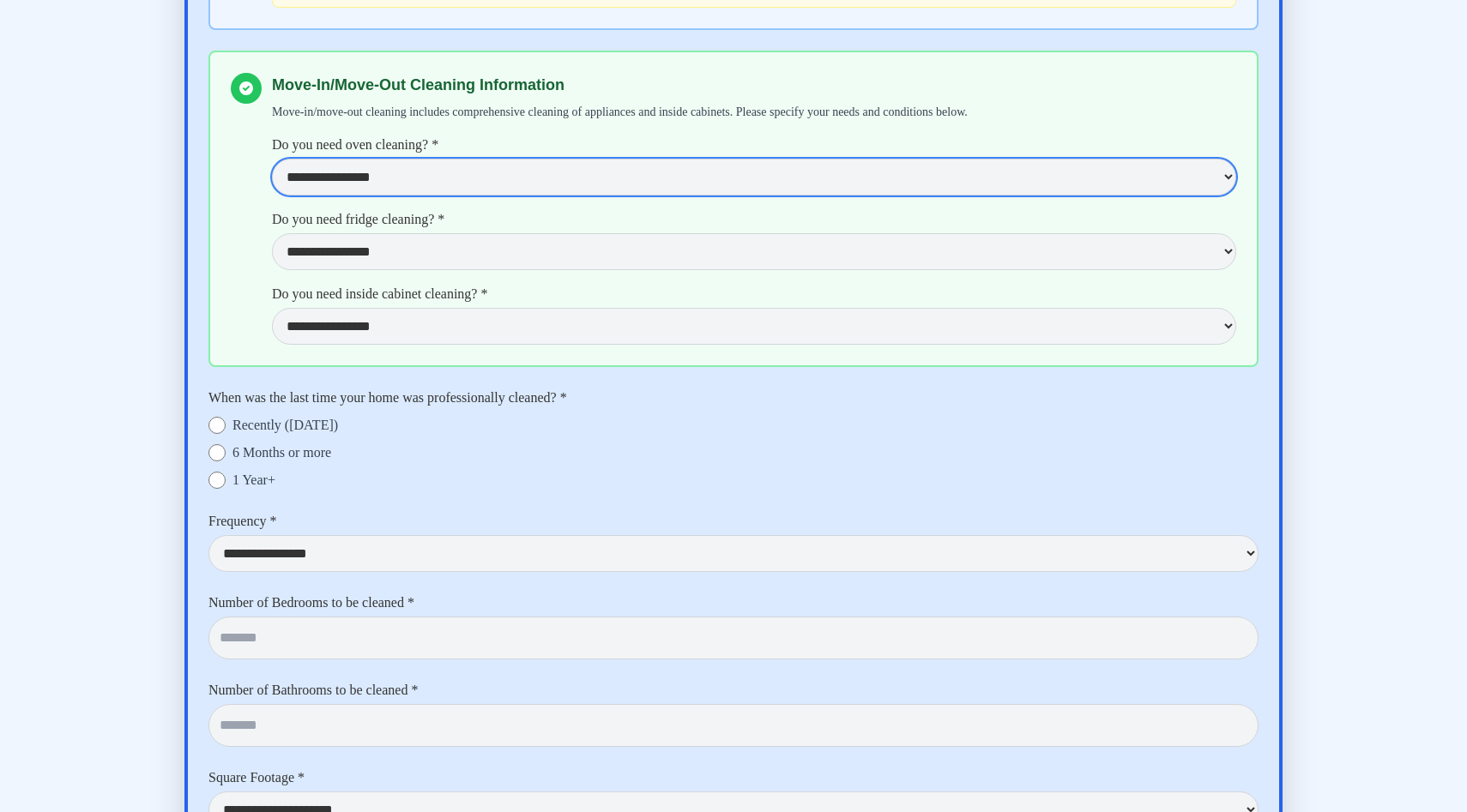 scroll, scrollTop: 5522, scrollLeft: 0, axis: vertical 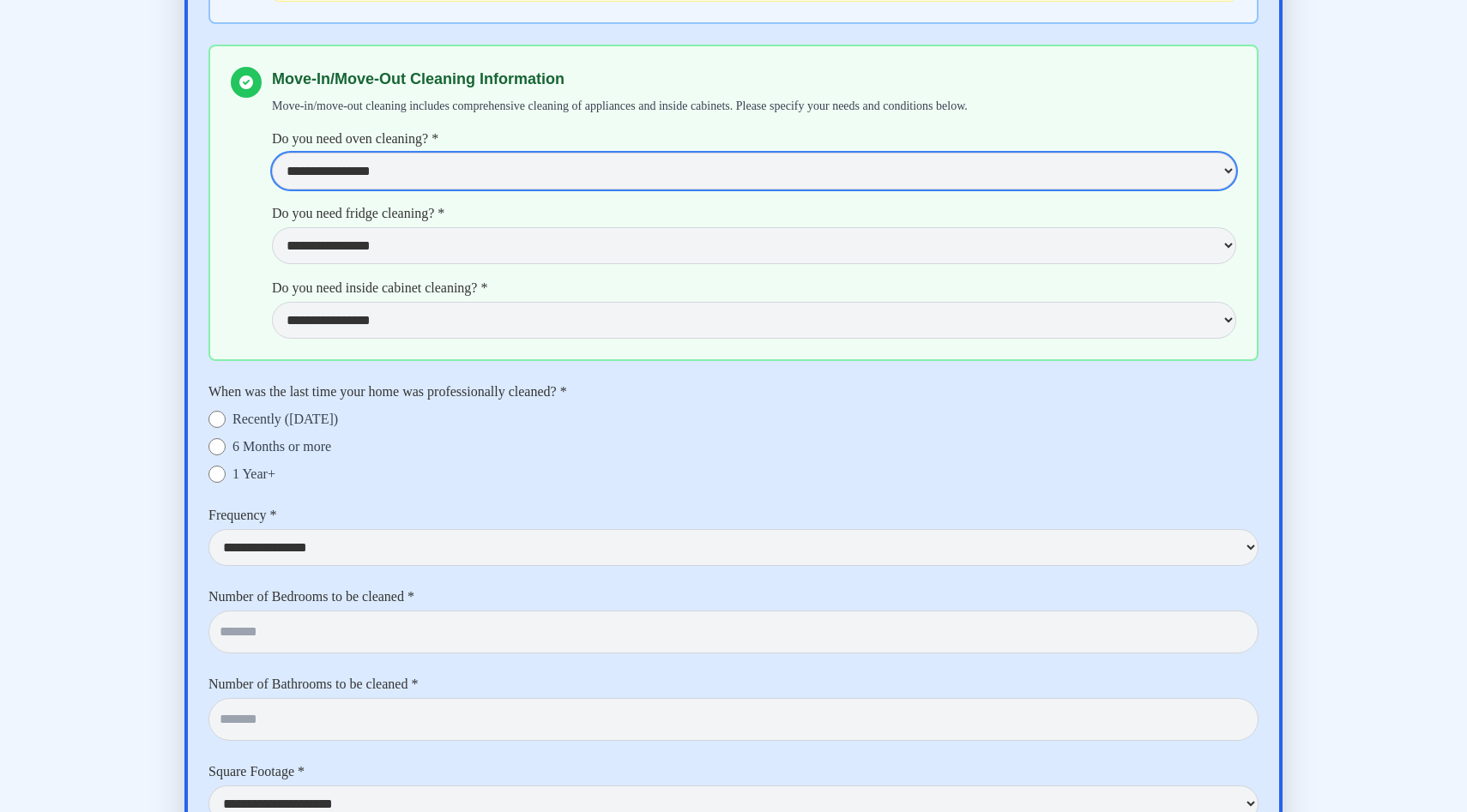 click on "**********" at bounding box center [754, 171] 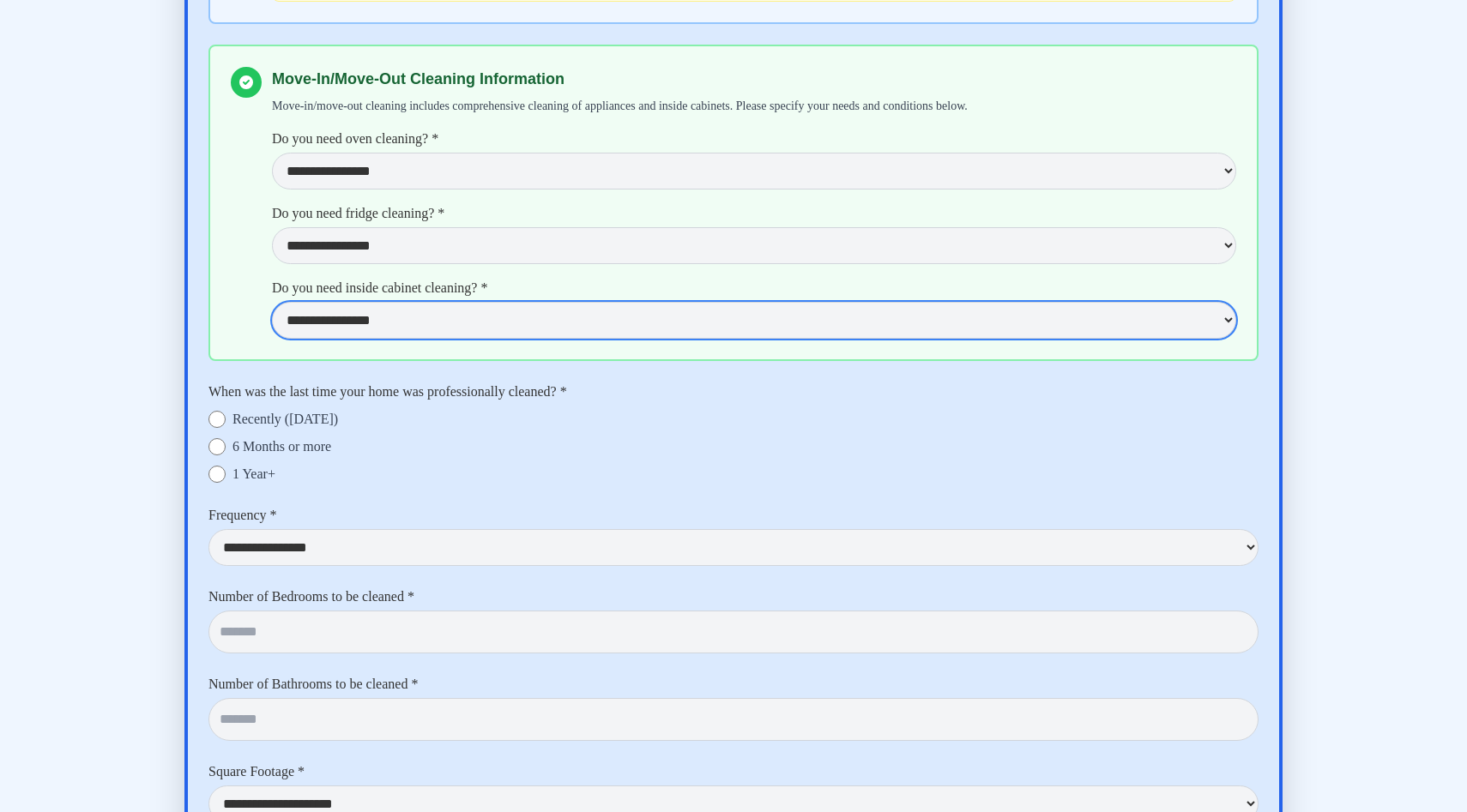 click on "**********" at bounding box center [754, 320] 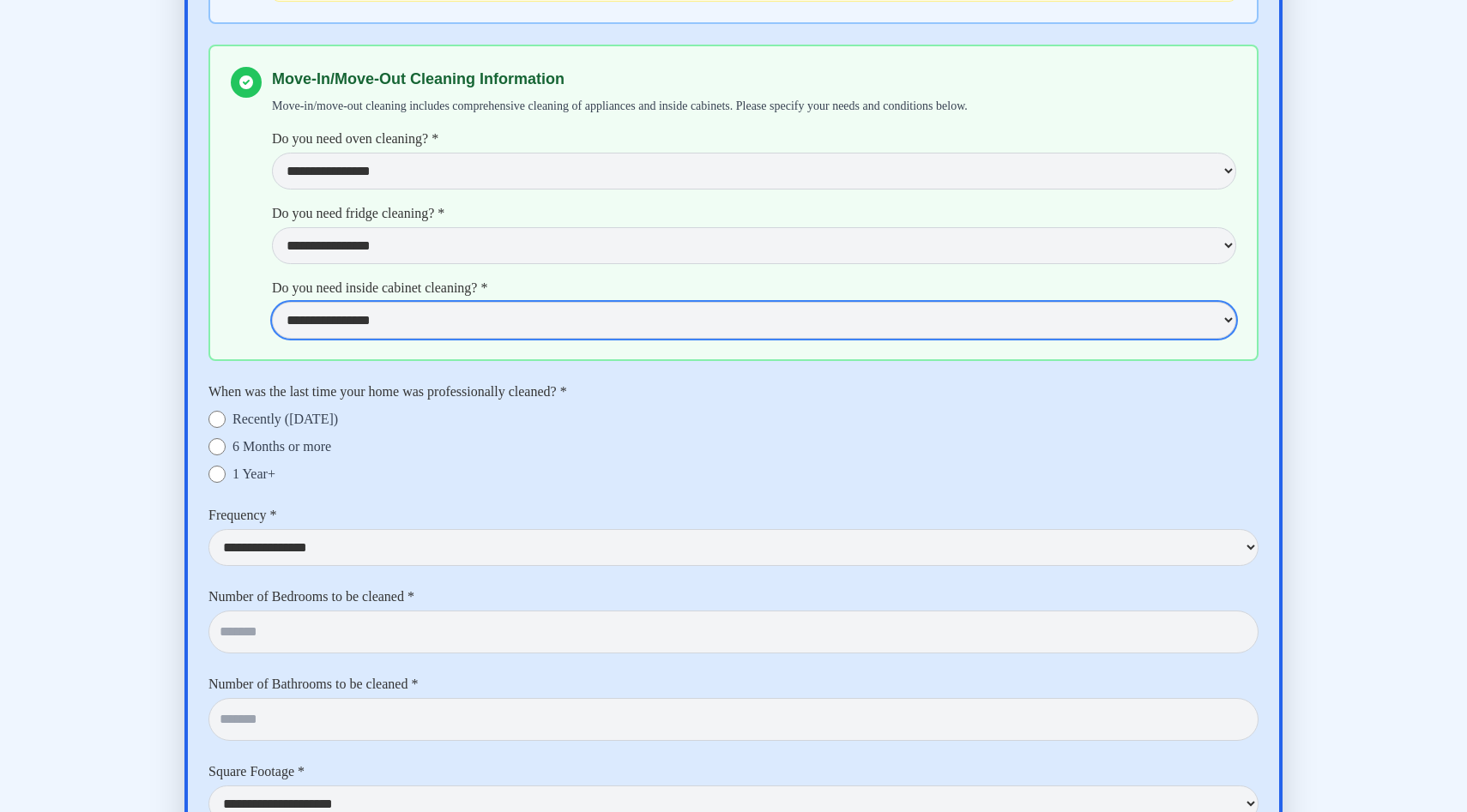 select on "***" 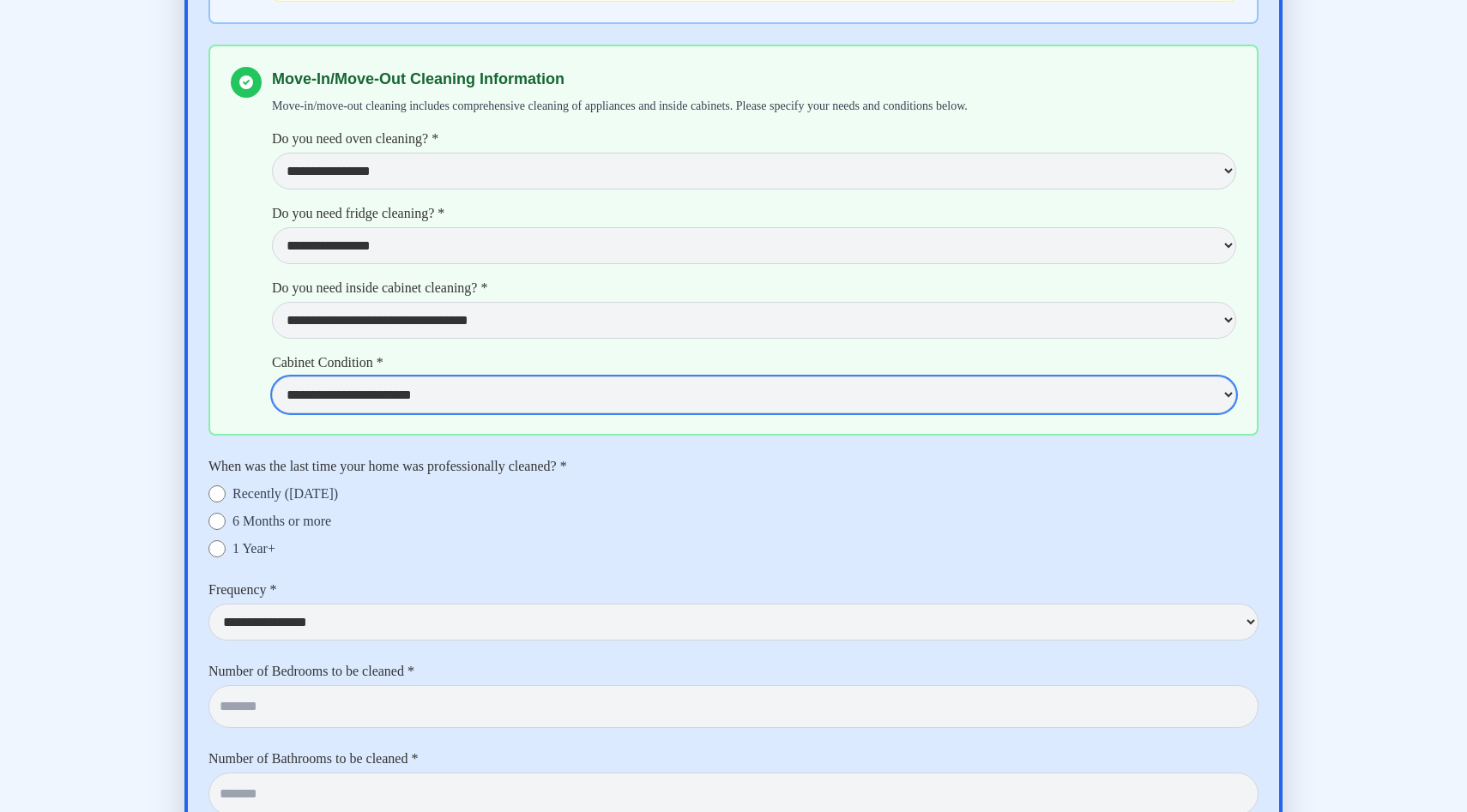 click on "**********" at bounding box center (754, 394) 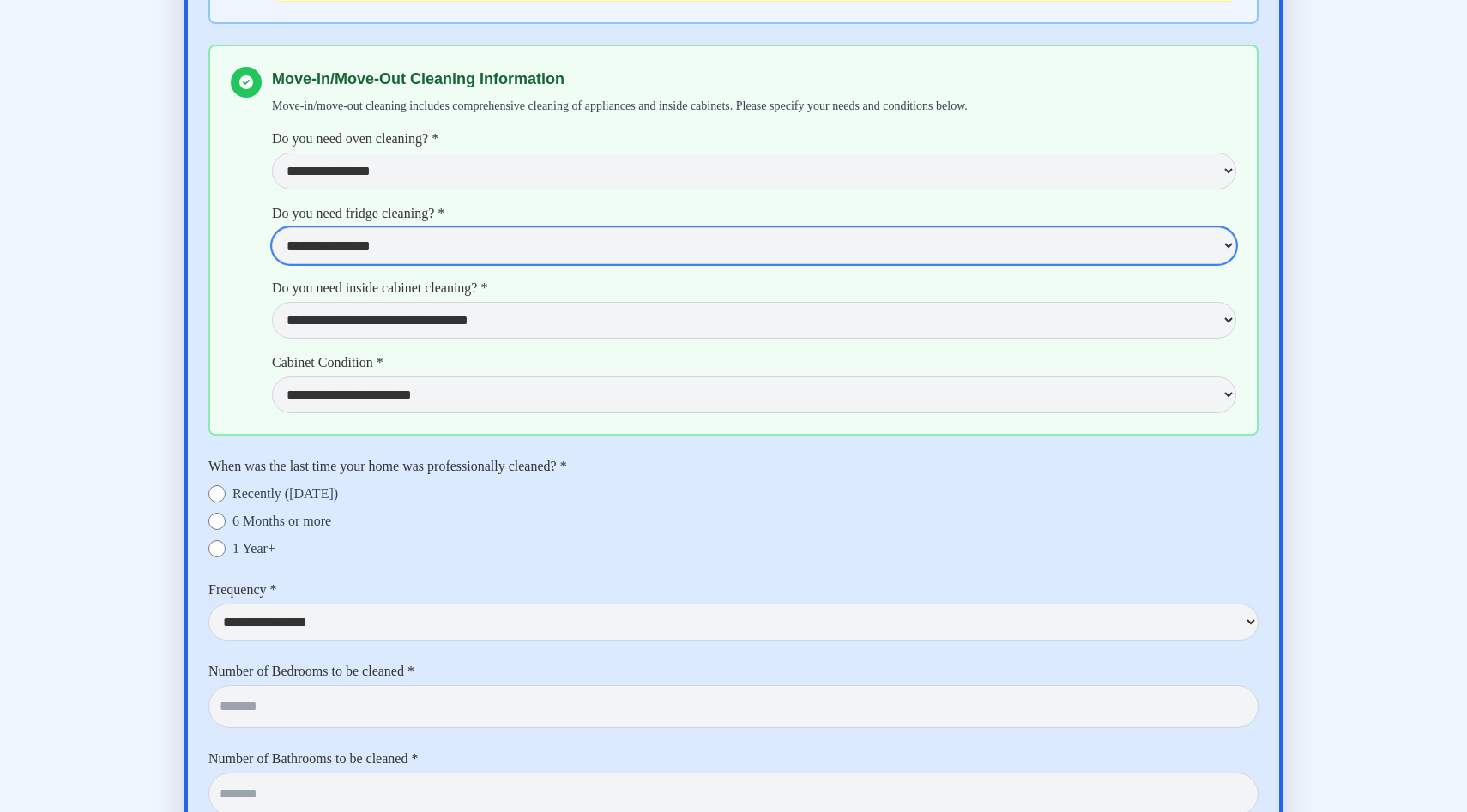 click on "**********" at bounding box center (754, 245) 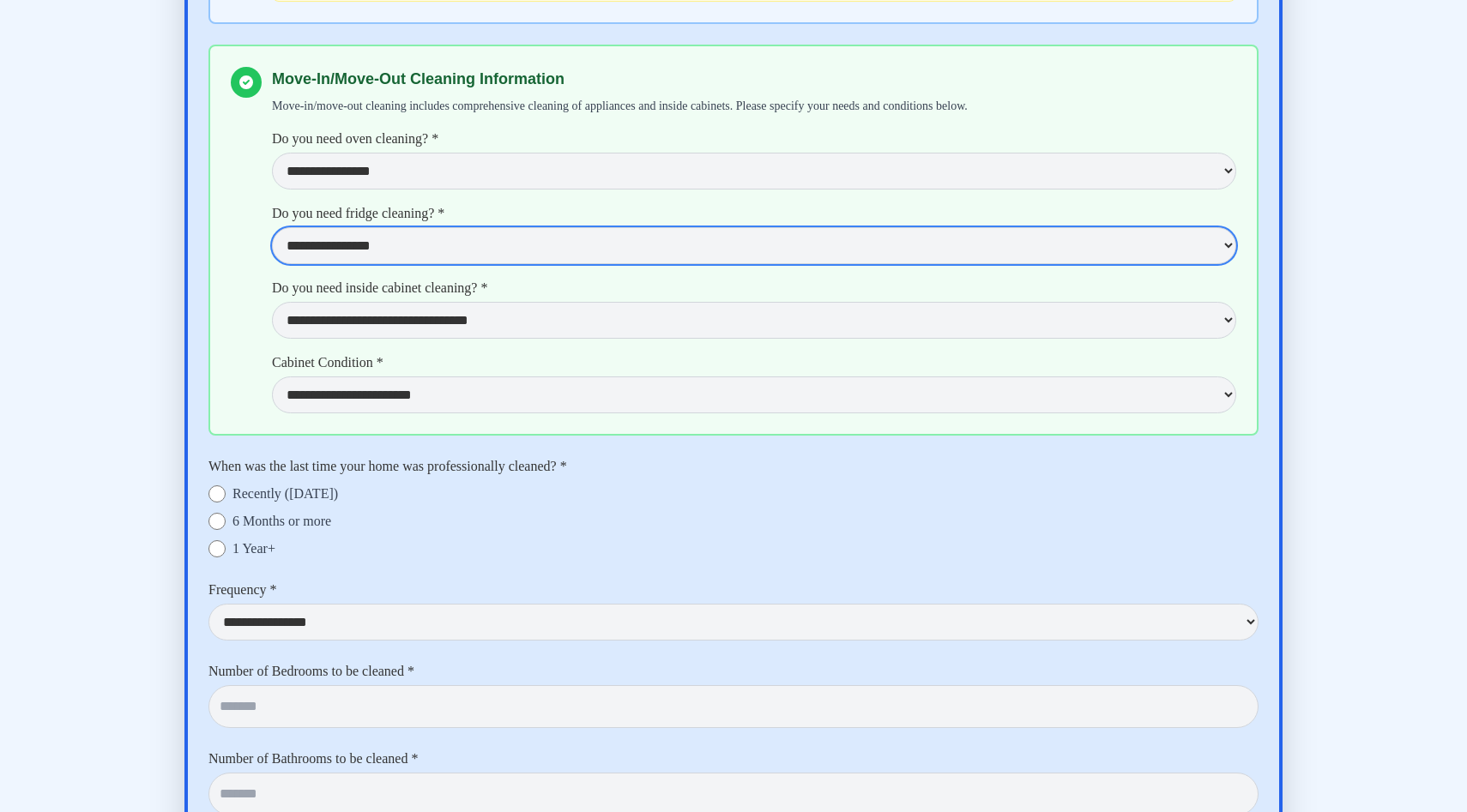 select on "***" 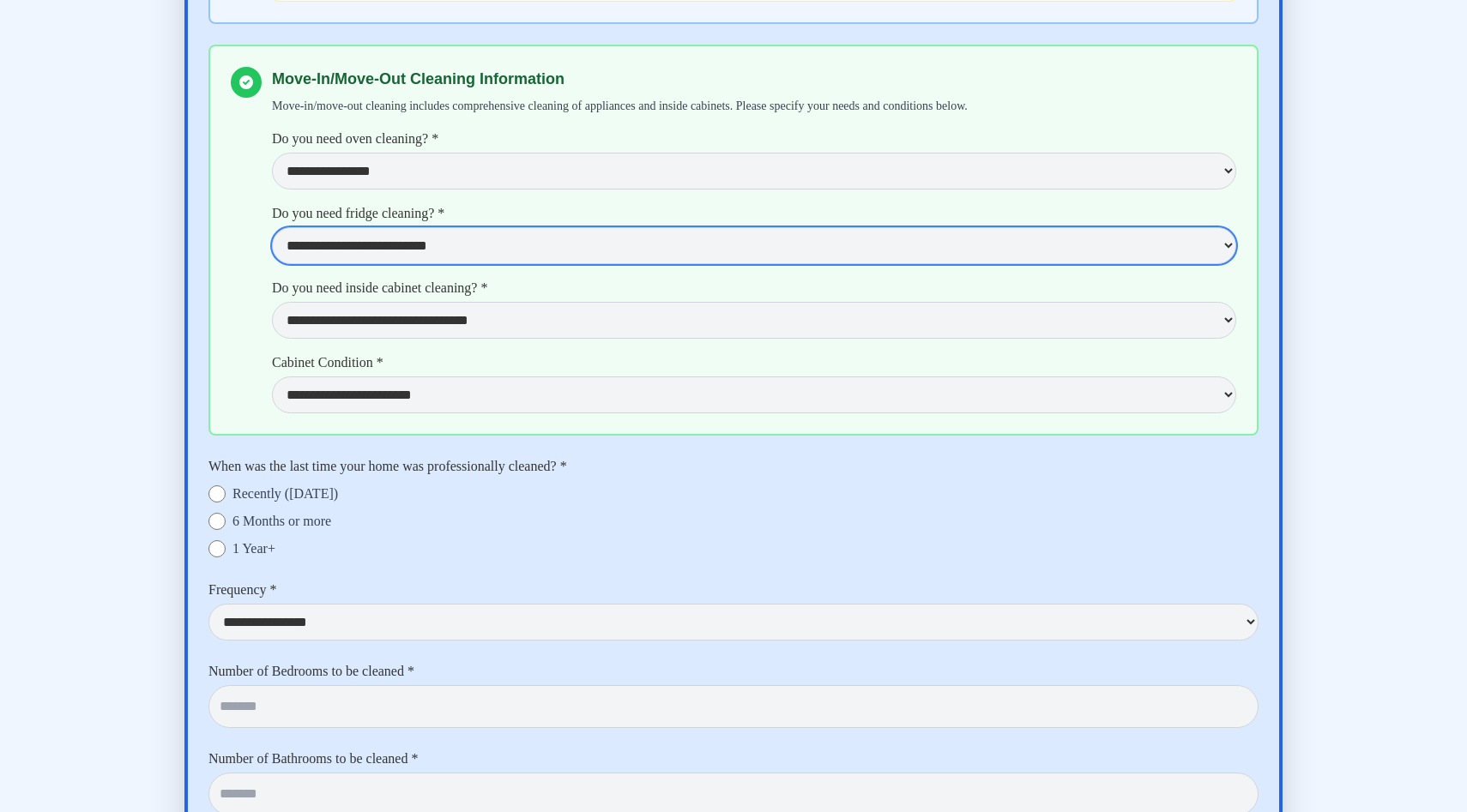 select on "***" 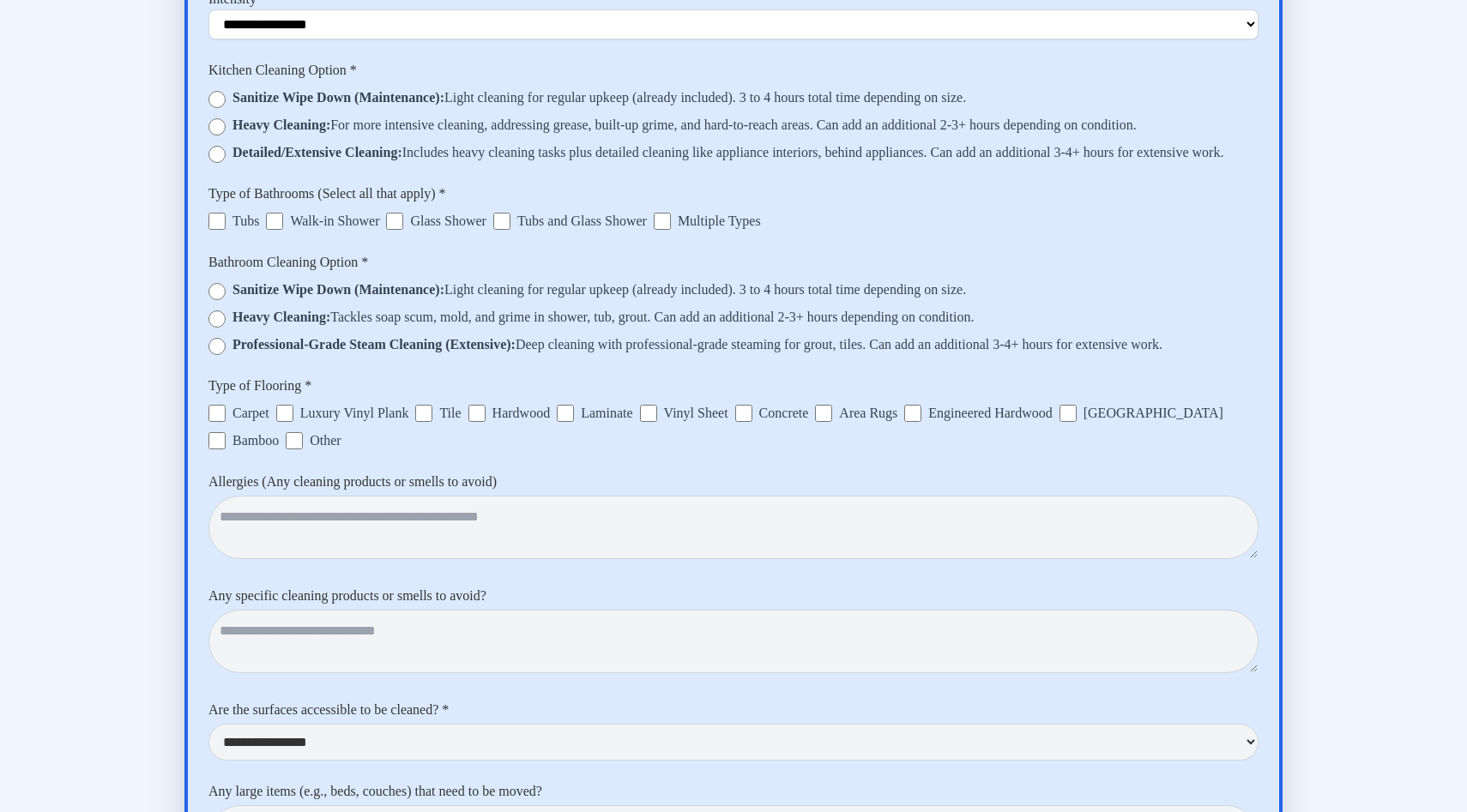 scroll, scrollTop: 7925, scrollLeft: 0, axis: vertical 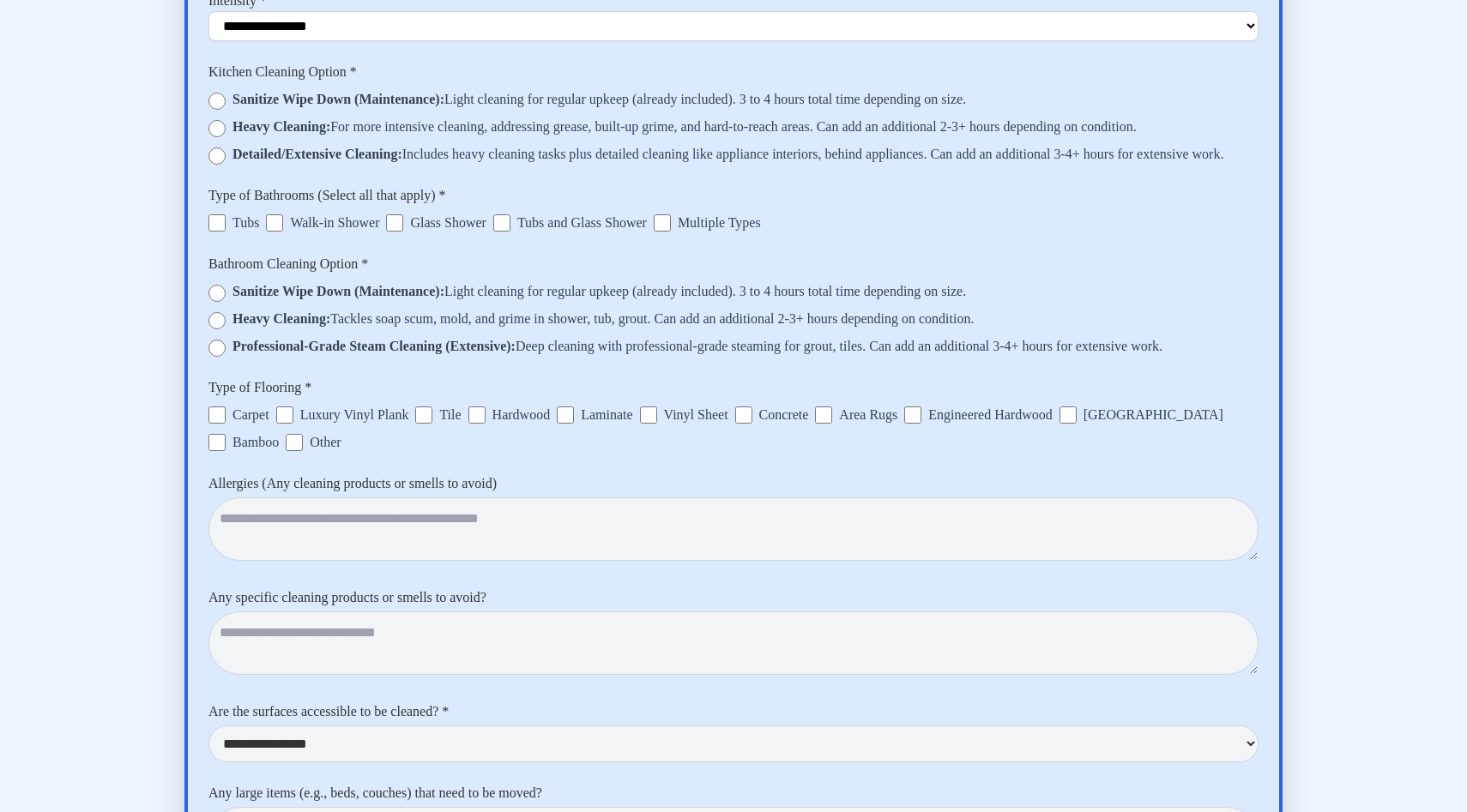 click on "Glass Shower" at bounding box center [448, 223] 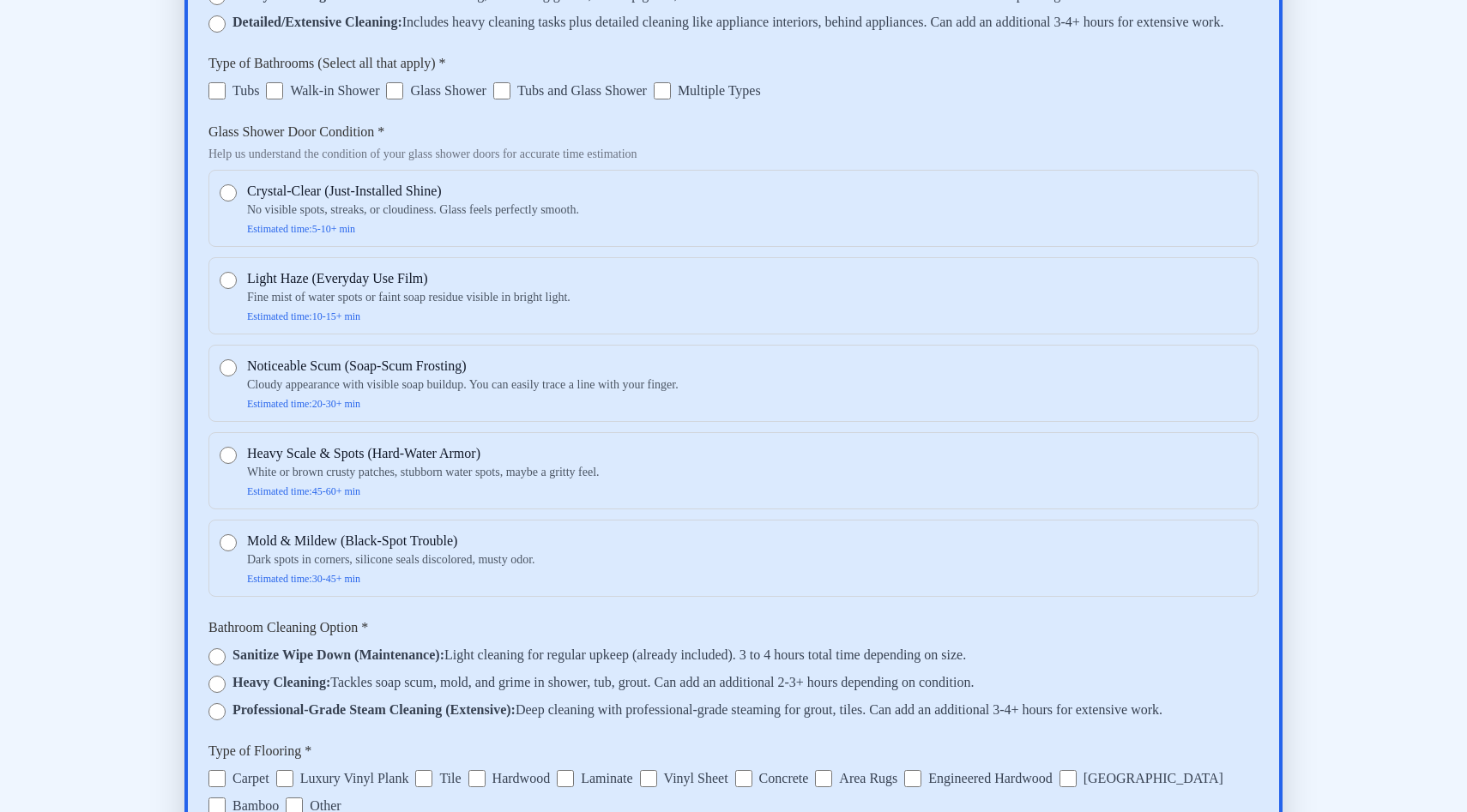 scroll, scrollTop: 8075, scrollLeft: 0, axis: vertical 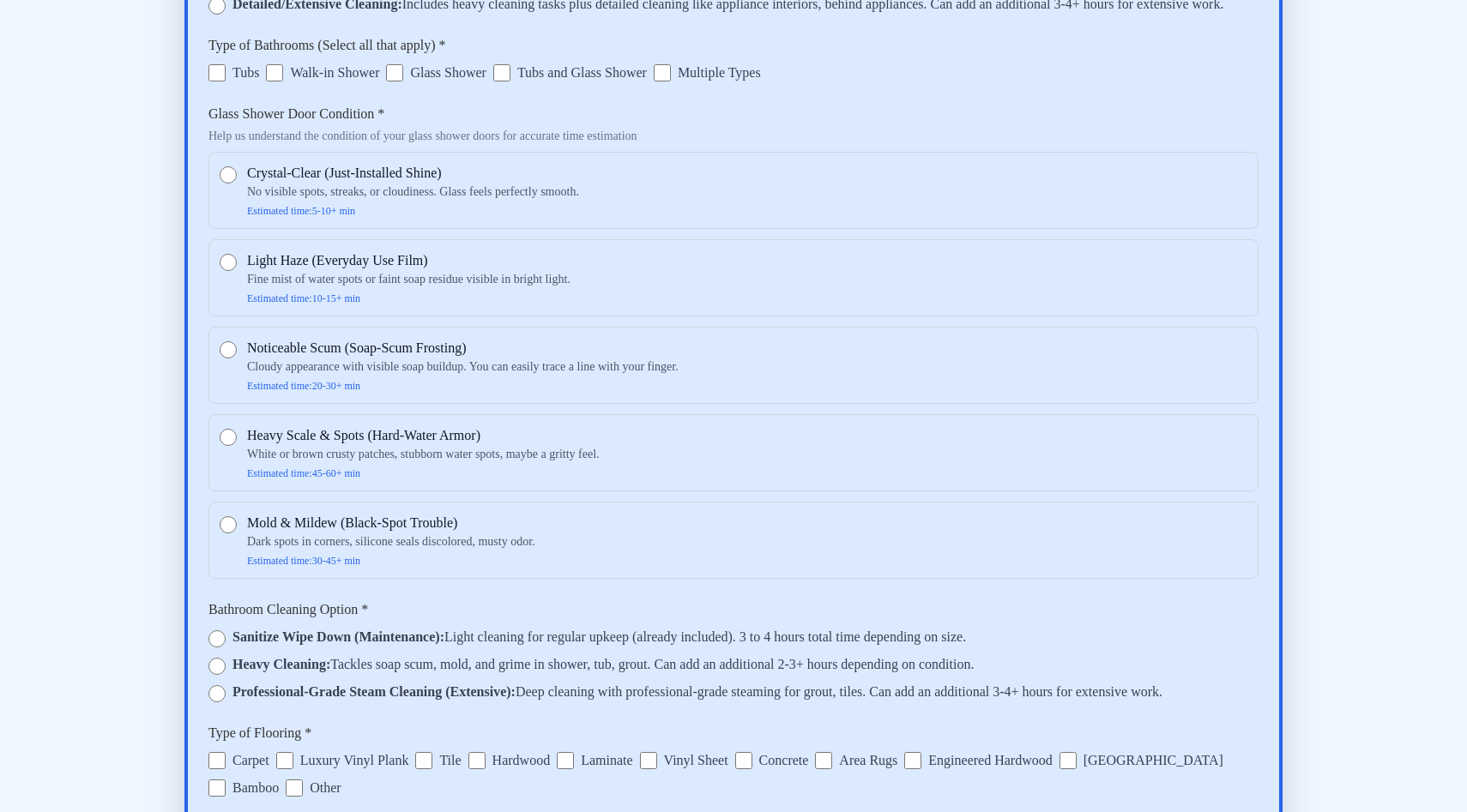 click on "Glass Shower" at bounding box center (448, 73) 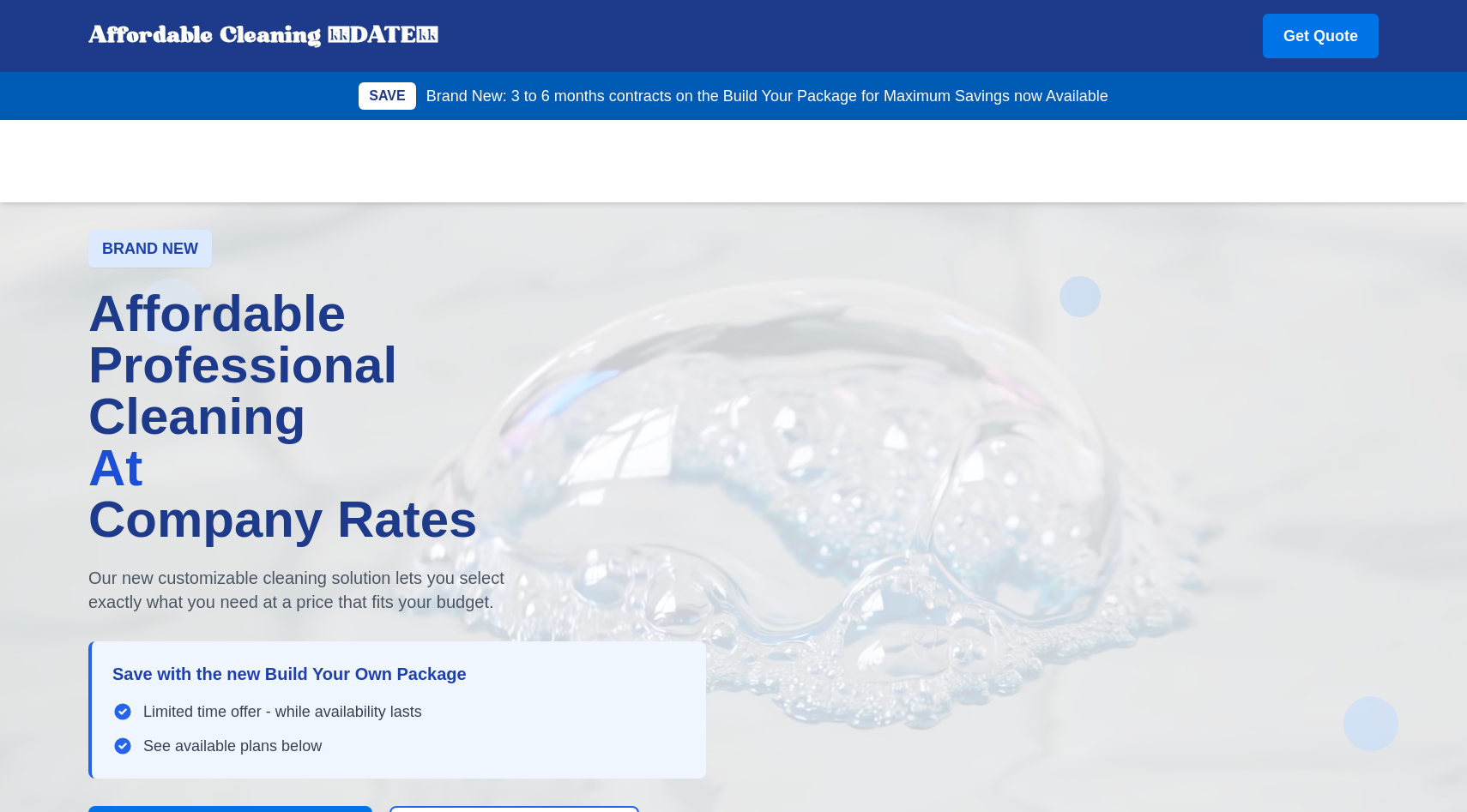 scroll, scrollTop: 0, scrollLeft: 0, axis: both 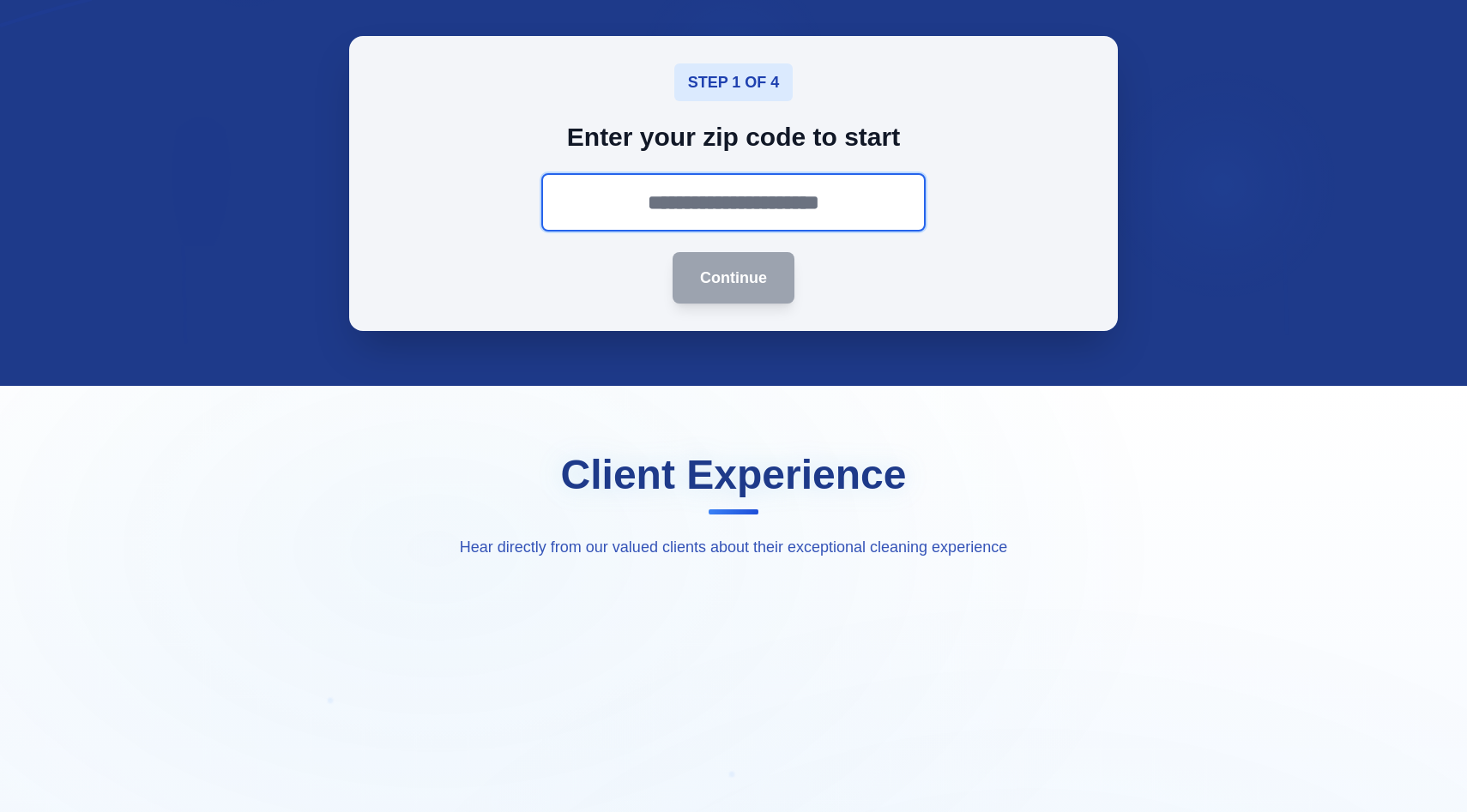 click at bounding box center [734, 202] 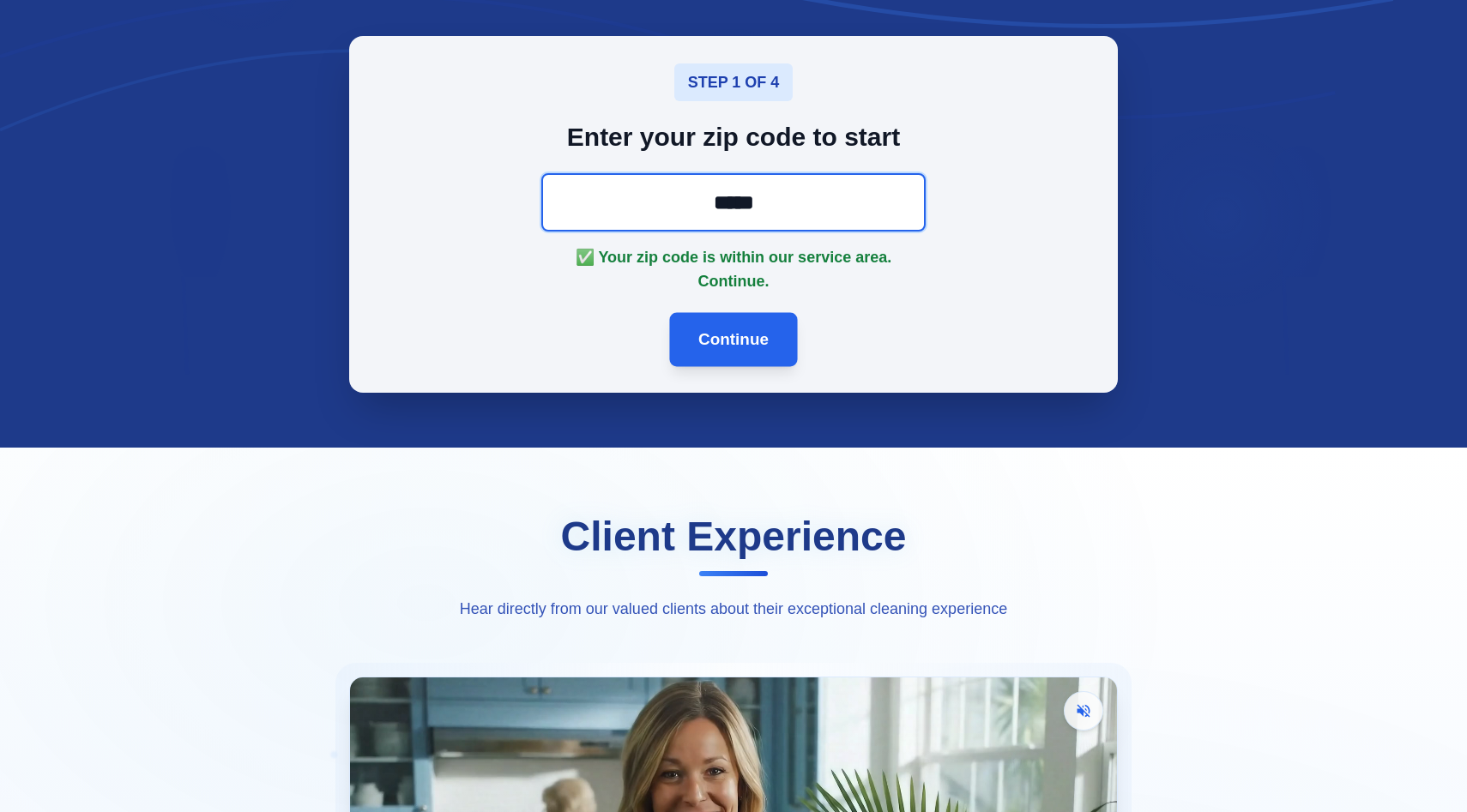 type on "*****" 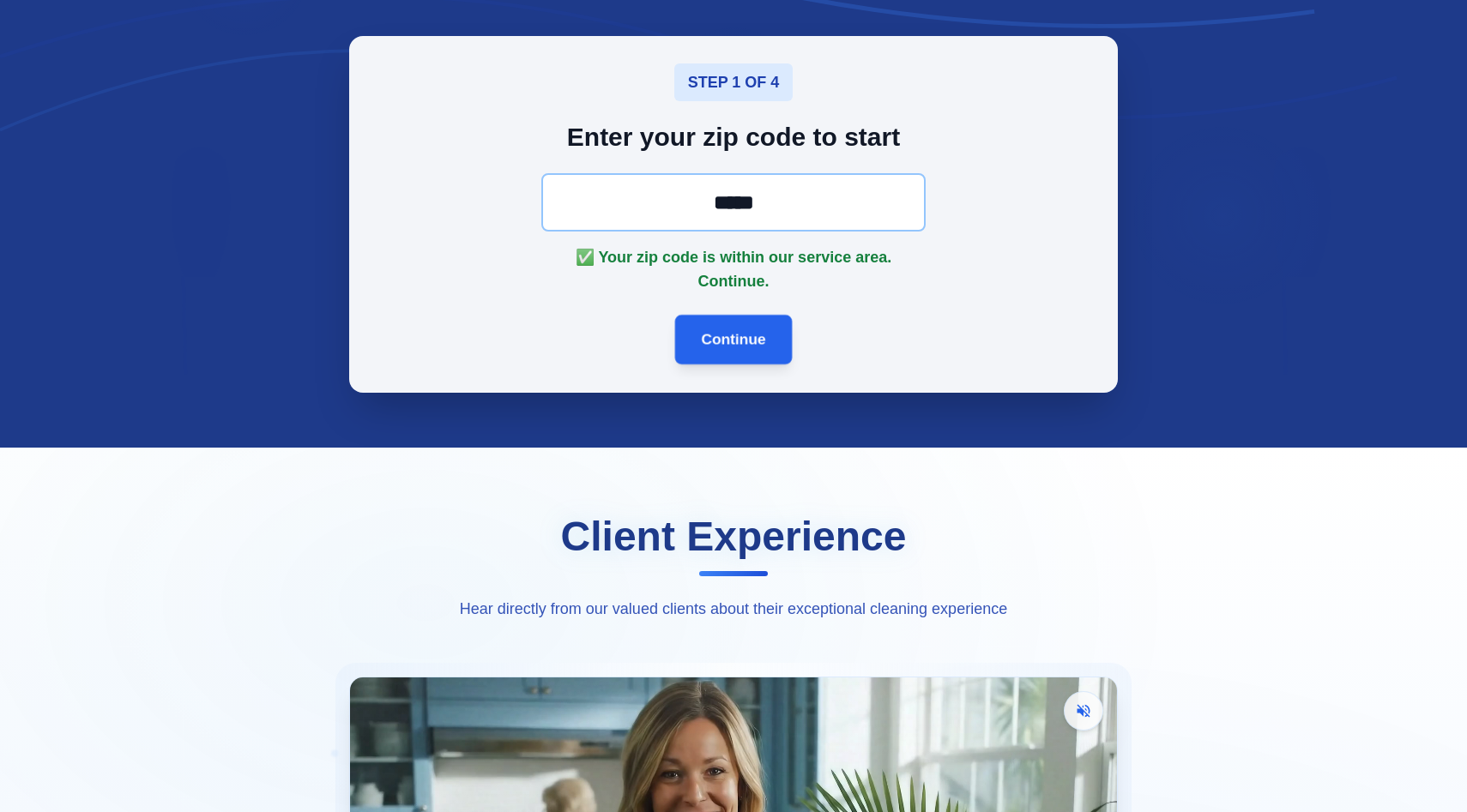 click on "Continue" at bounding box center (734, 340) 